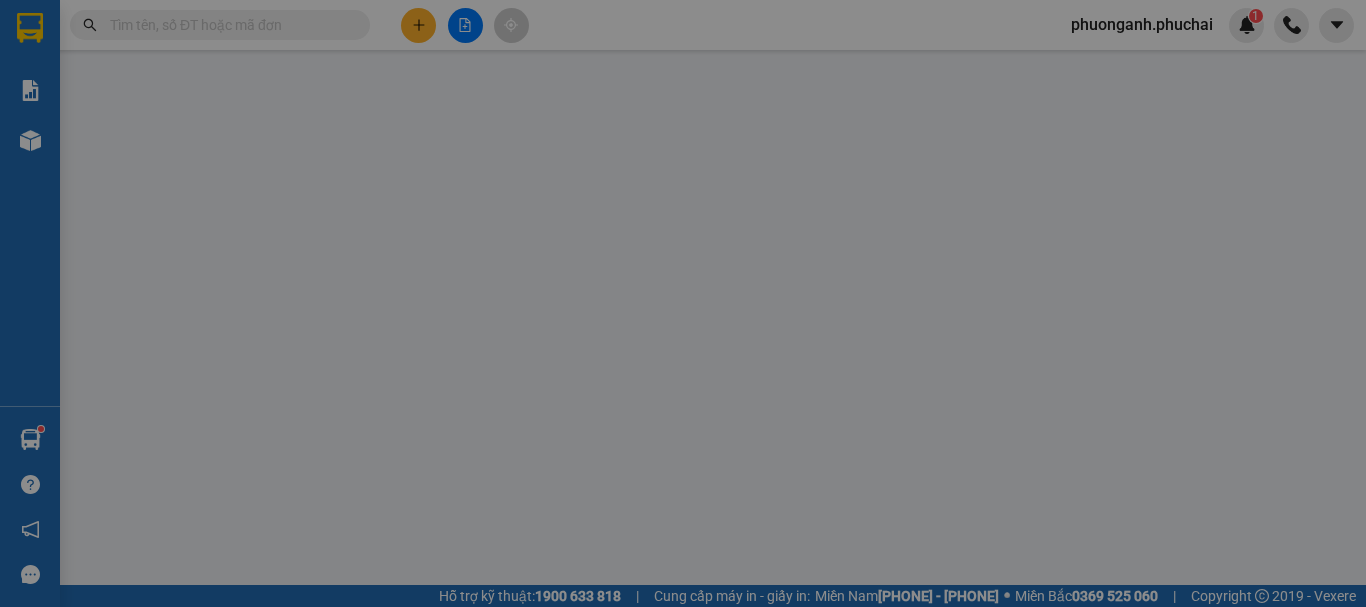 scroll, scrollTop: 0, scrollLeft: 0, axis: both 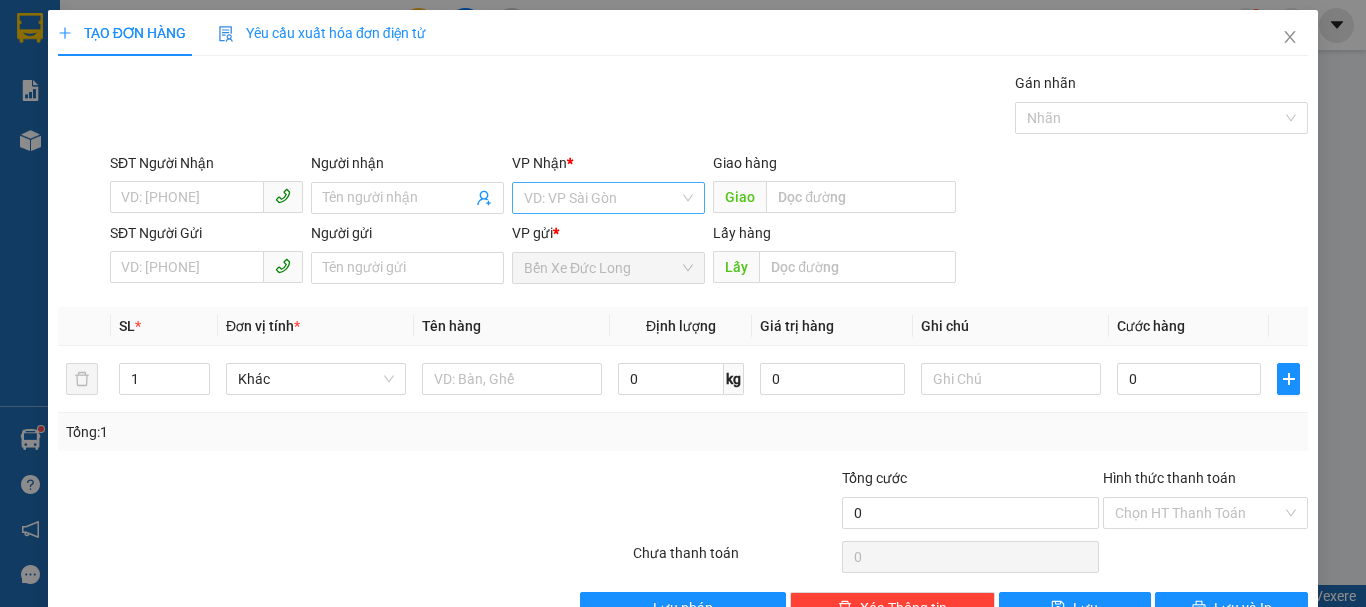 click at bounding box center (601, 198) 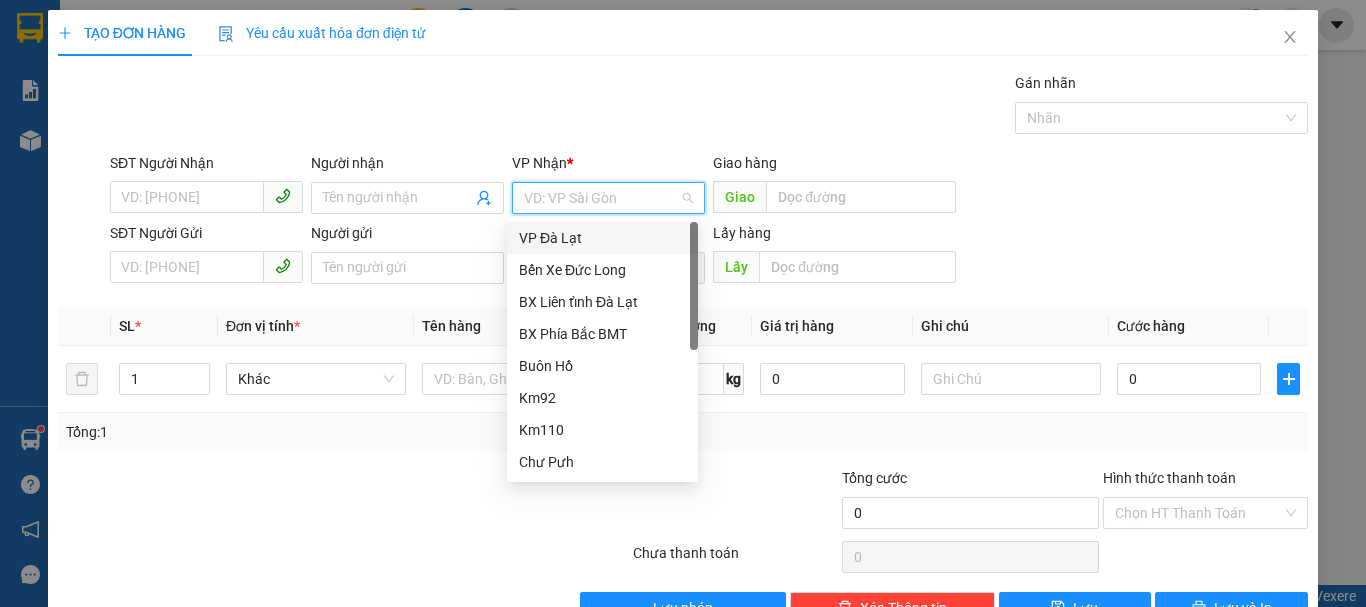 click on "VP Đà Lạt" at bounding box center (602, 238) 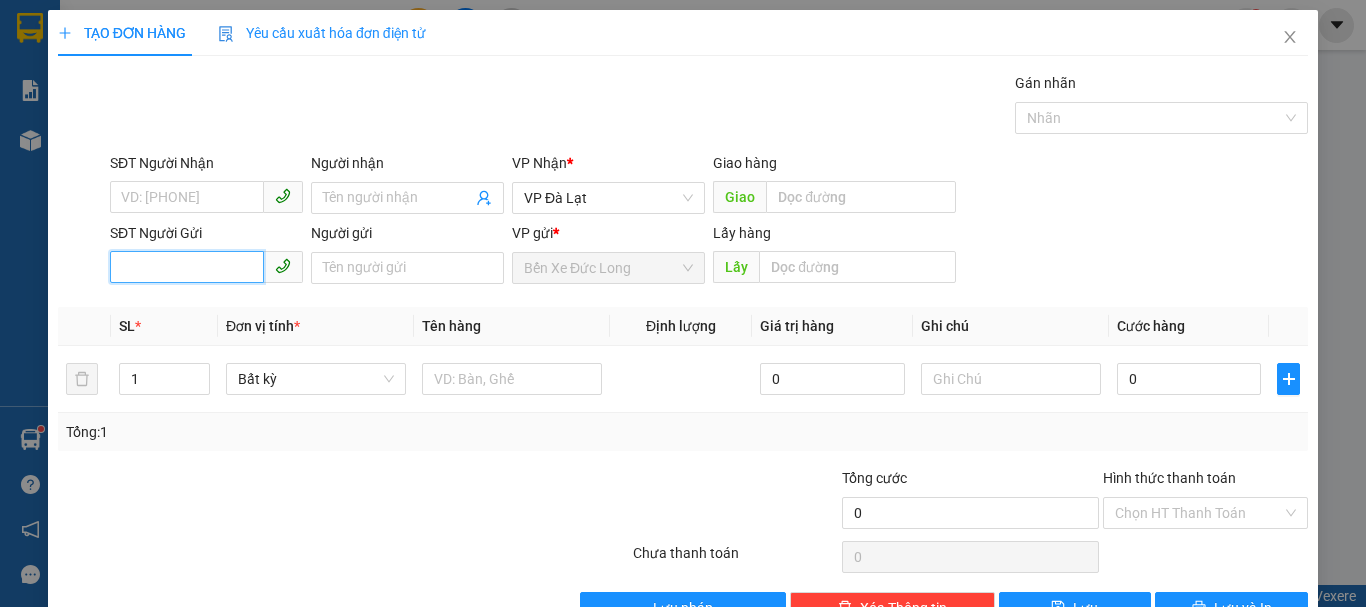 paste on "[PHONE]" 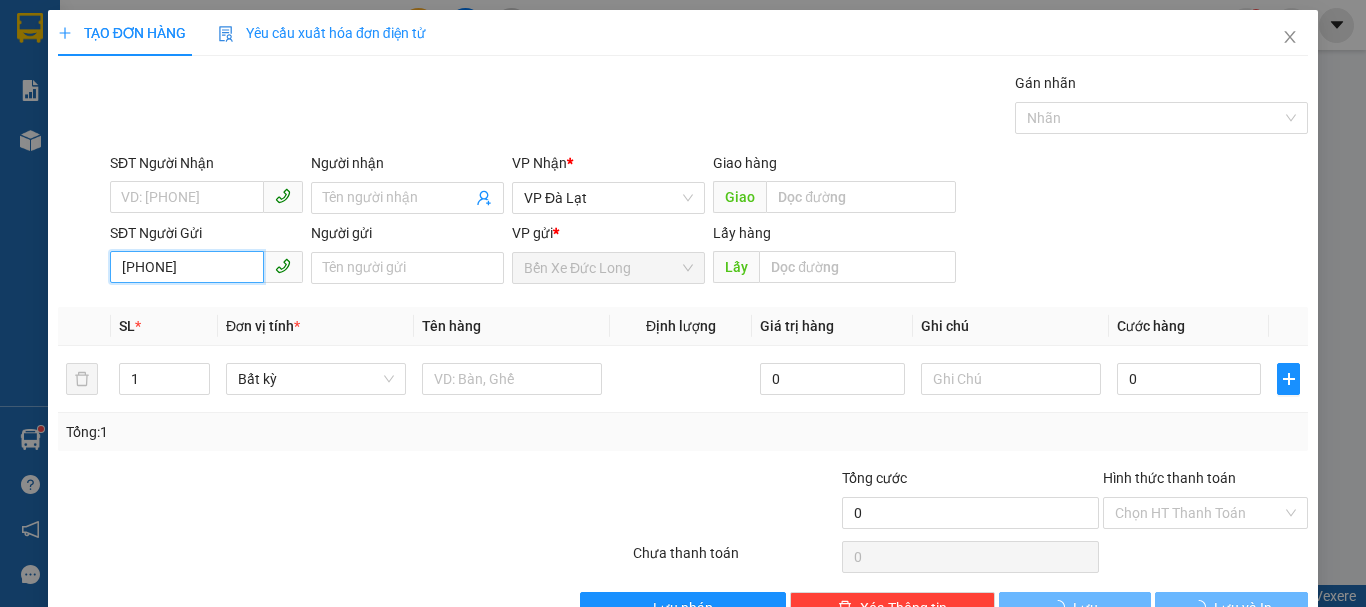 click on "[PHONE]" at bounding box center [187, 267] 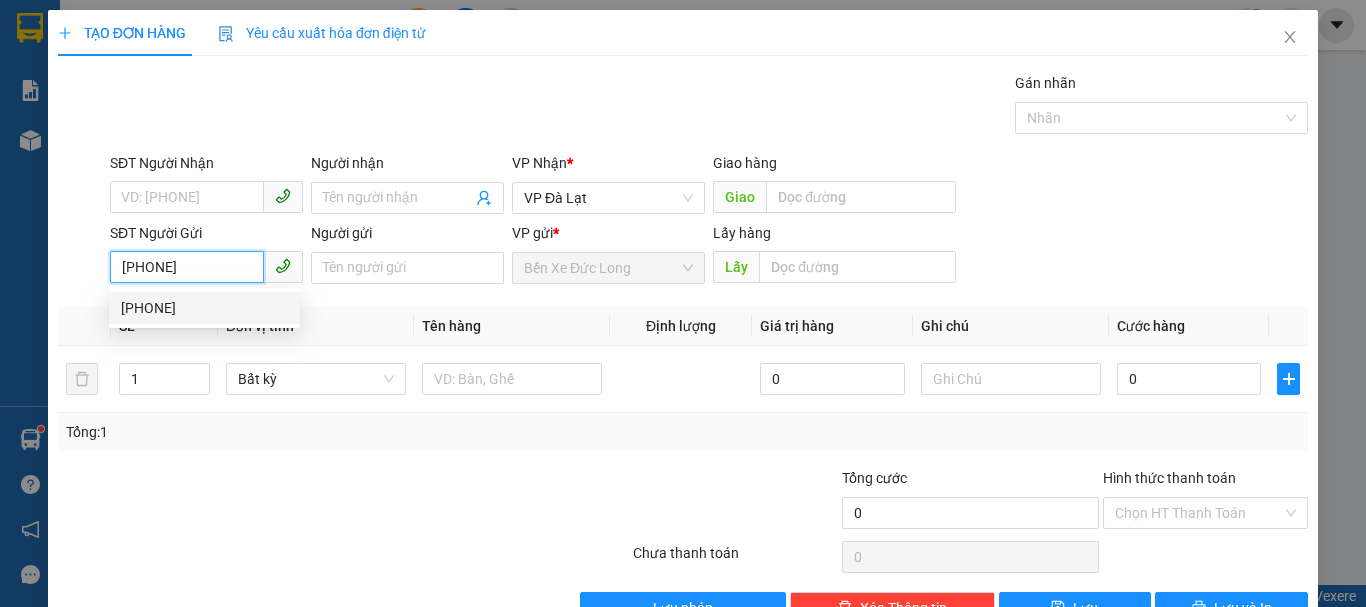drag, startPoint x: 206, startPoint y: 299, endPoint x: 366, endPoint y: 339, distance: 164.92422 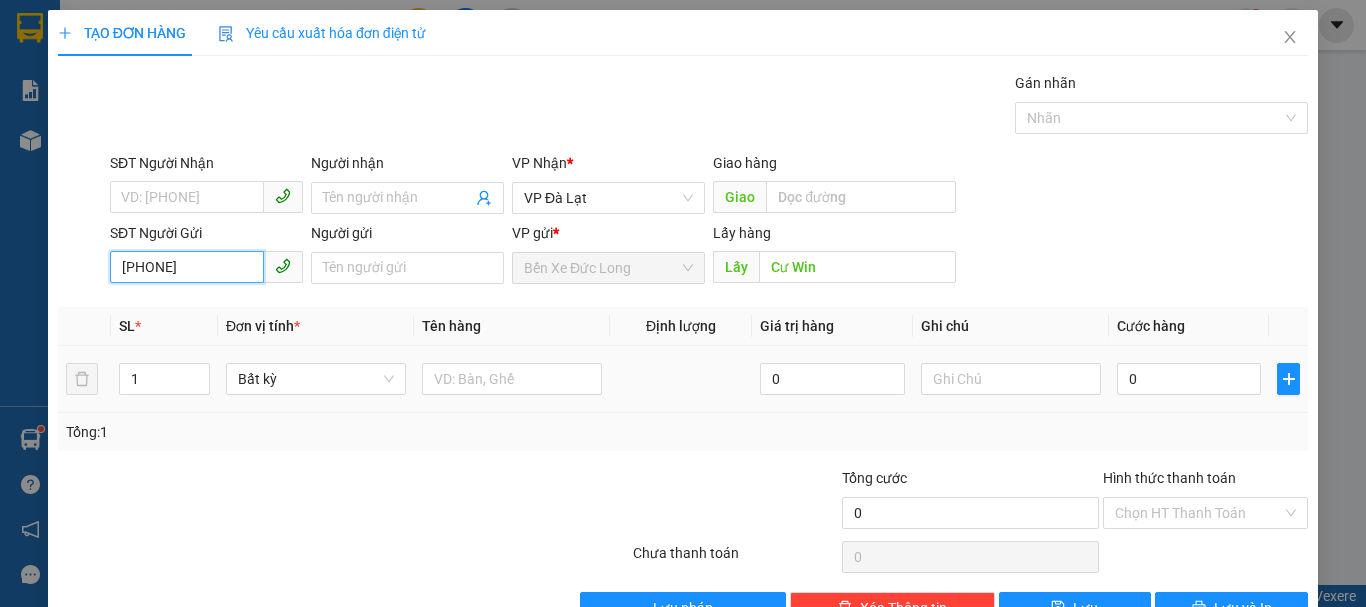 type on "[PHONE]" 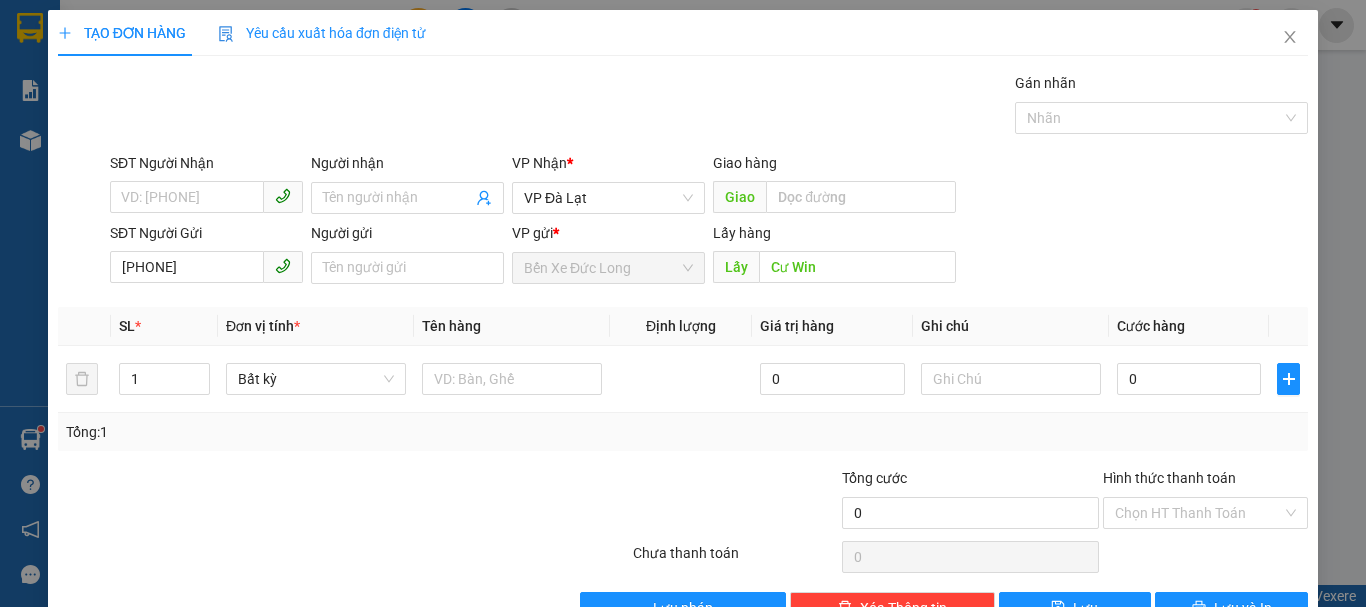 click on "SĐT Người Gửi [PHONE] Người gửi [FIRST] VP gửi  * Bến Xe Đức Long Lấy hàng Lấy Cư Win" at bounding box center (709, 257) 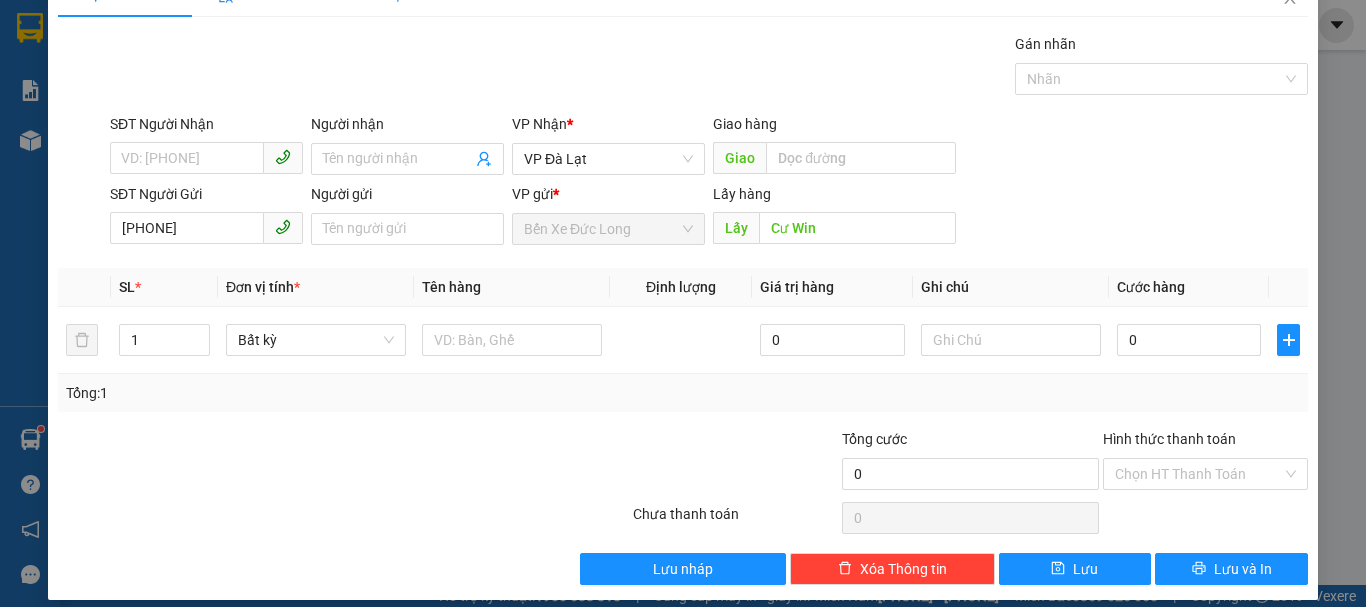 scroll, scrollTop: 56, scrollLeft: 0, axis: vertical 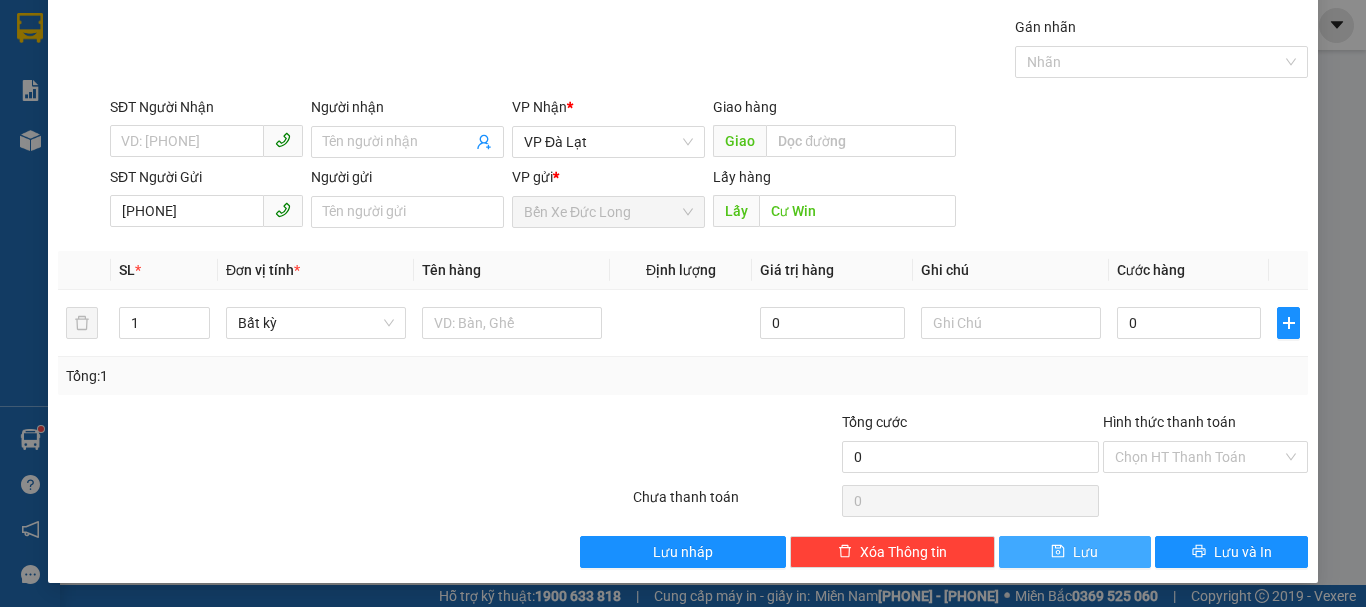 drag, startPoint x: 1111, startPoint y: 554, endPoint x: 1093, endPoint y: 560, distance: 18.973665 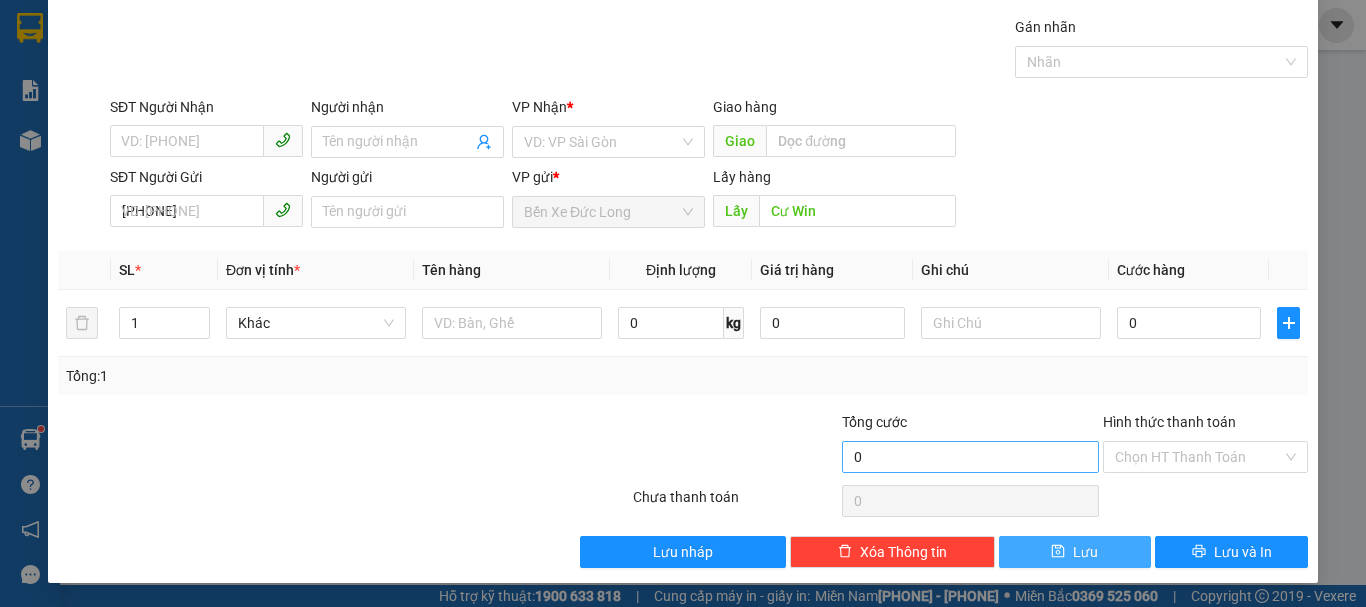 type 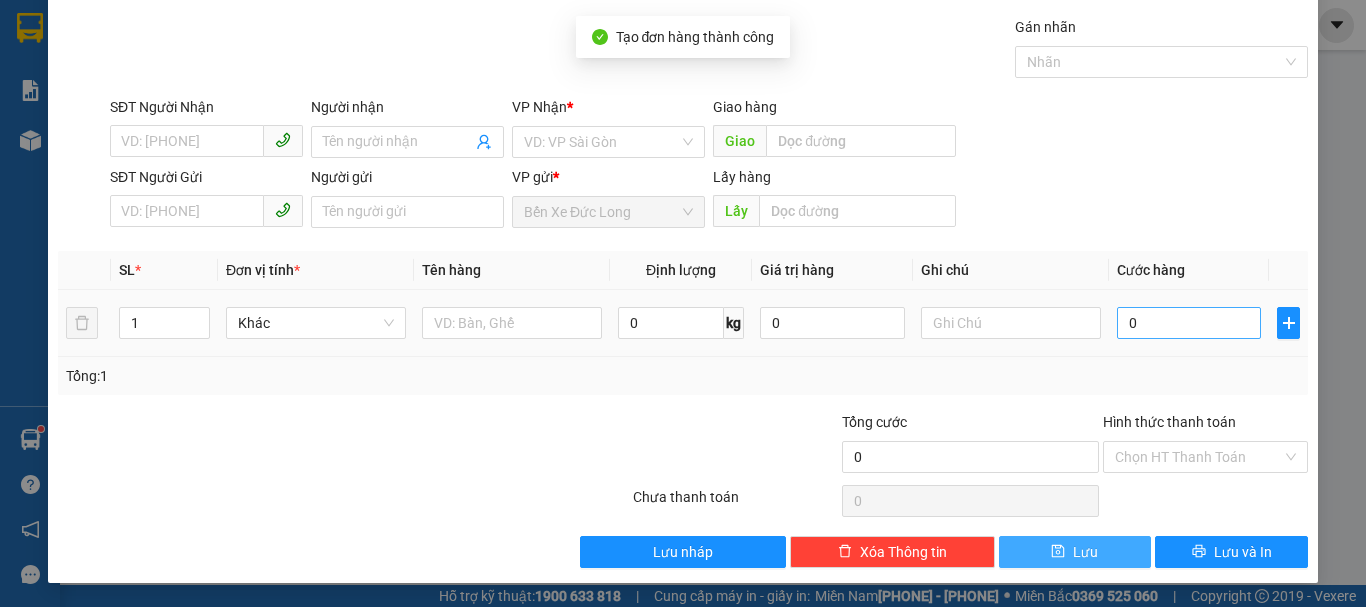scroll, scrollTop: 0, scrollLeft: 0, axis: both 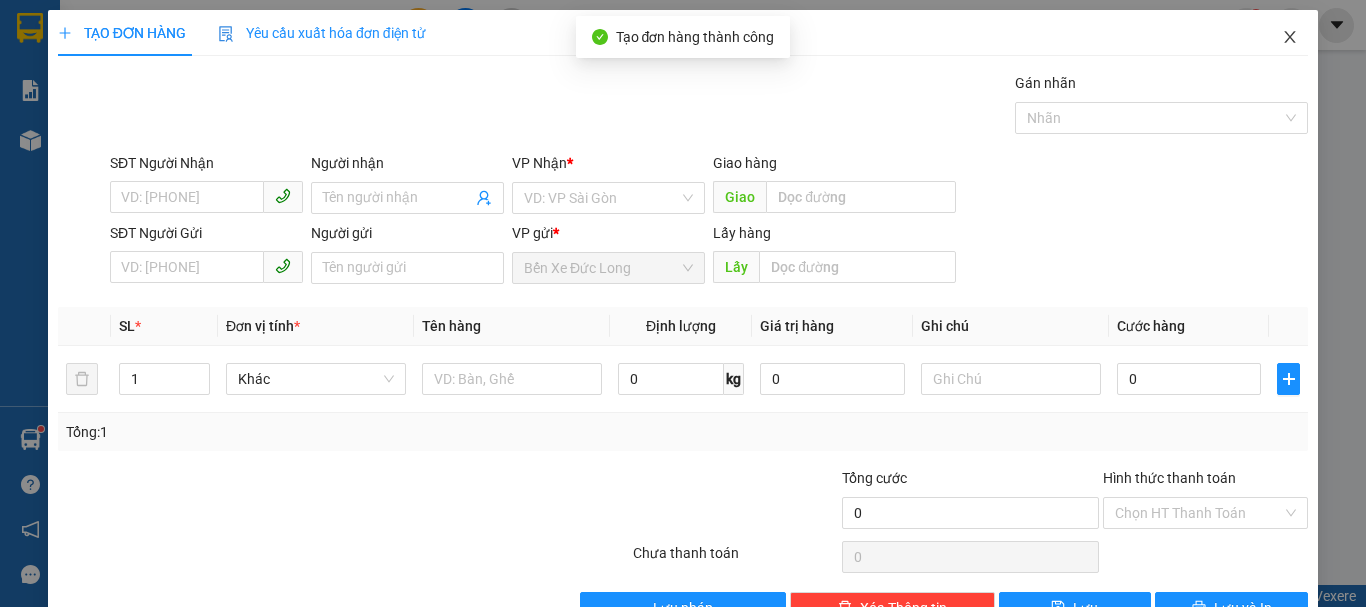 click 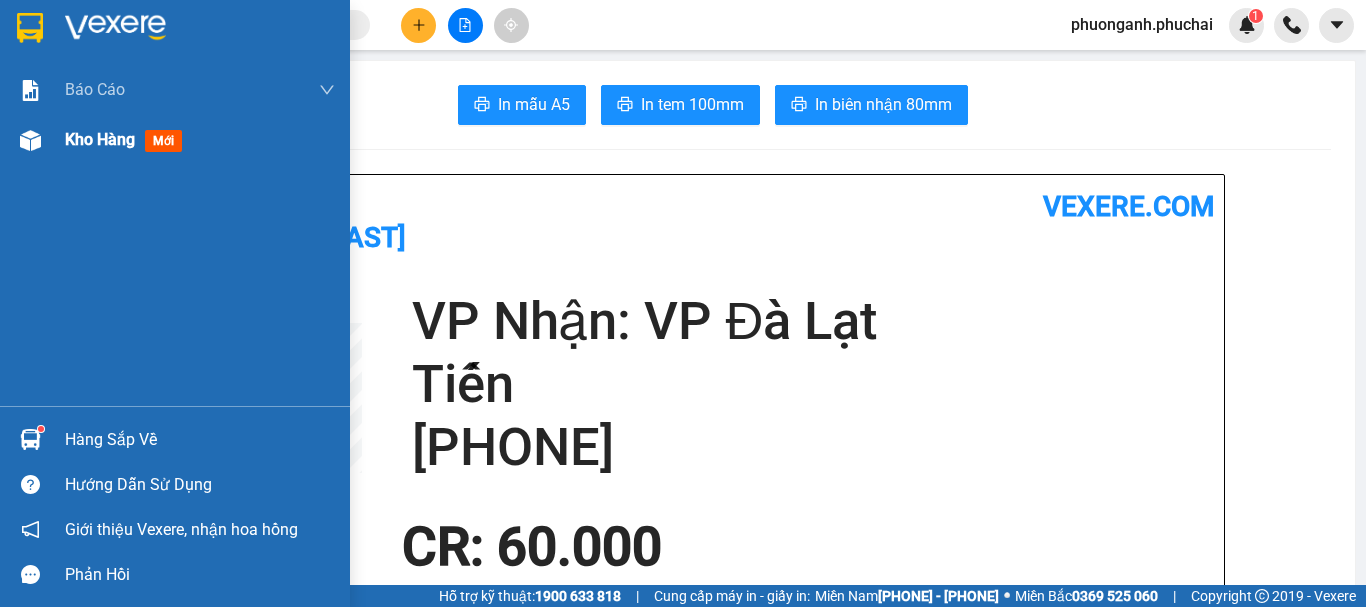 click on "Kho hàng" at bounding box center [100, 139] 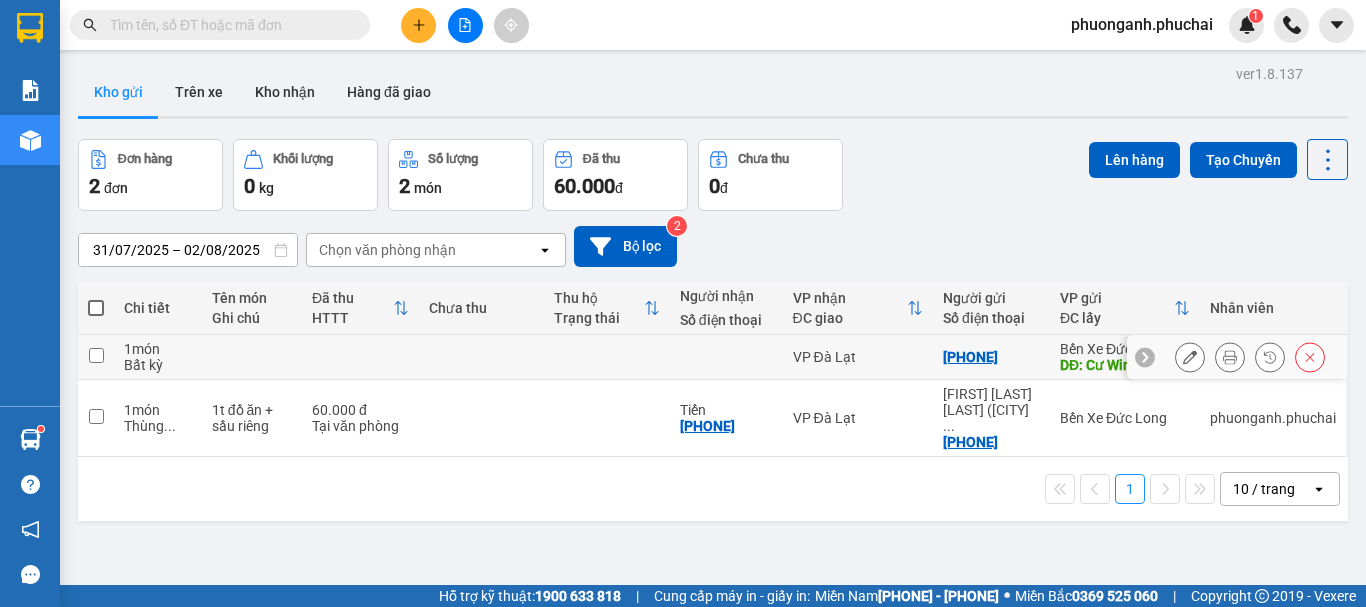 click on "VP Đà Lạt" at bounding box center (858, 357) 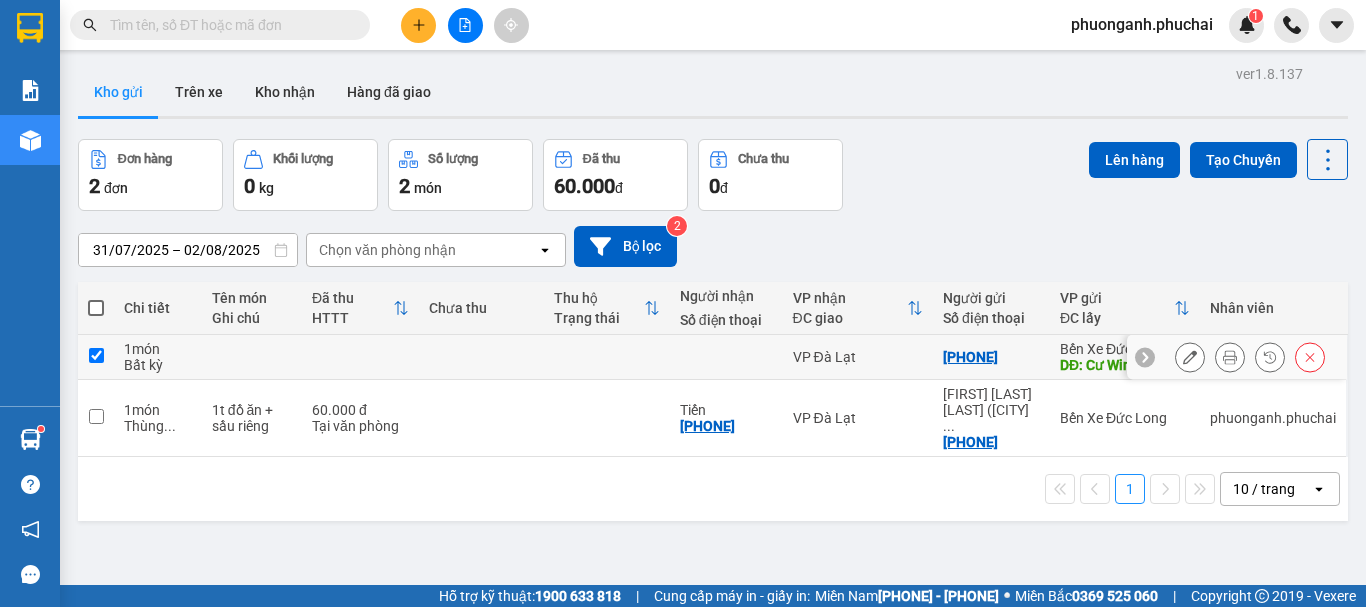 checkbox on "true" 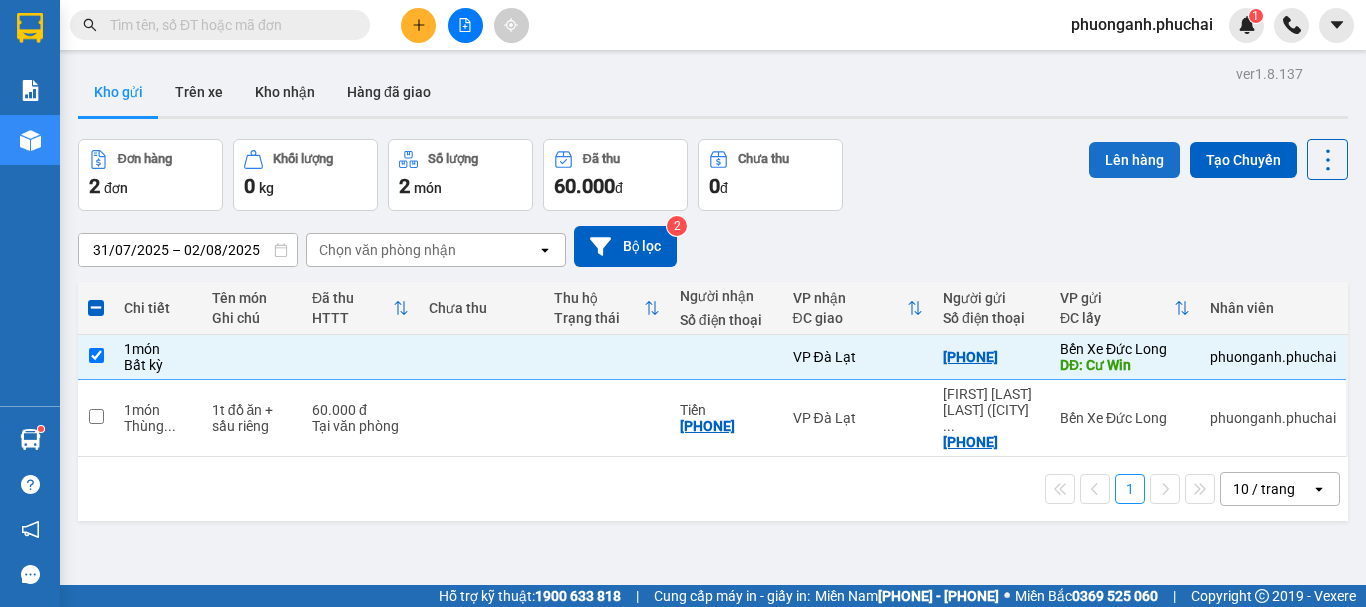 click on "Lên hàng" at bounding box center (1134, 160) 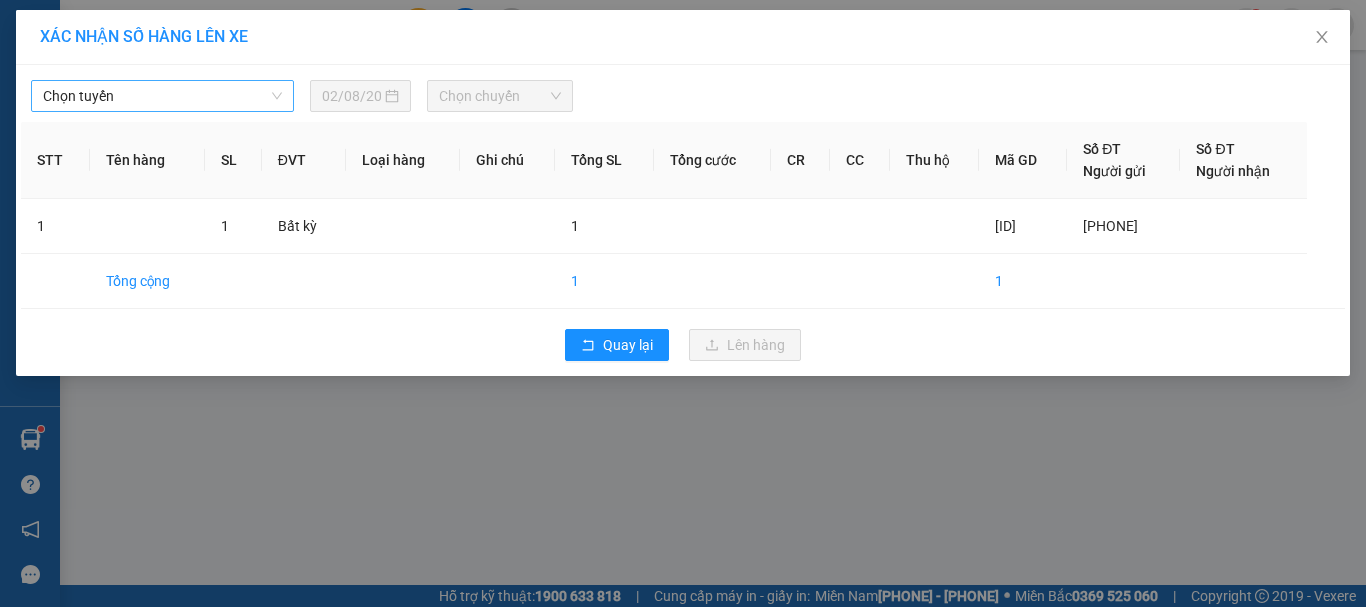 click on "Chọn tuyến" at bounding box center [162, 96] 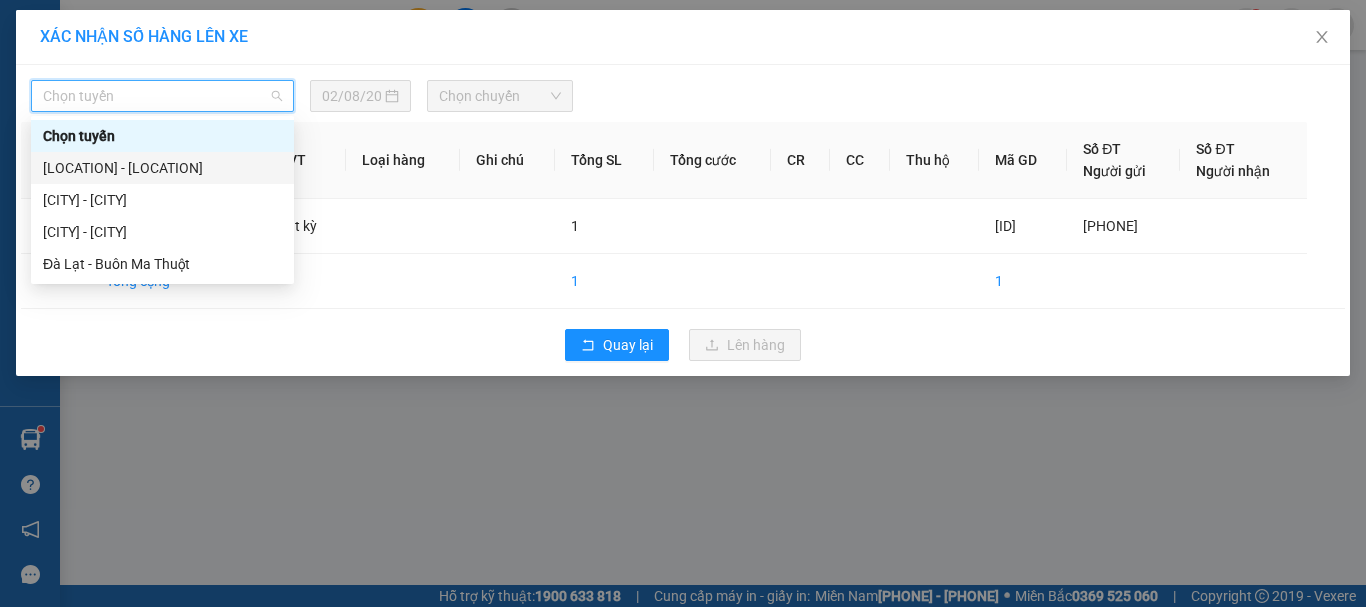 click on "[LOCATION] - [LOCATION]" at bounding box center (162, 168) 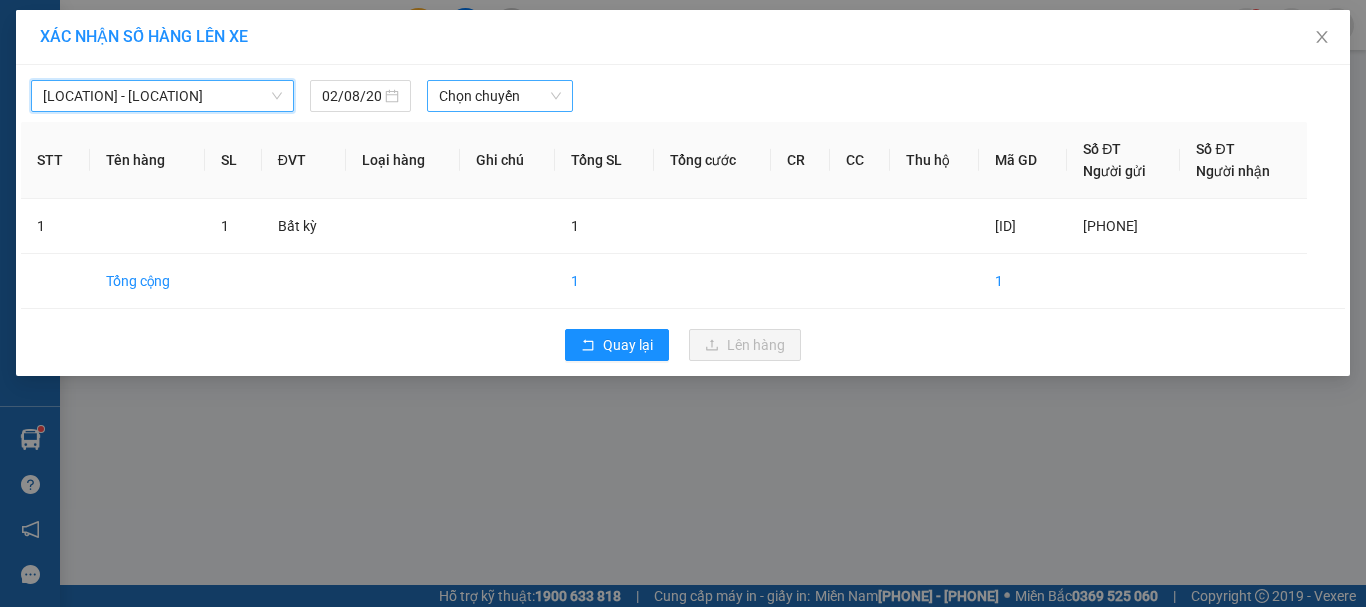 click on "Chọn chuyến" at bounding box center (500, 96) 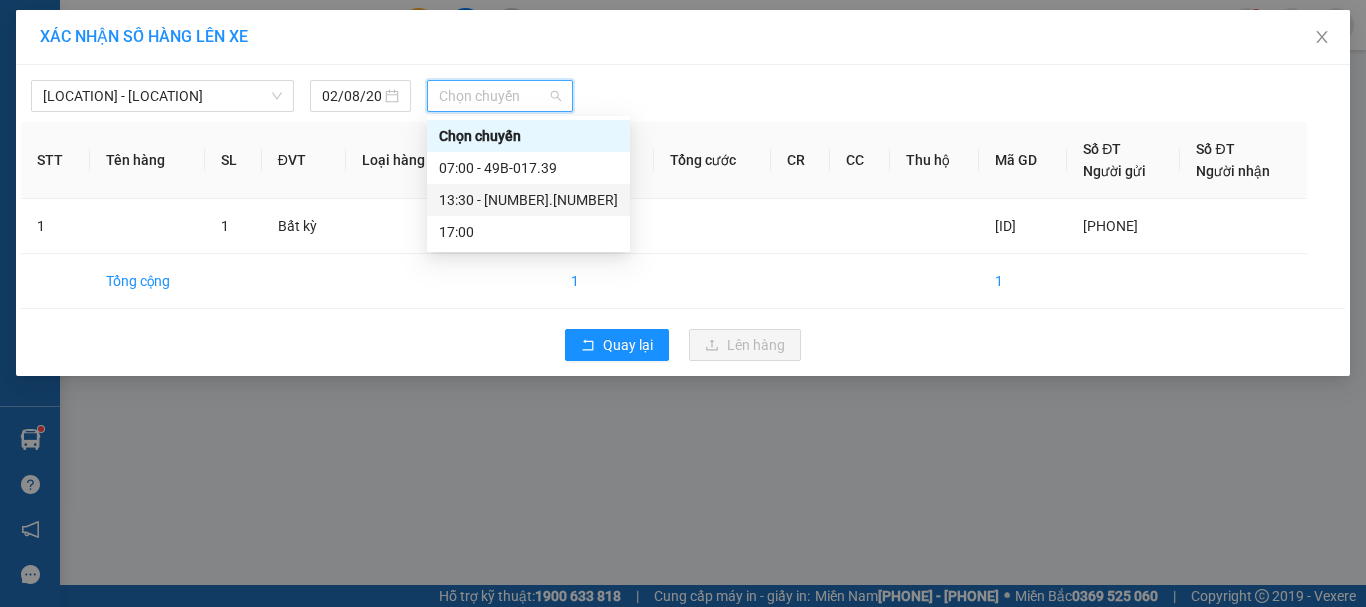 click on "[TIME]     - [NUMBER].[NUMBER]" at bounding box center (528, 200) 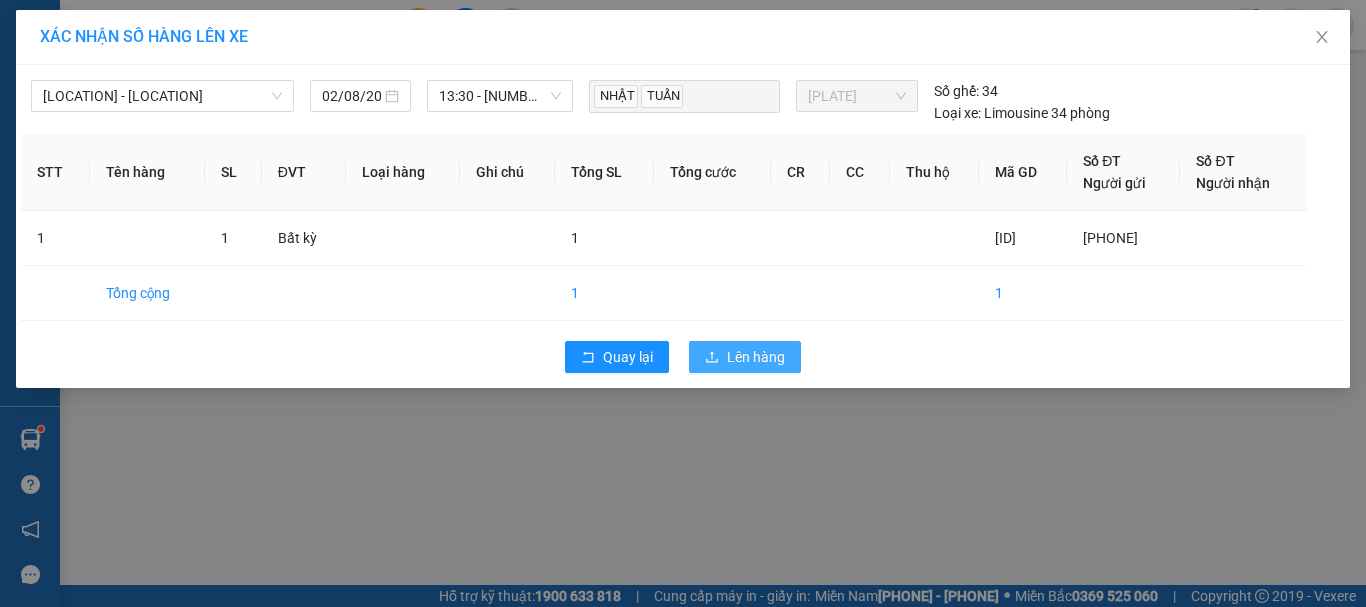 click on "Lên hàng" at bounding box center [756, 357] 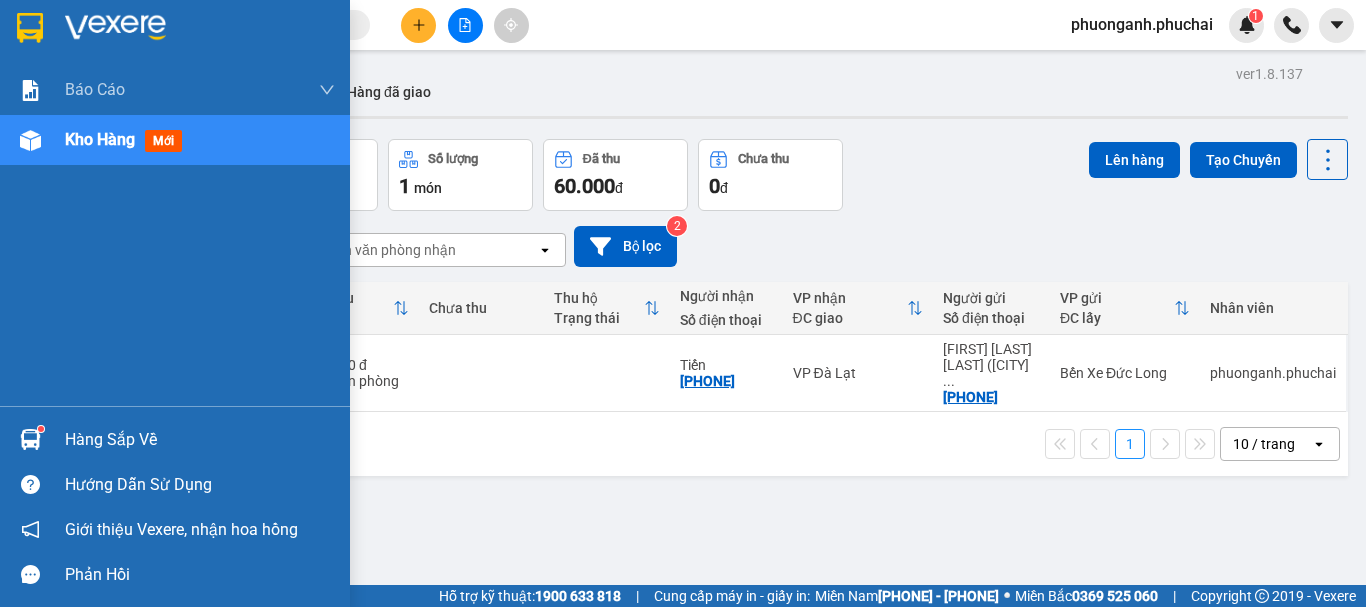 click on "Kho hàng" at bounding box center [100, 139] 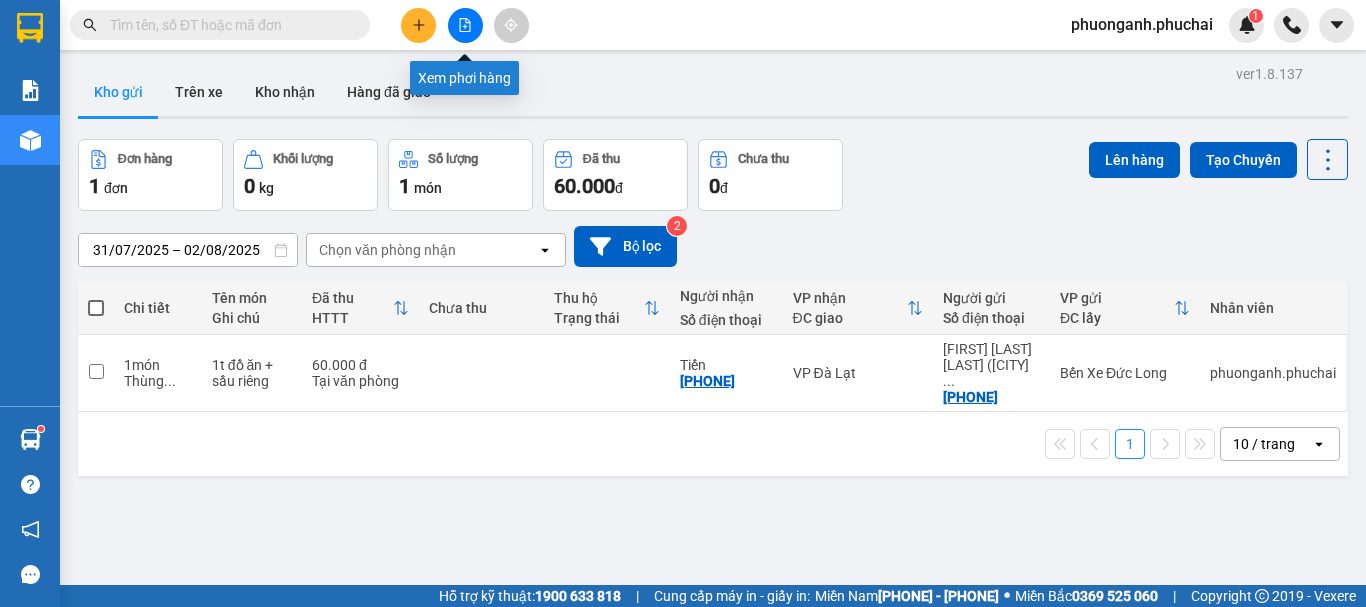 click 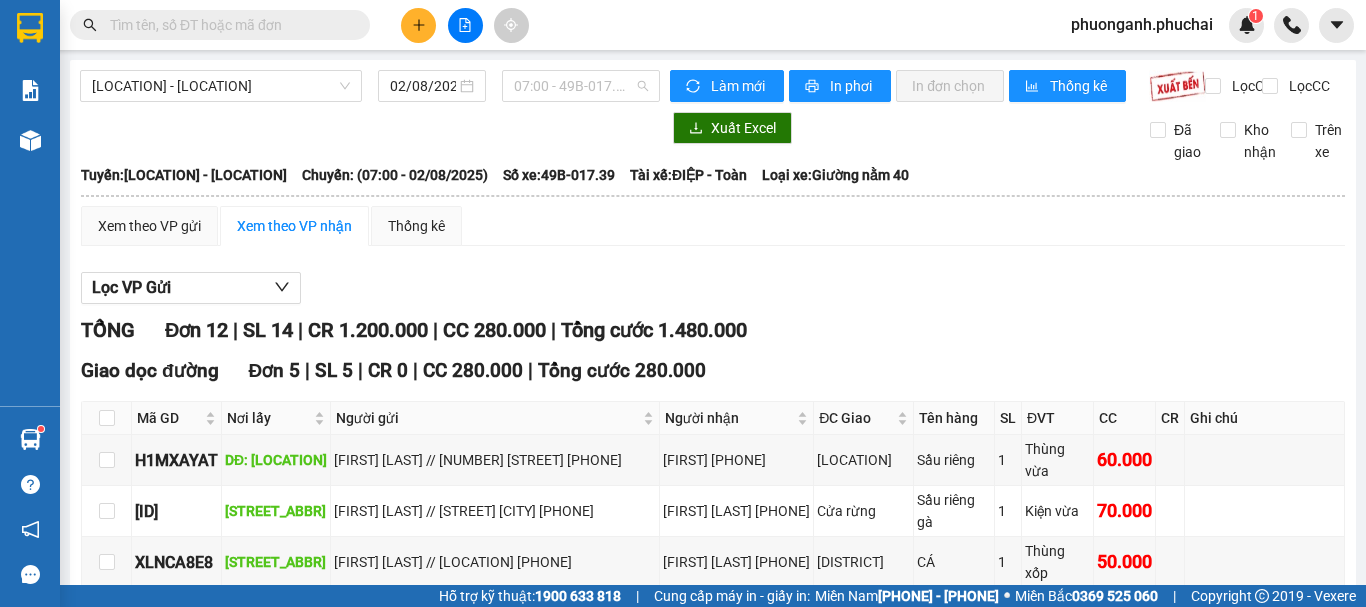 drag, startPoint x: 544, startPoint y: 96, endPoint x: 547, endPoint y: 120, distance: 24.186773 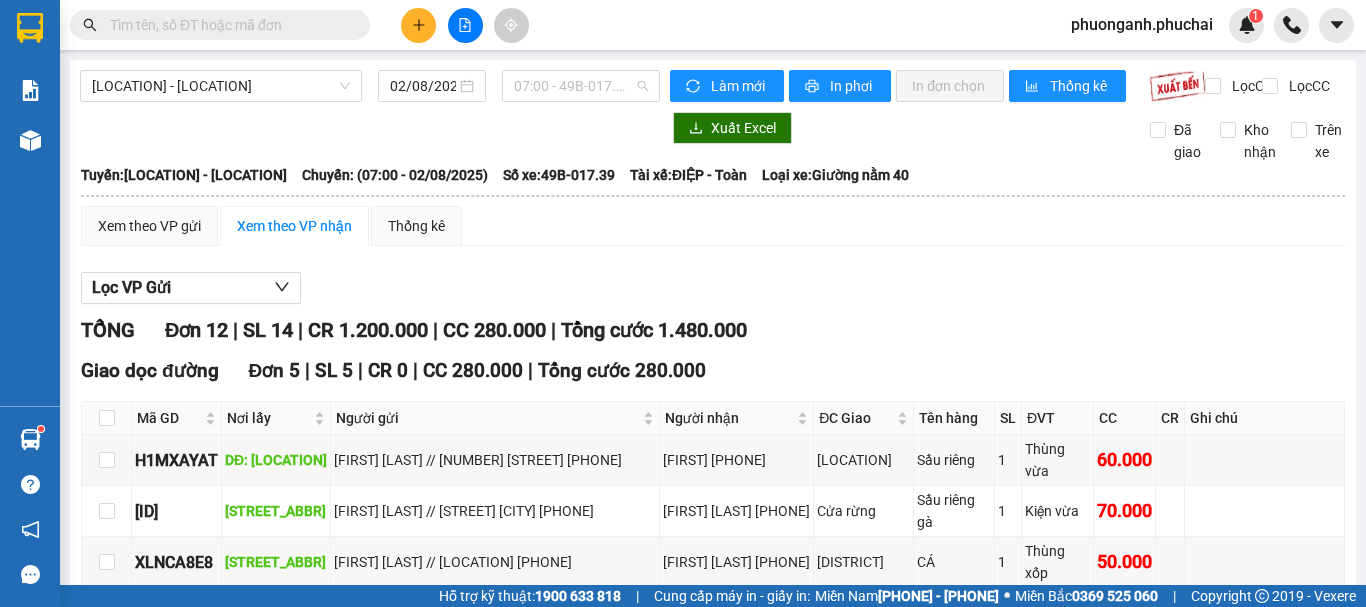 click on "07:00     - 49B-017.39" at bounding box center (581, 86) 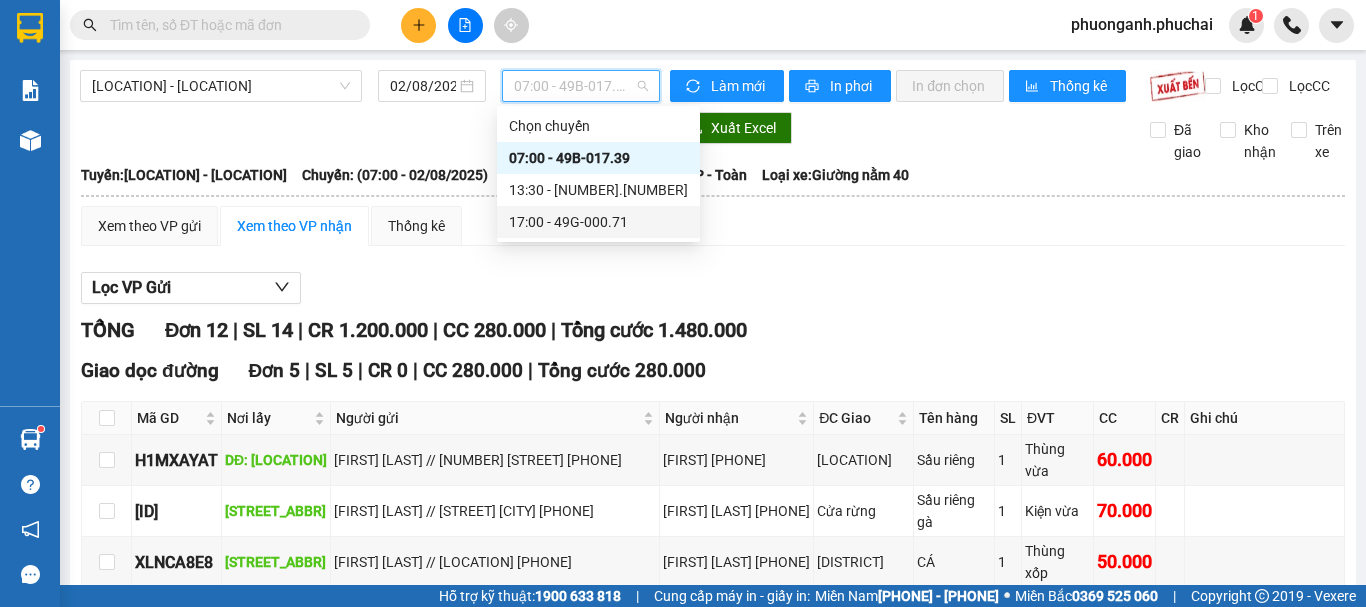 click on "[TIME]     - [PLATE]" at bounding box center (598, 222) 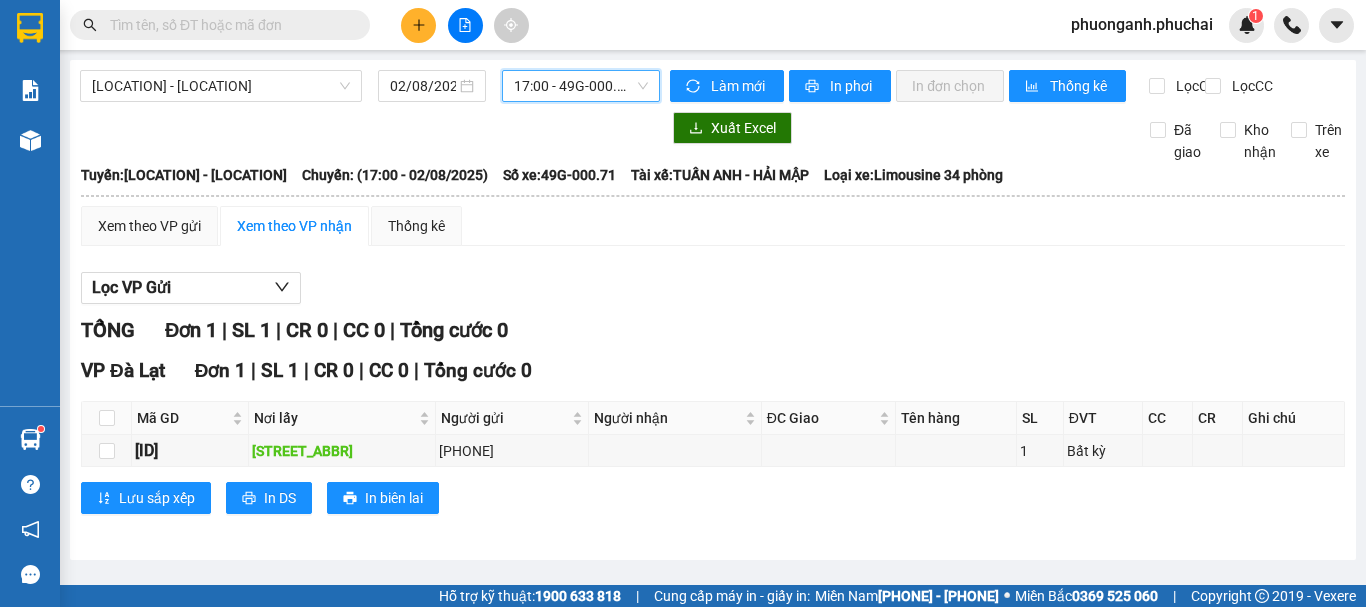 click on "[TIME]     - [PLATE]" at bounding box center [581, 86] 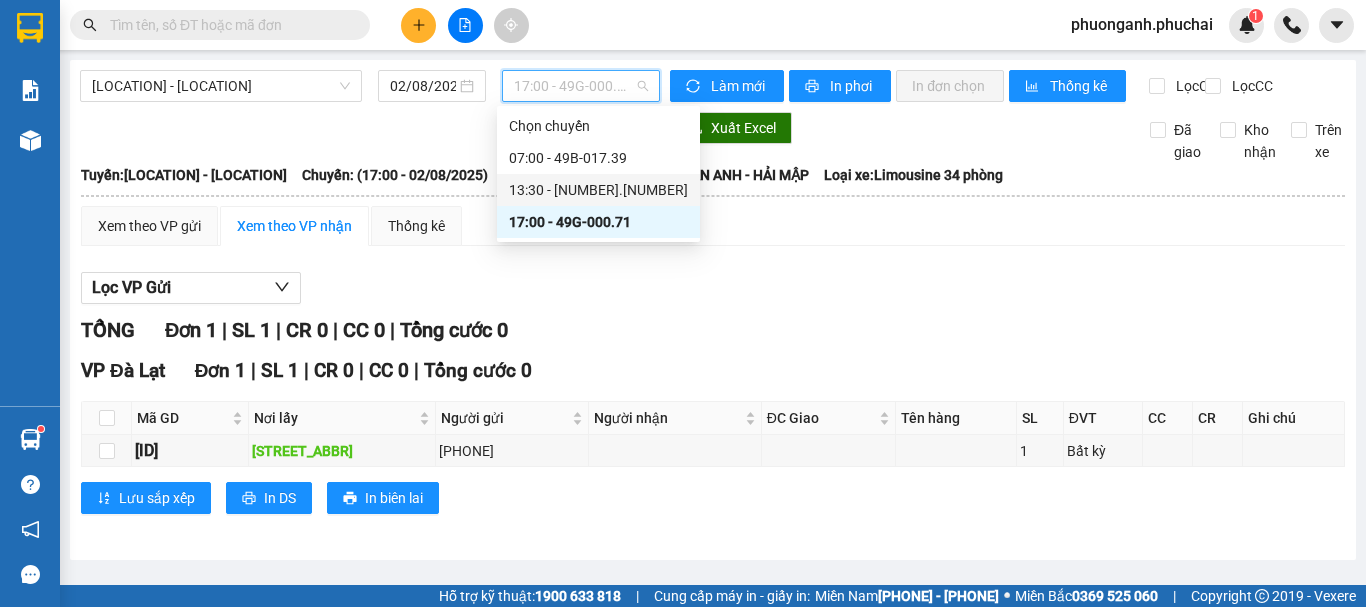 click on "[TIME]     - [NUMBER].[NUMBER]" at bounding box center (598, 190) 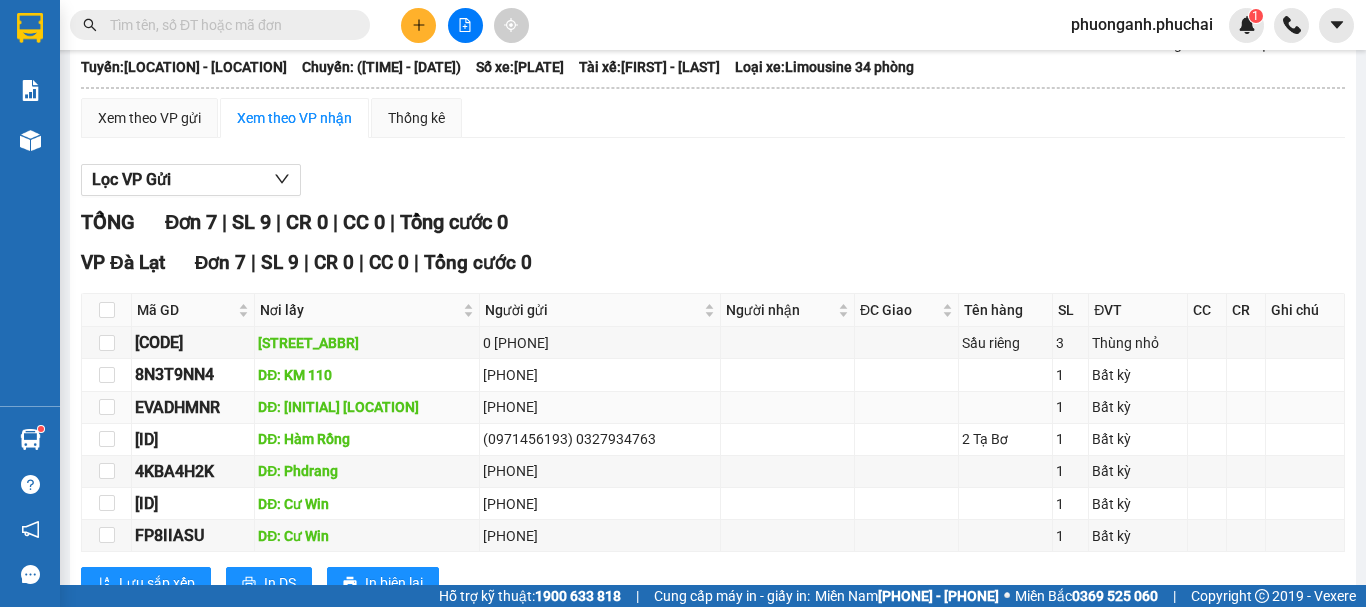 scroll, scrollTop: 195, scrollLeft: 0, axis: vertical 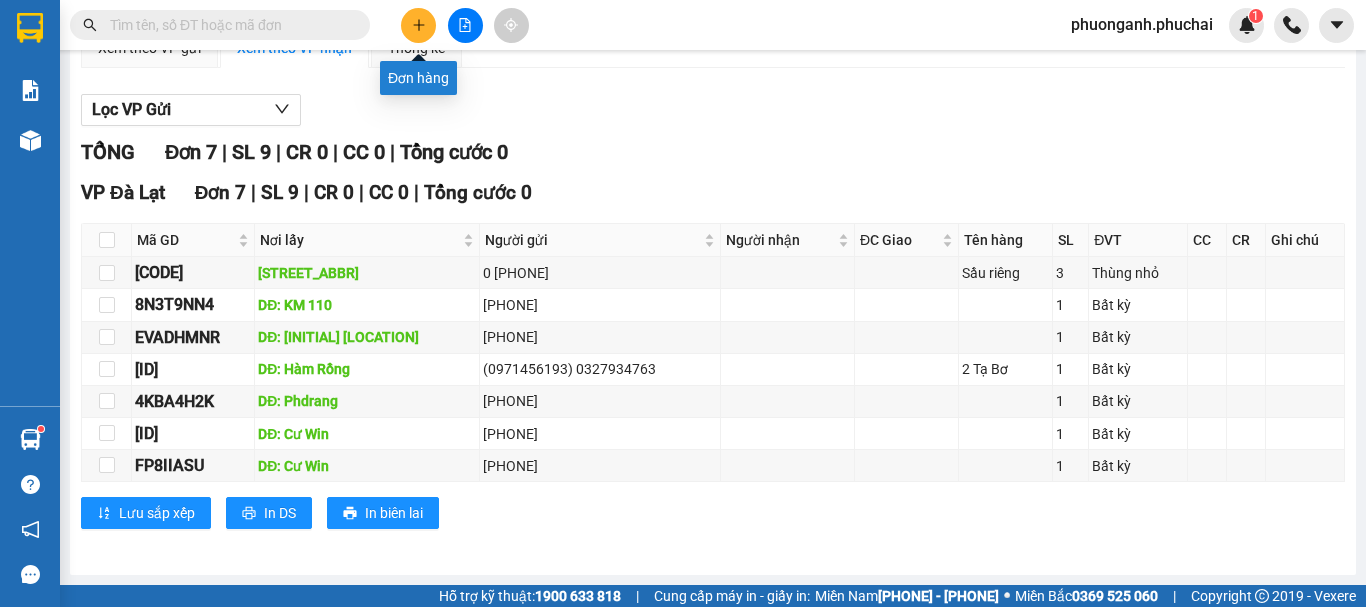 click 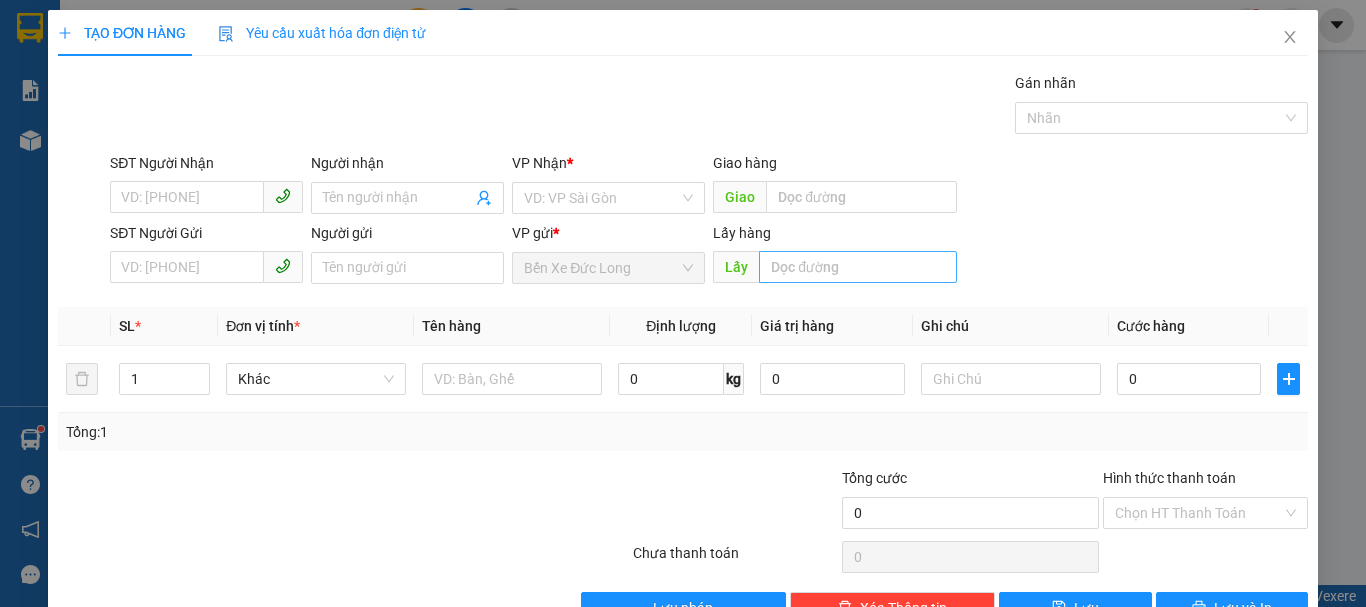 scroll, scrollTop: 0, scrollLeft: 0, axis: both 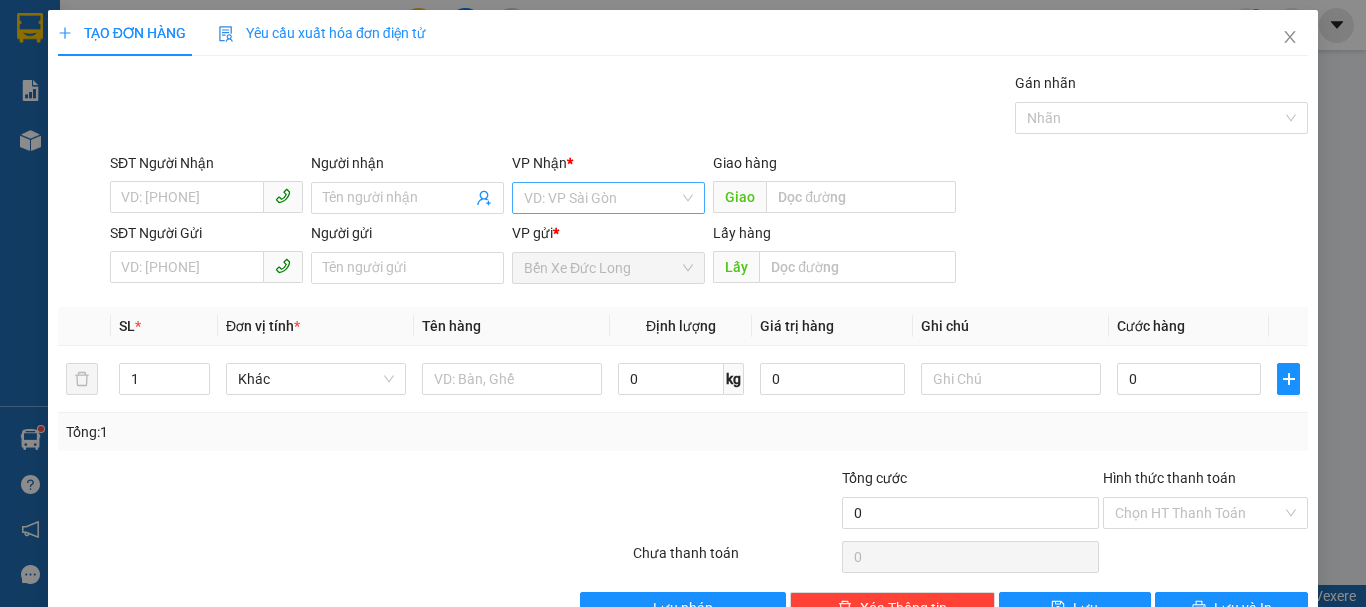 click at bounding box center [601, 198] 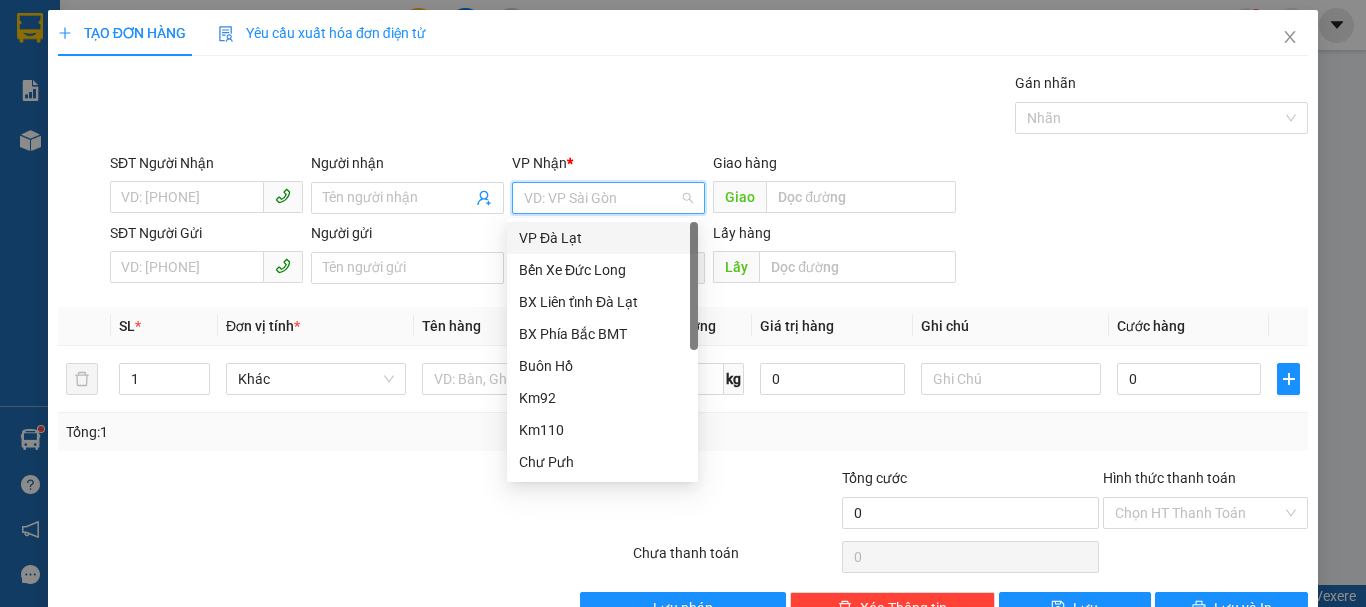 click on "VP Đà Lạt" at bounding box center [602, 238] 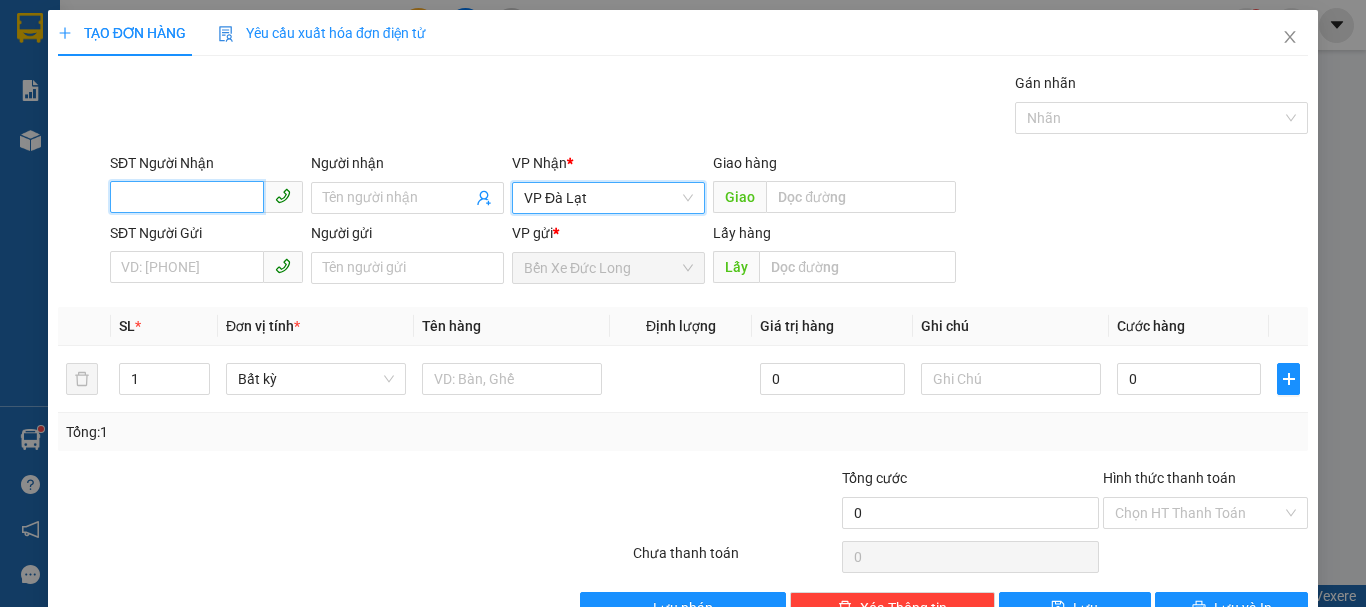 click on "SĐT Người Nhận" at bounding box center [187, 197] 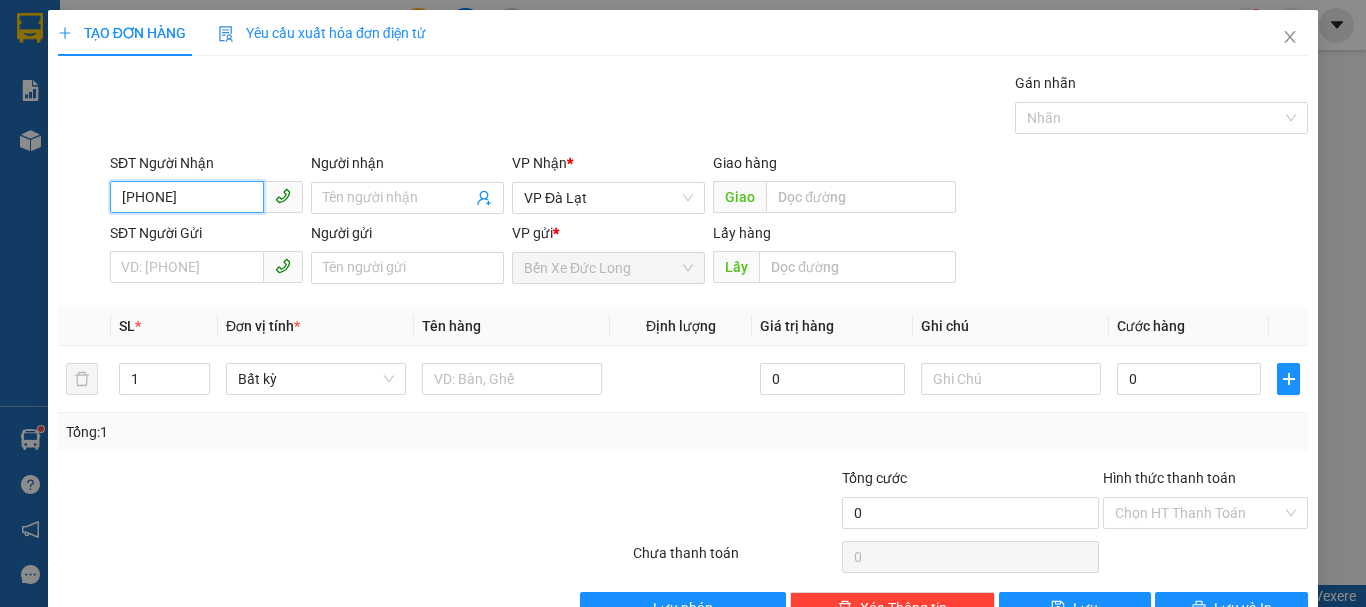 click on "[PHONE]" at bounding box center [187, 197] 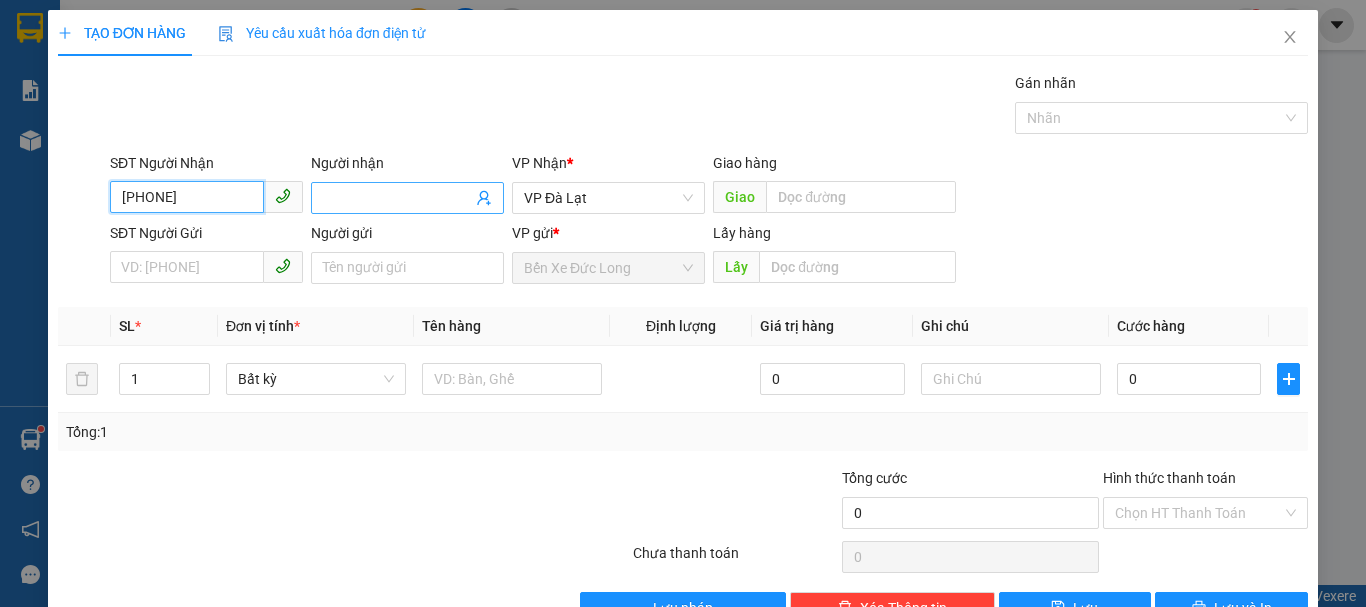type on "[PHONE]" 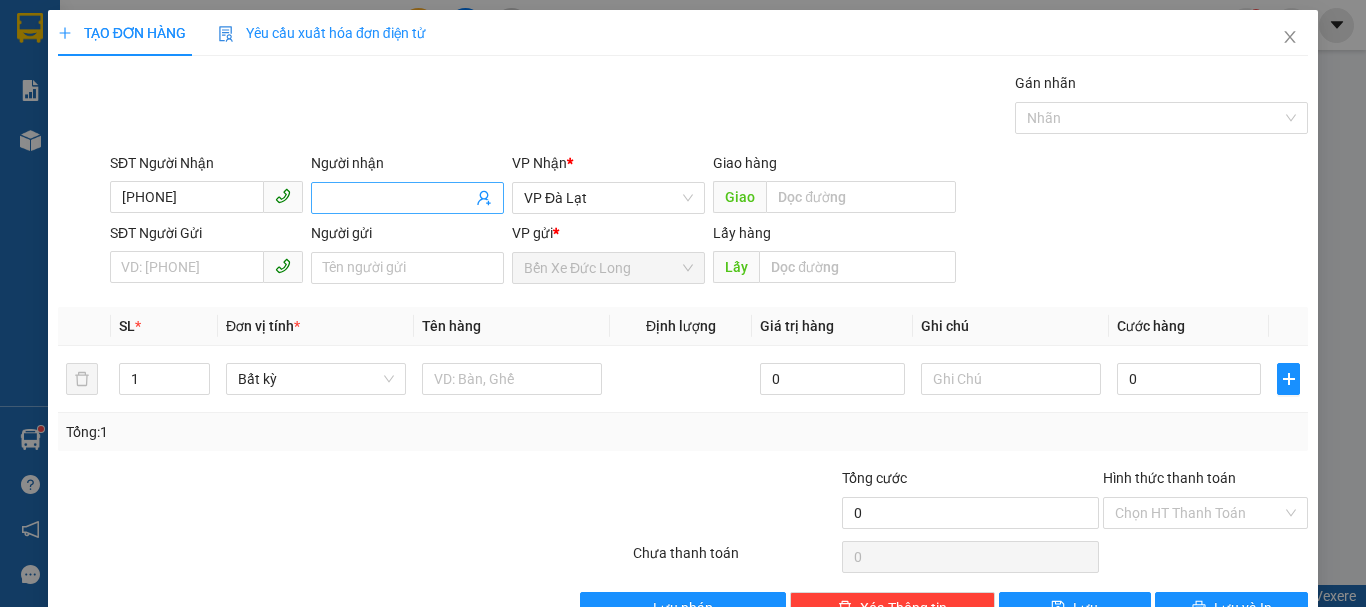 click on "Người nhận" at bounding box center [397, 198] 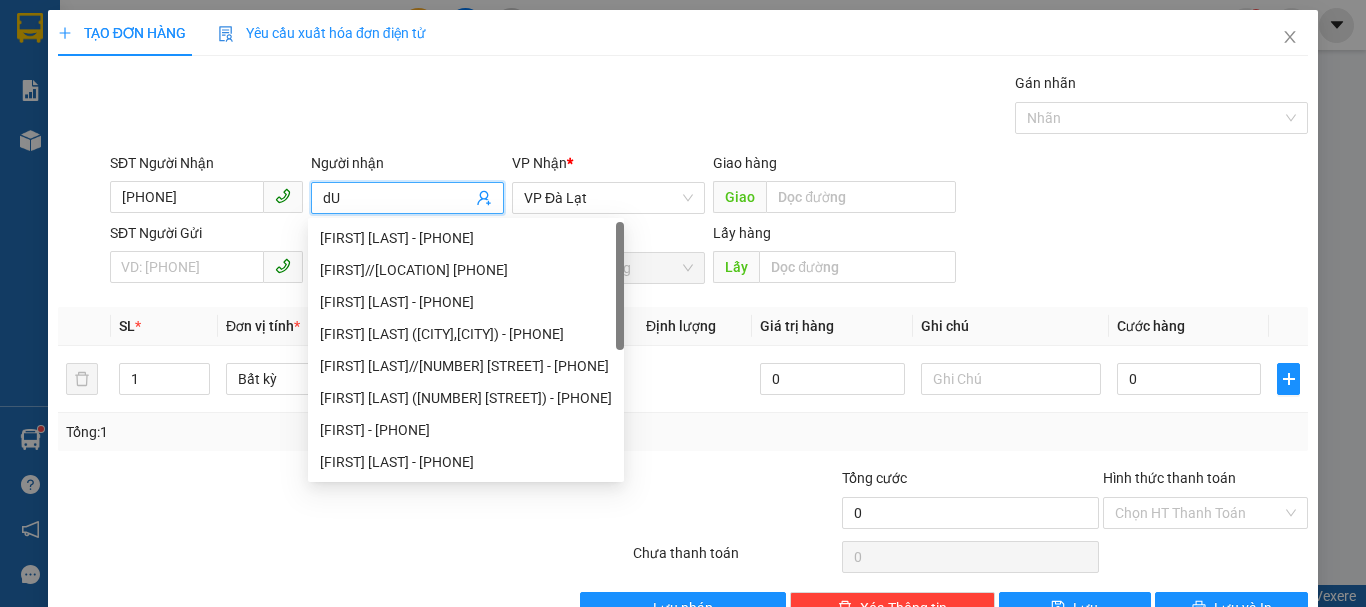 type on "d" 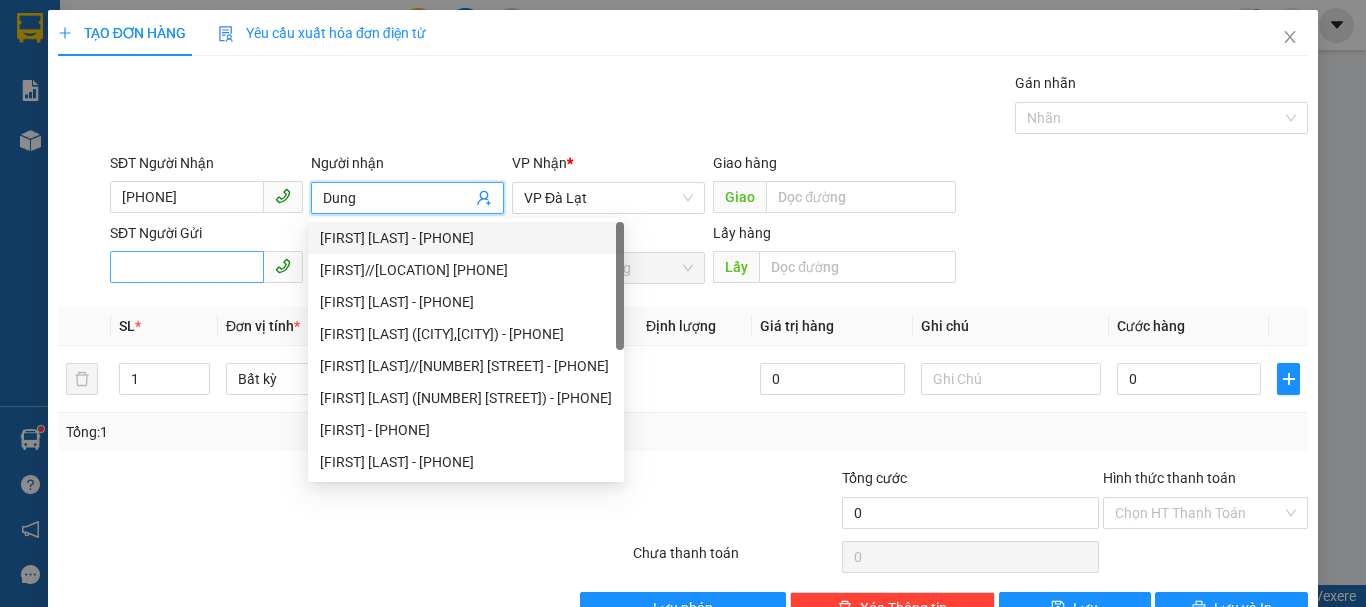 type on "Dung" 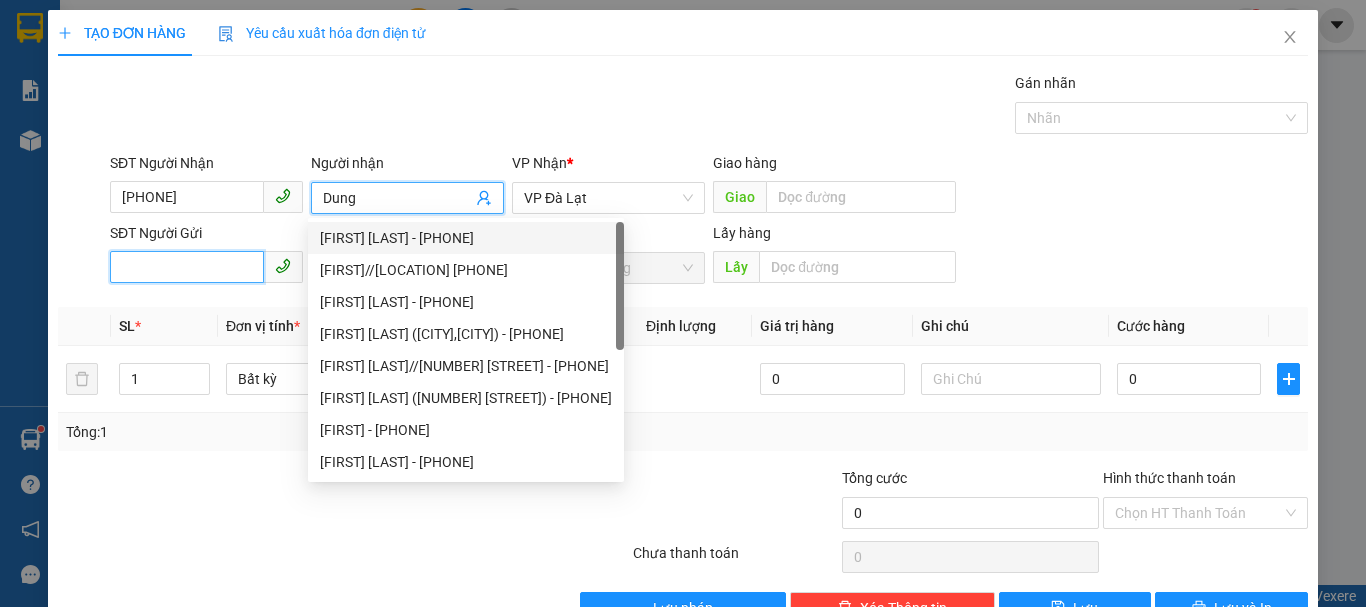 click on "SĐT Người Gửi" at bounding box center (187, 267) 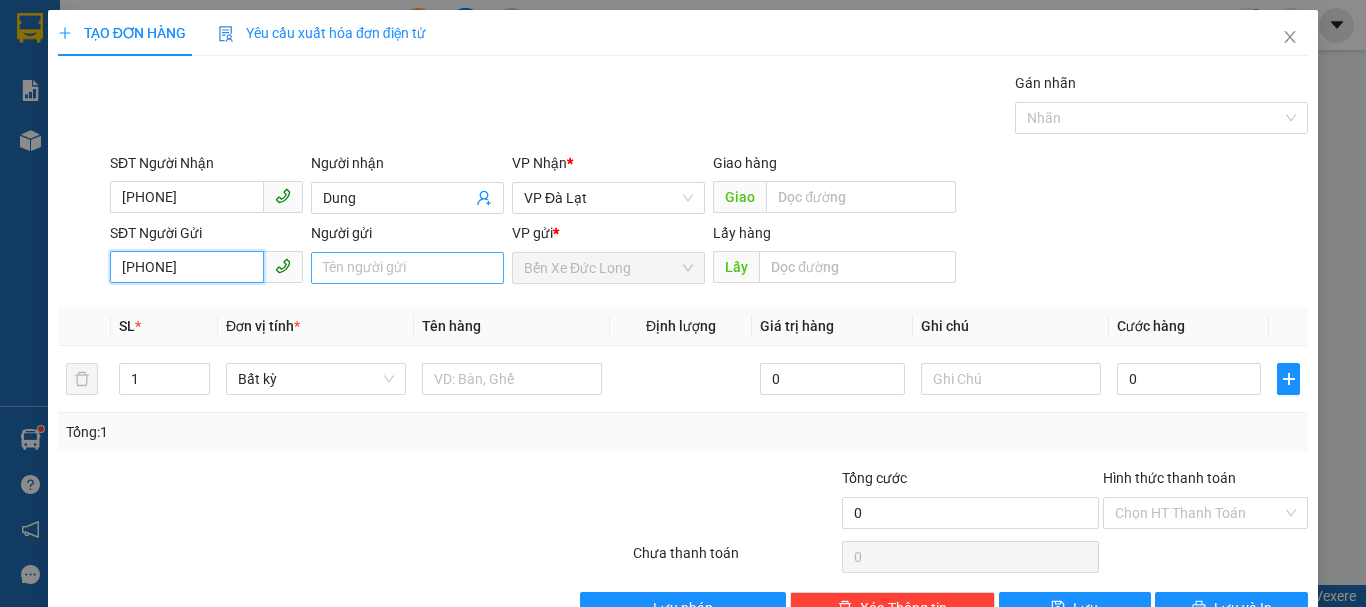type on "[PHONE]" 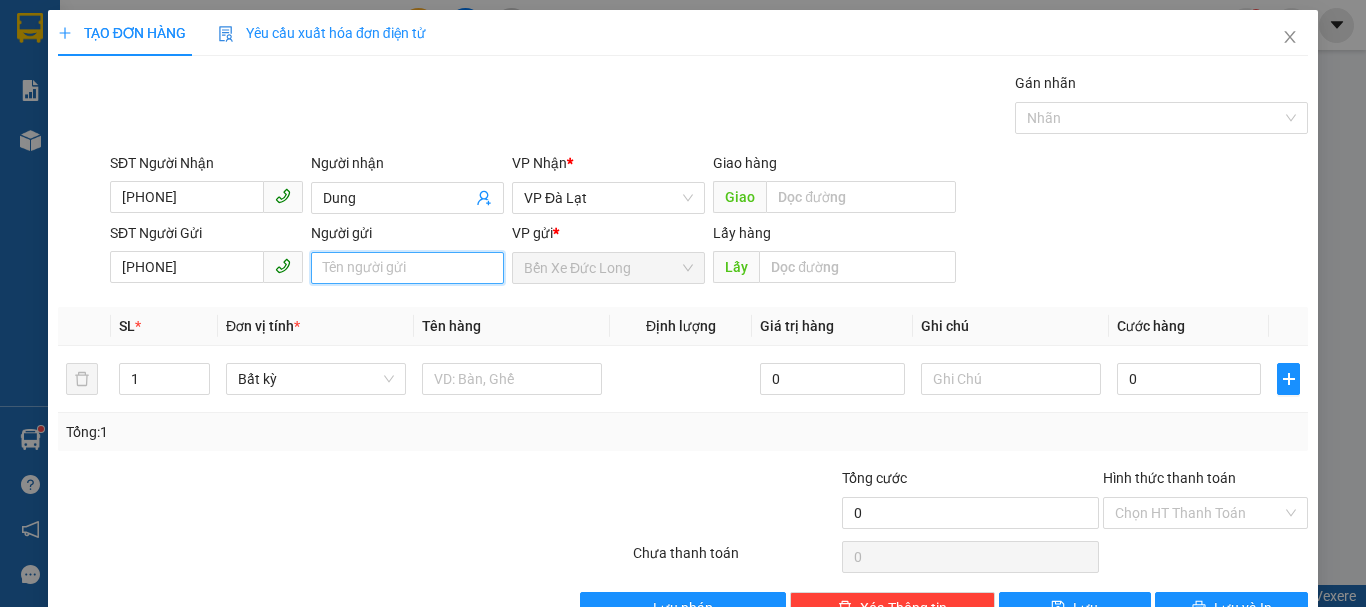 click on "Người gửi" at bounding box center (407, 268) 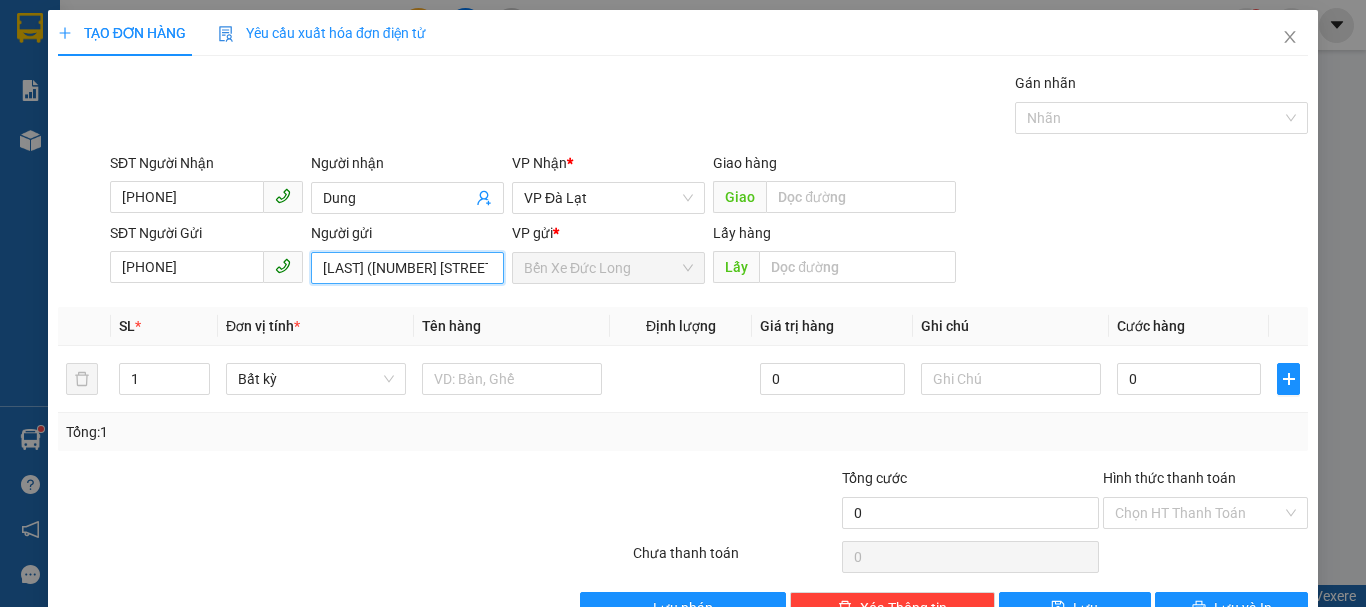 scroll, scrollTop: 0, scrollLeft: 53, axis: horizontal 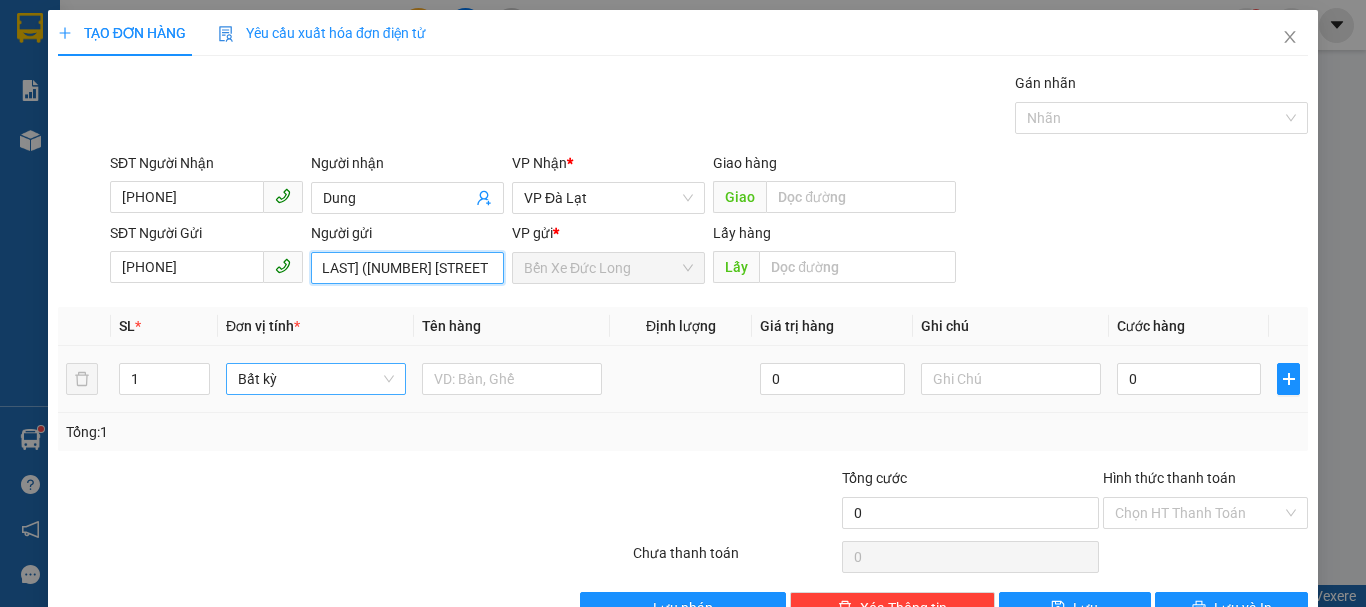 click on "Bất kỳ" at bounding box center [316, 379] 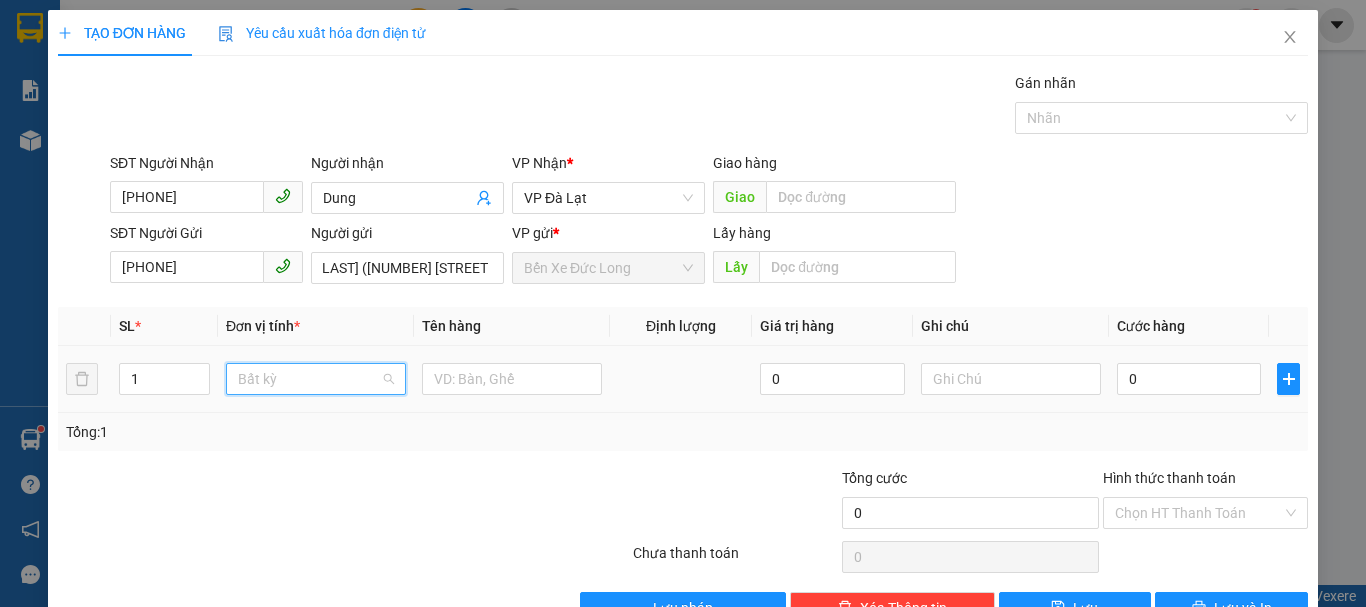 scroll, scrollTop: 0, scrollLeft: 0, axis: both 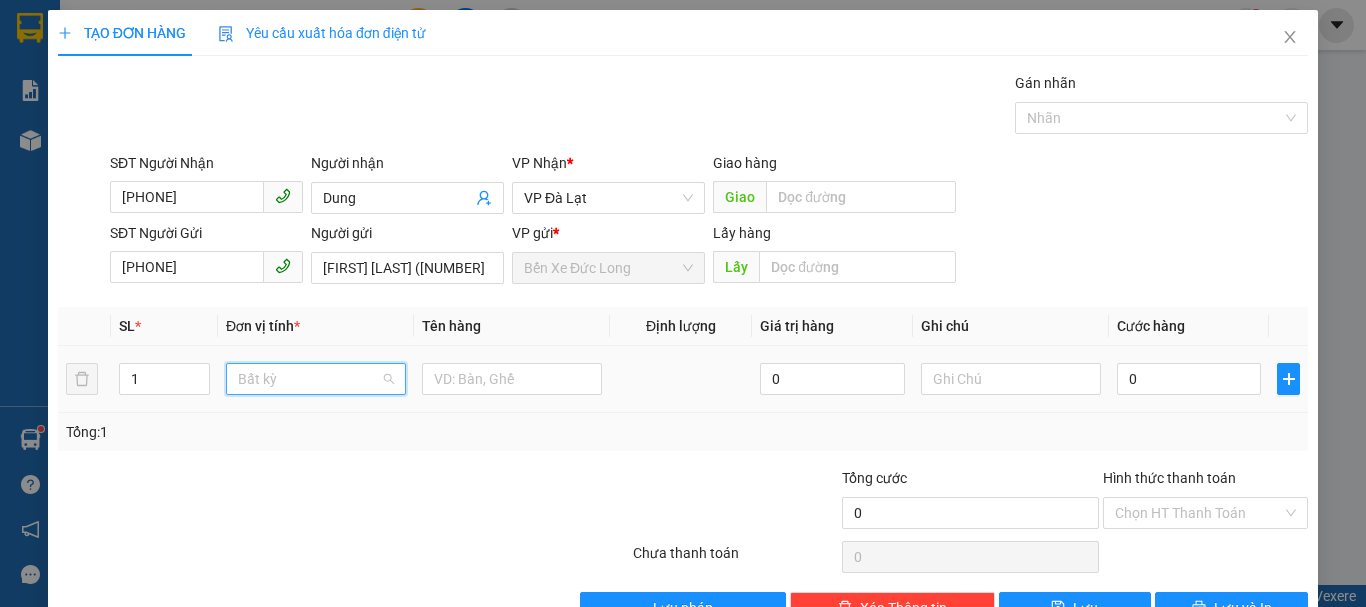 click on "Bất kỳ" at bounding box center (316, 379) 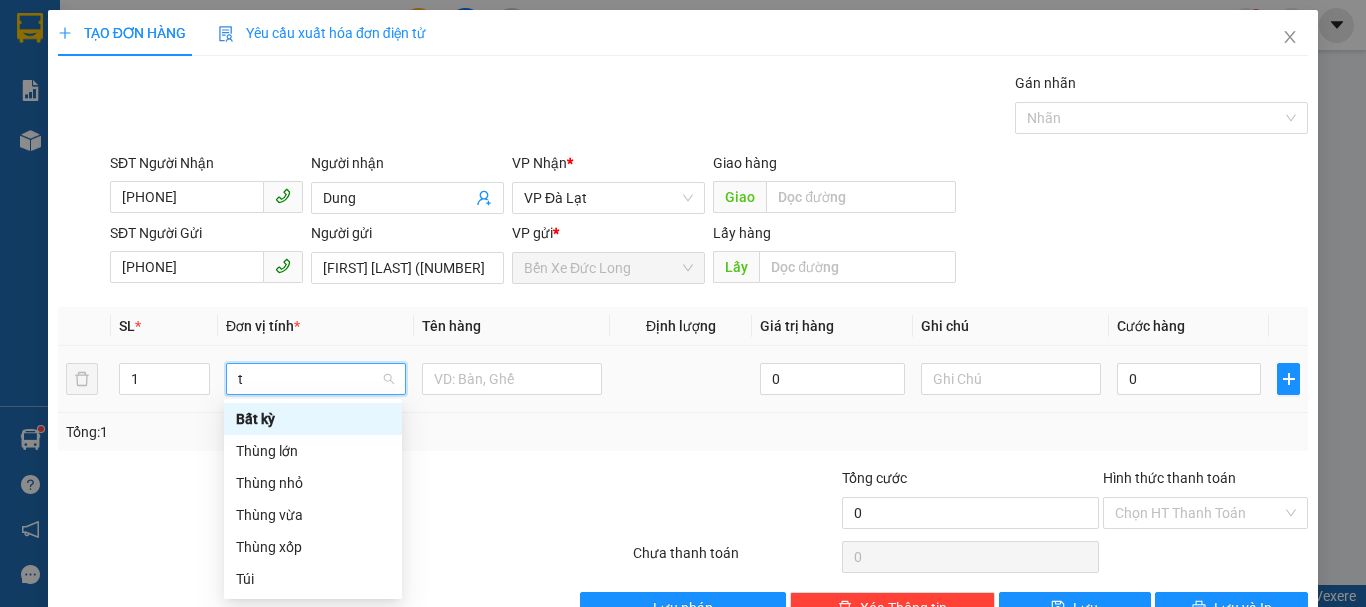 click on "t" at bounding box center (309, 379) 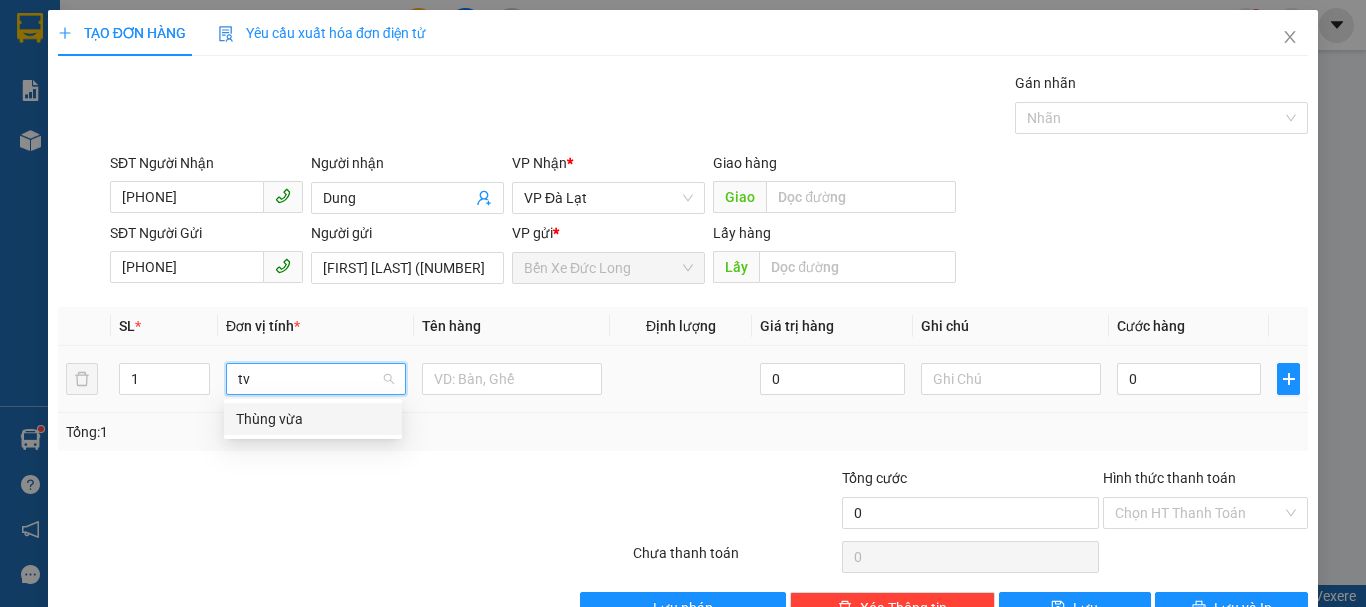type on "tv" 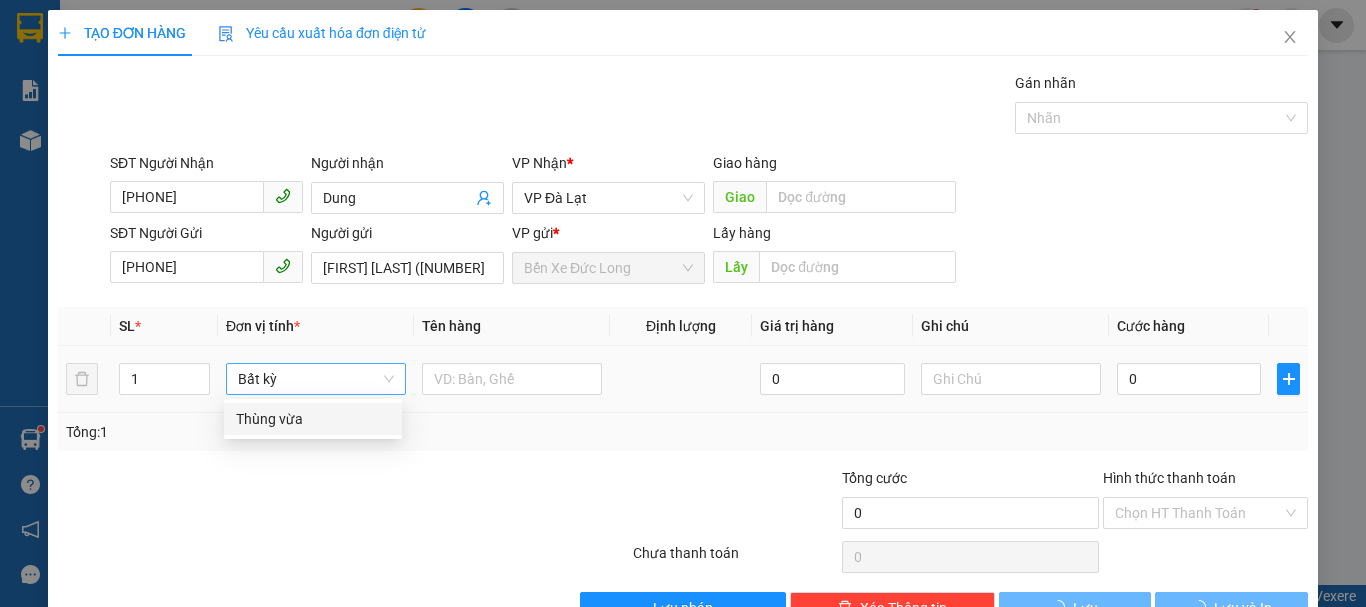 click on "Bất kỳ" at bounding box center (316, 379) 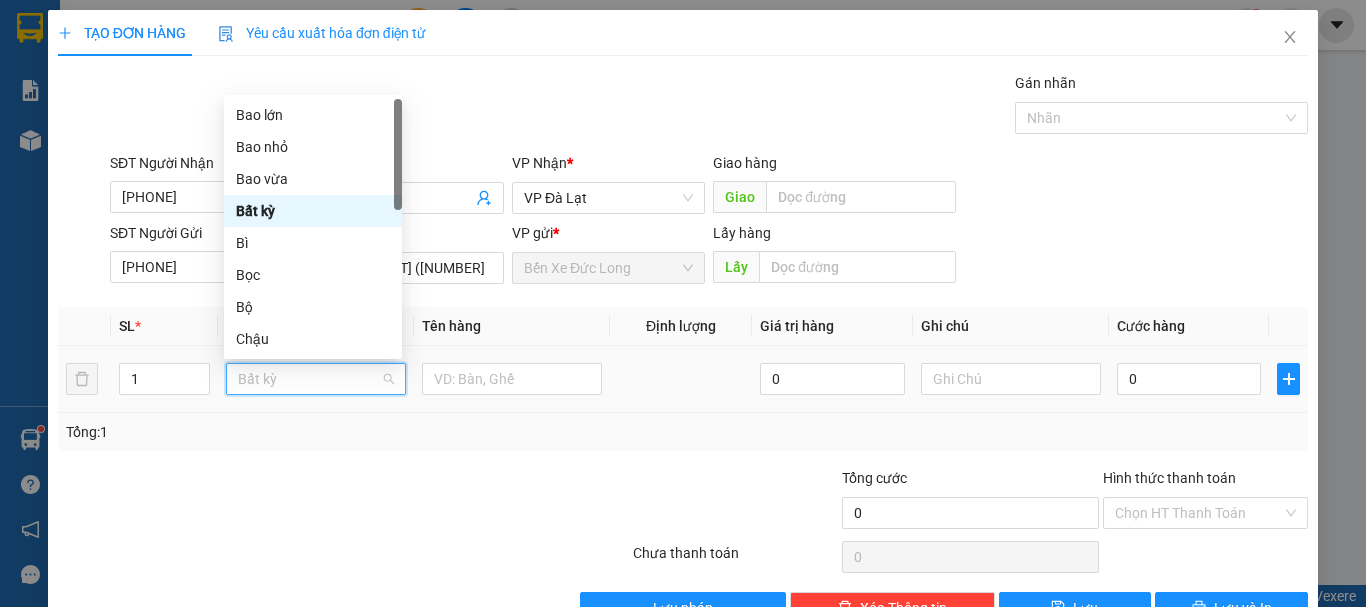 click on "Bất kỳ" at bounding box center [316, 379] 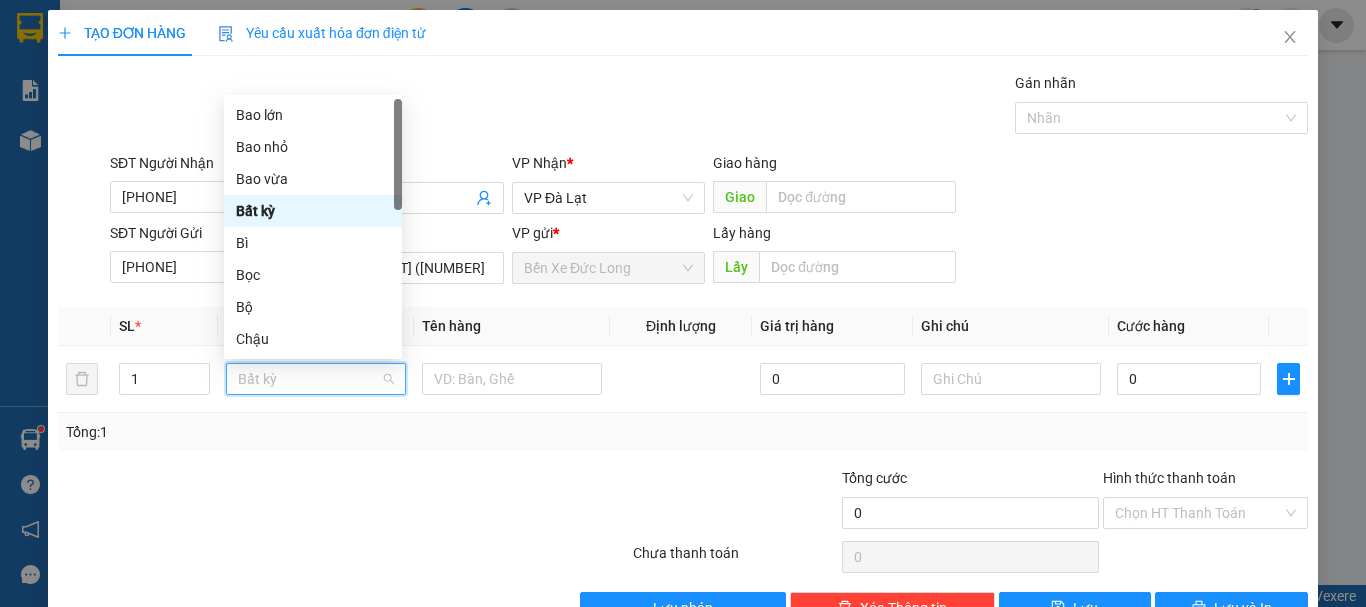 click on "Tên hàng" at bounding box center [512, 326] 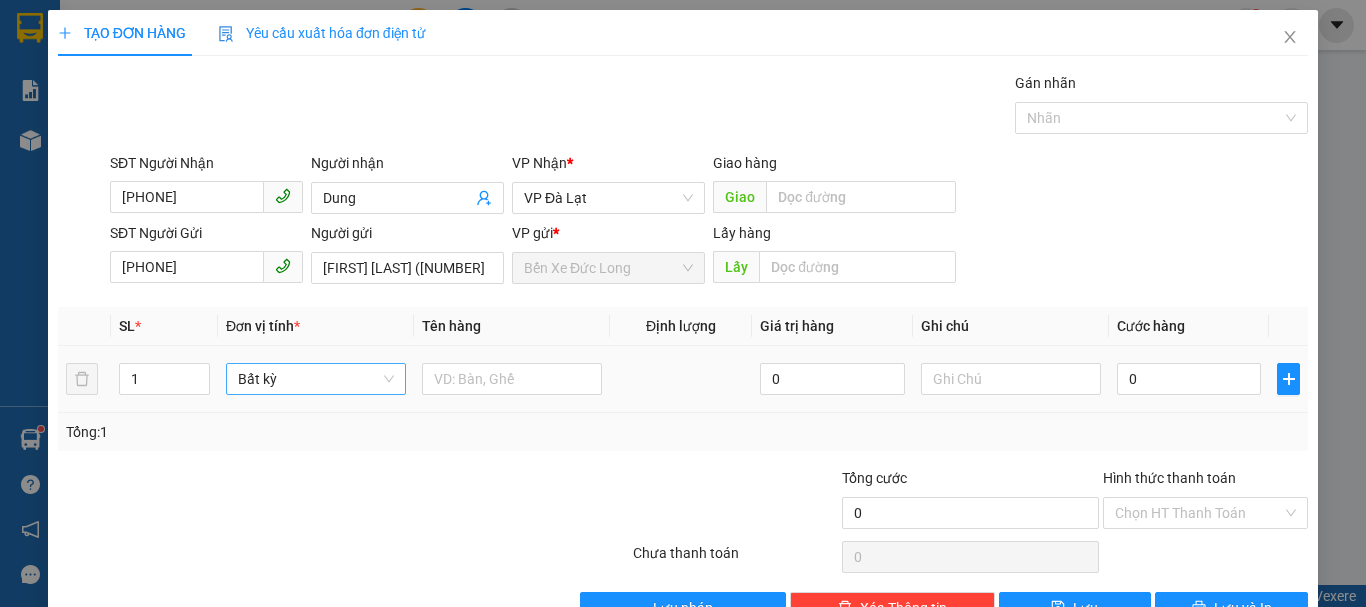 click on "Bất kỳ" at bounding box center [316, 379] 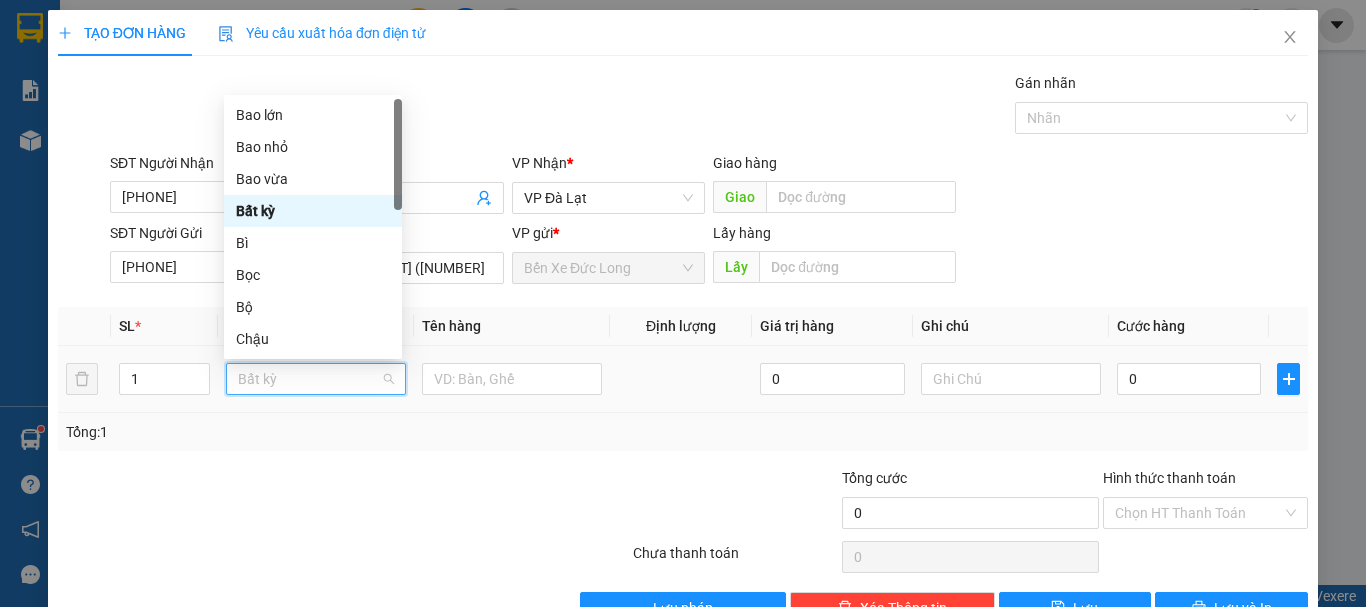 type on "v" 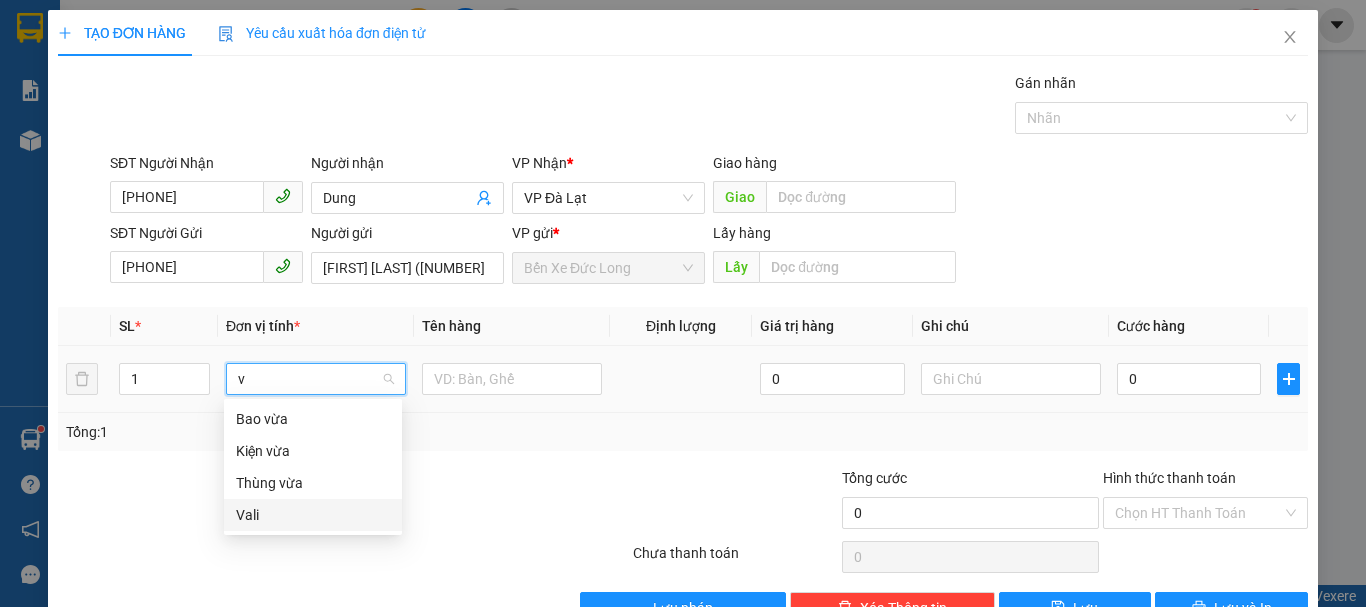 drag, startPoint x: 253, startPoint y: 509, endPoint x: 381, endPoint y: 416, distance: 158.2182 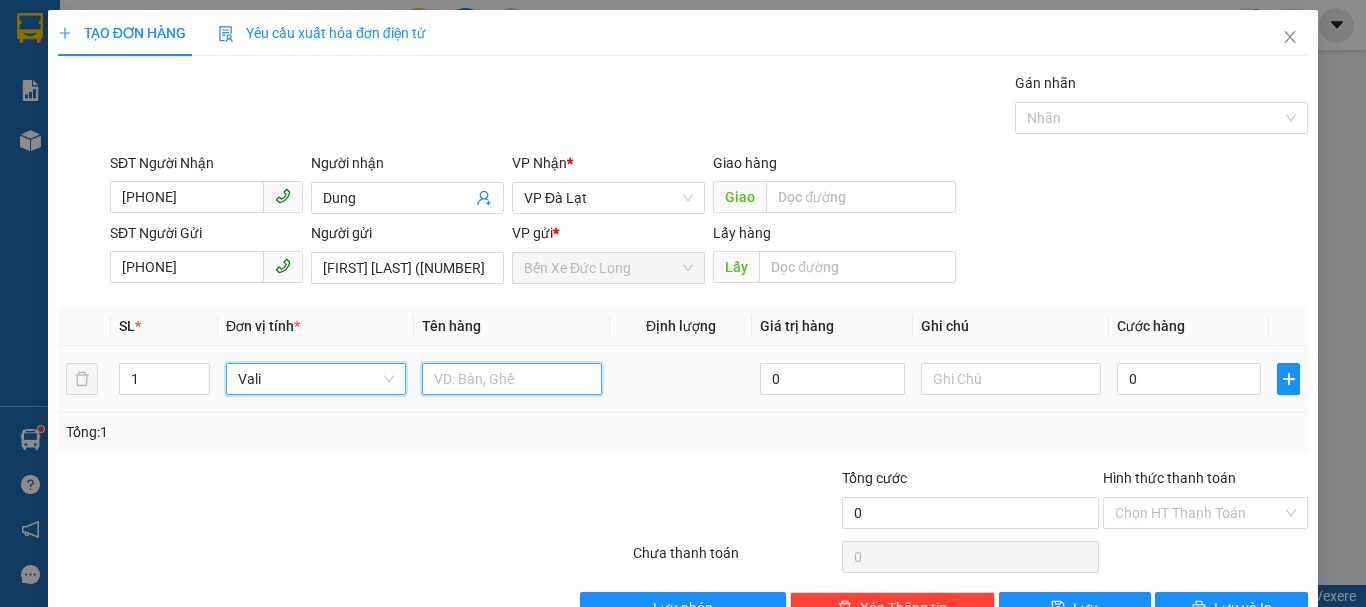 click at bounding box center (512, 379) 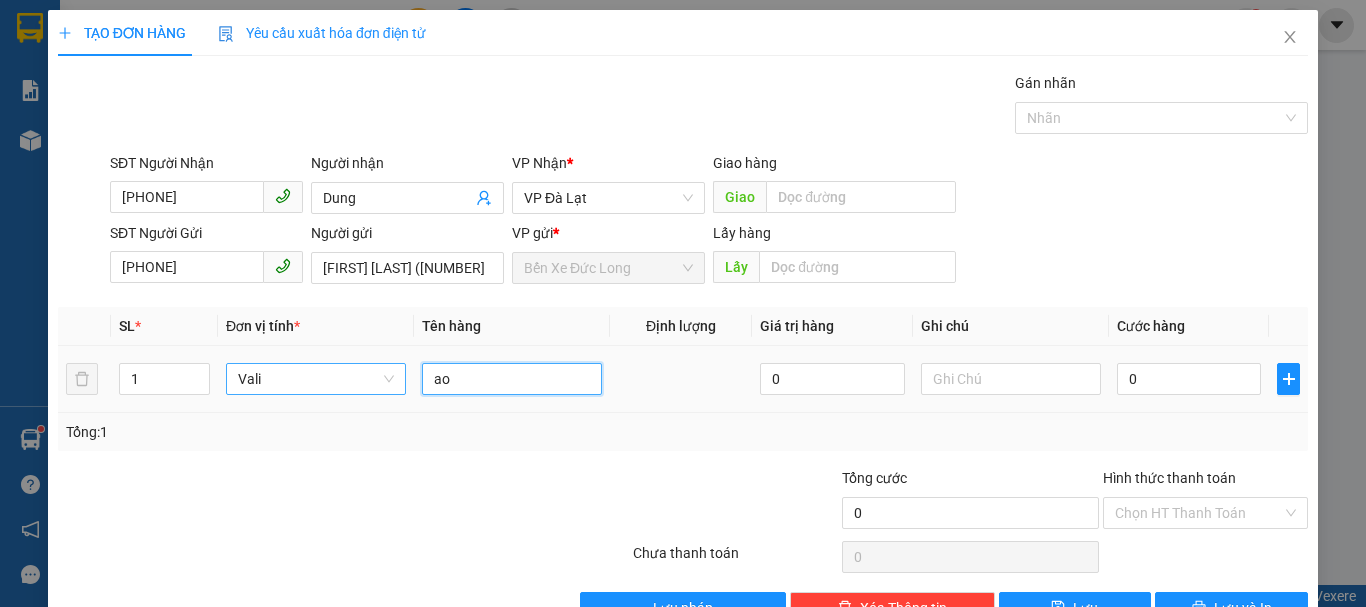 type on "a" 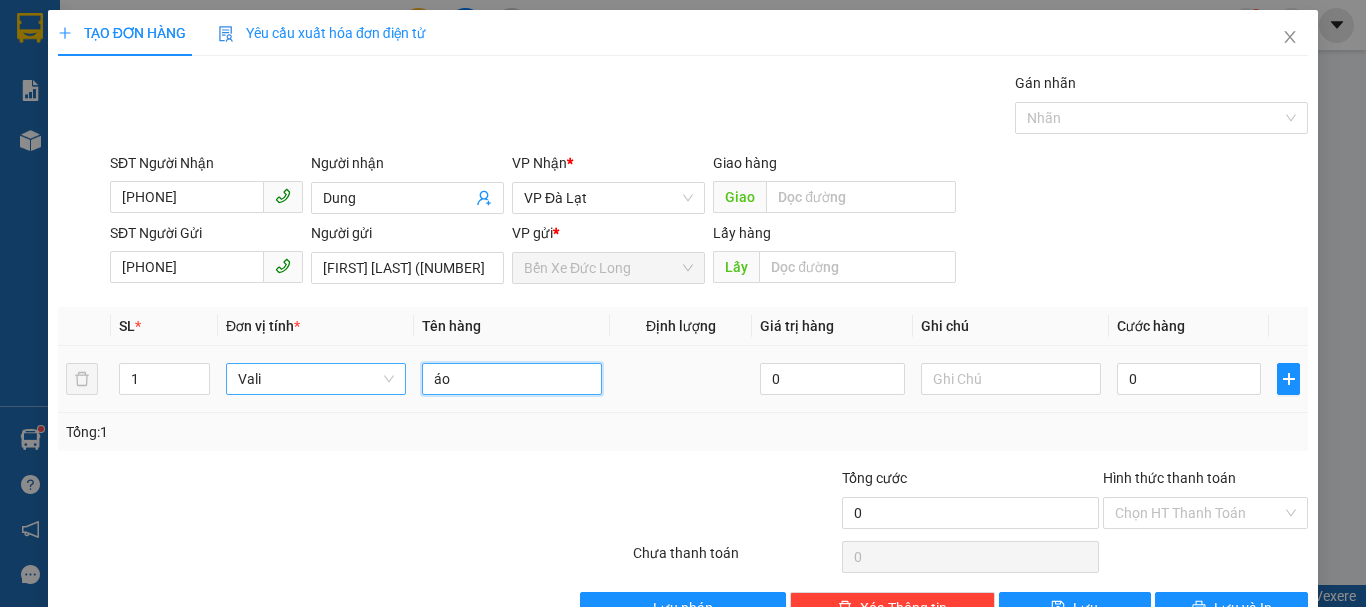 type on "á" 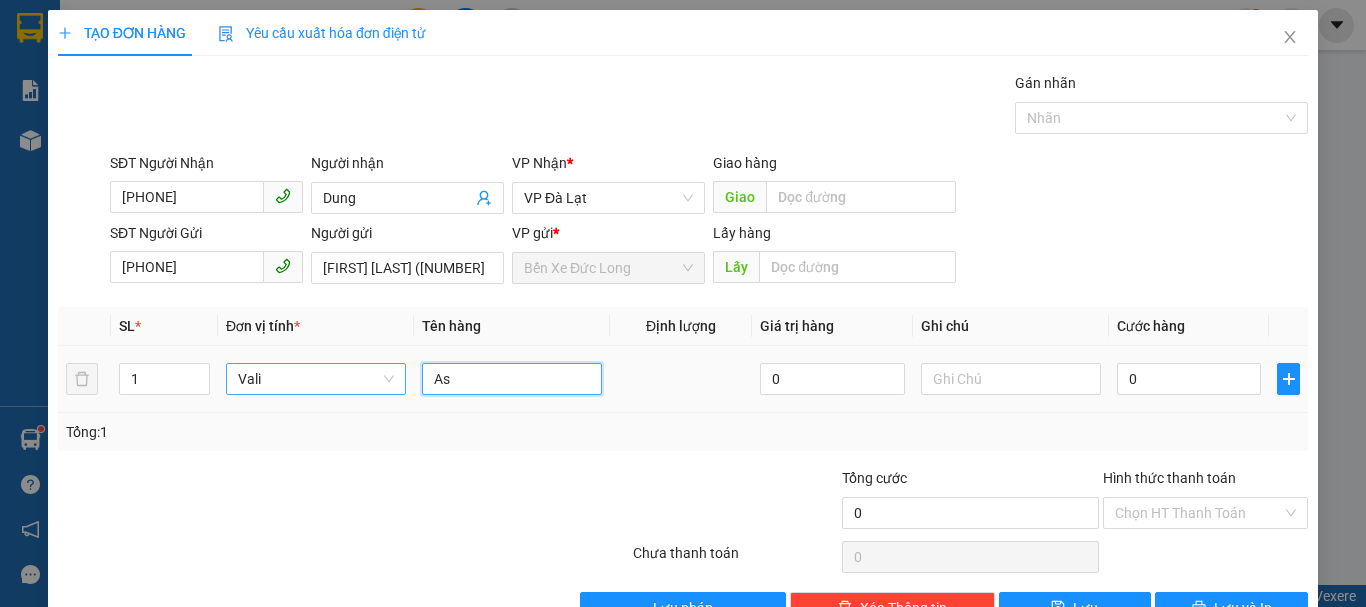 type on "A" 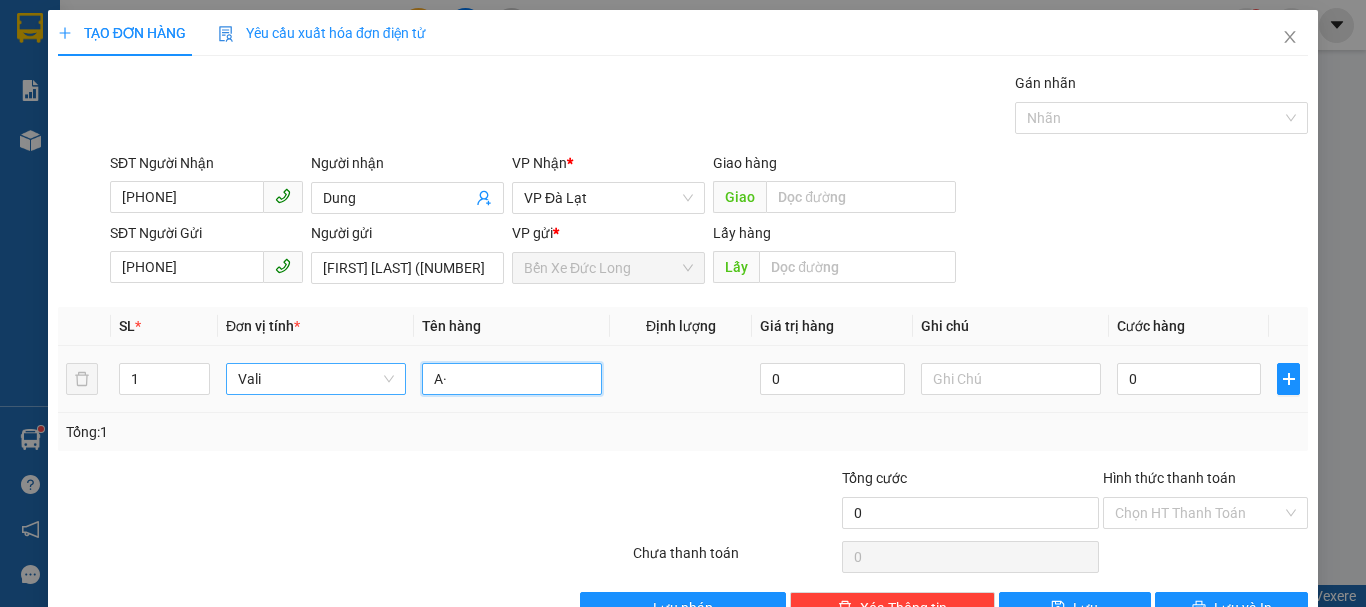 type on "A" 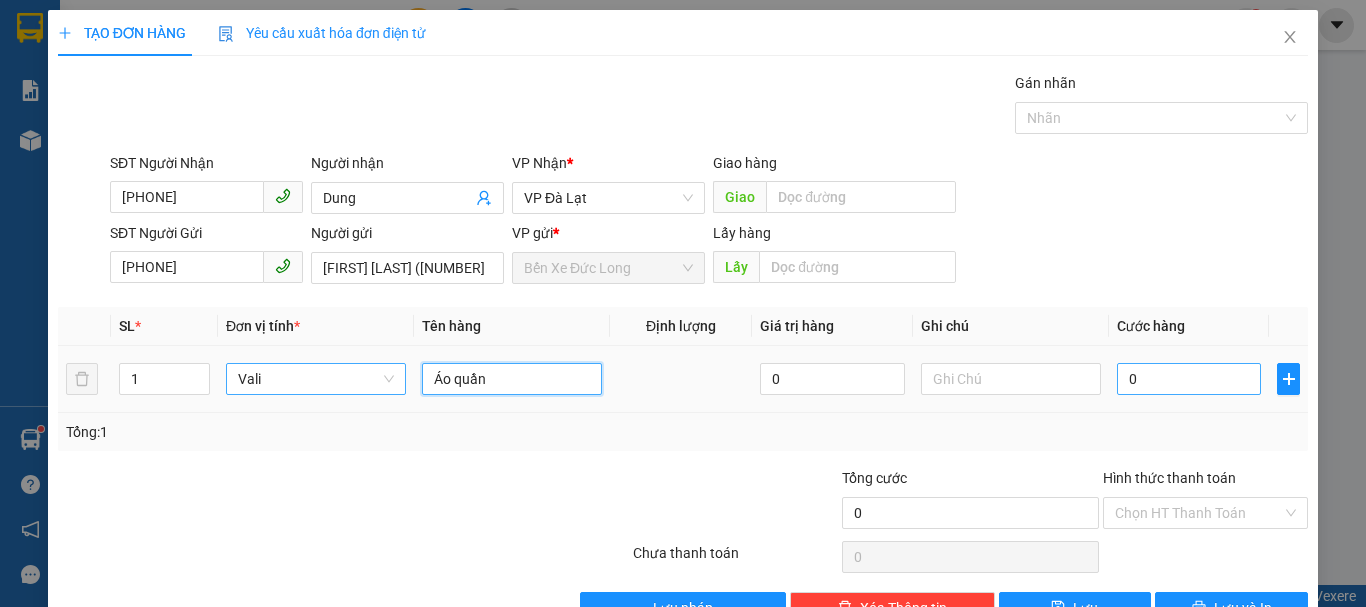 type on "Áo quần" 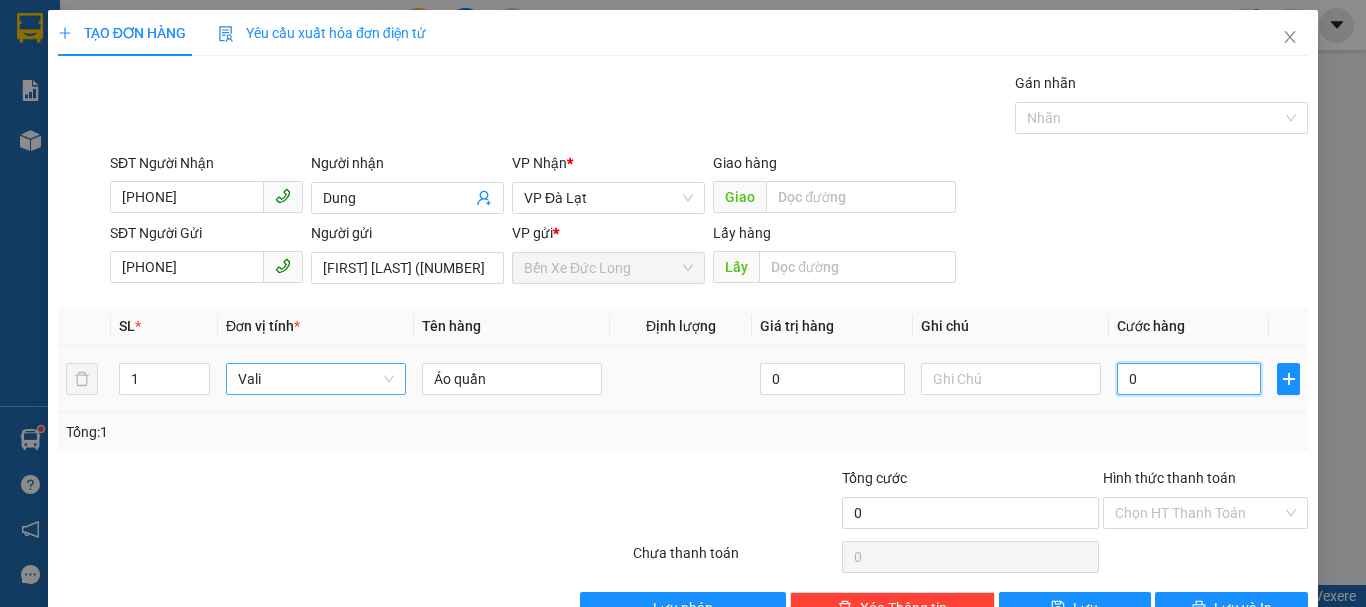 click on "0" at bounding box center (1189, 379) 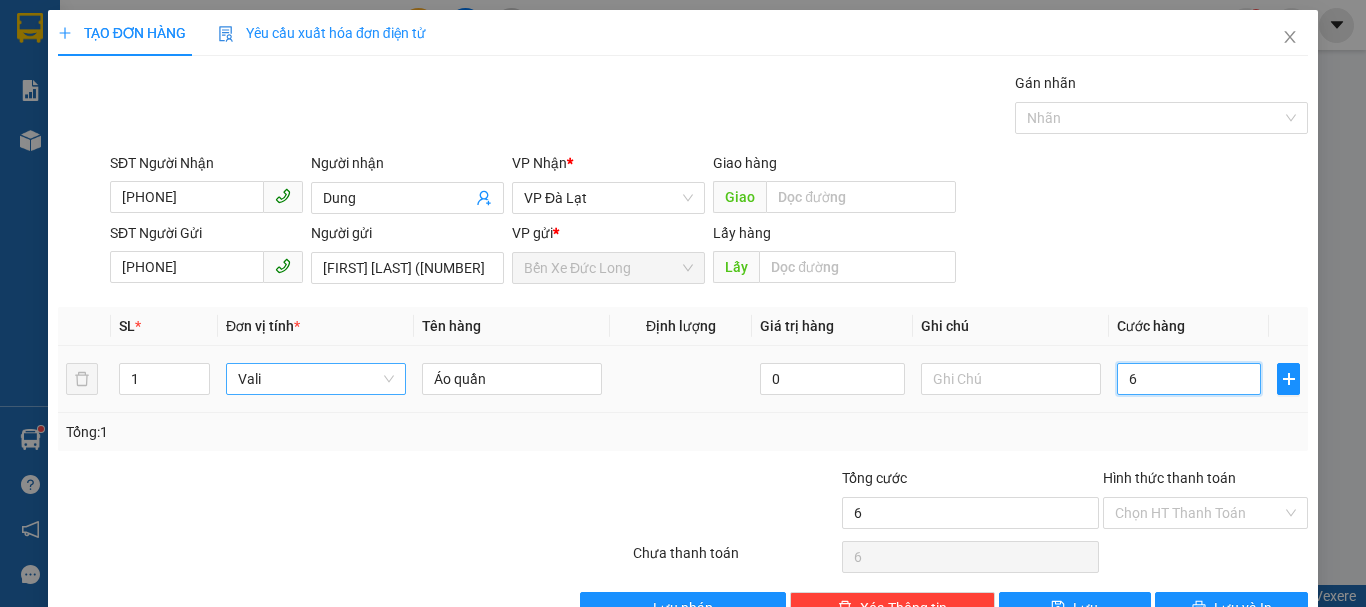type on "60" 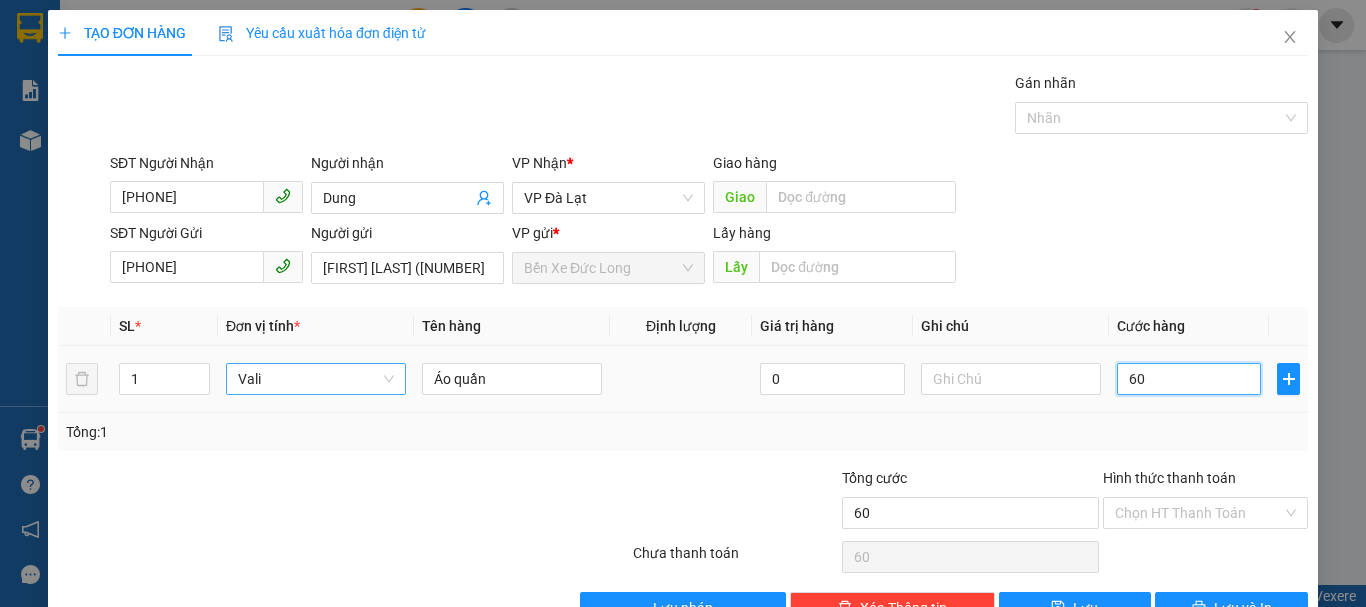 type on "600" 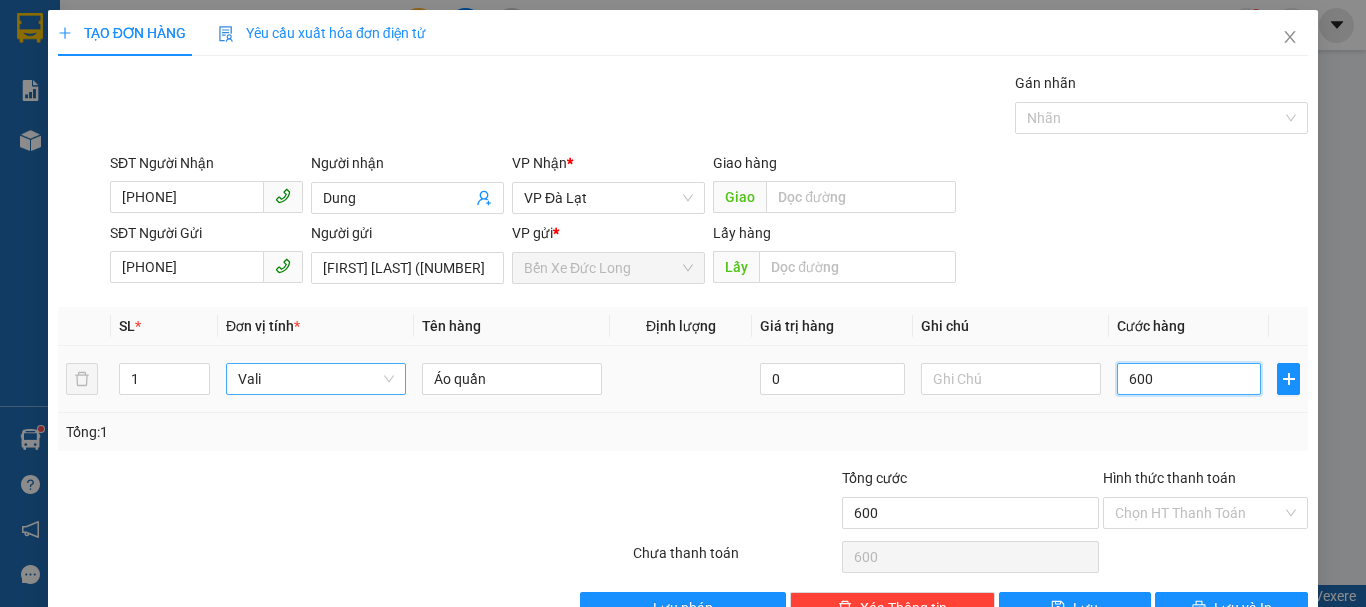 type on "6.000" 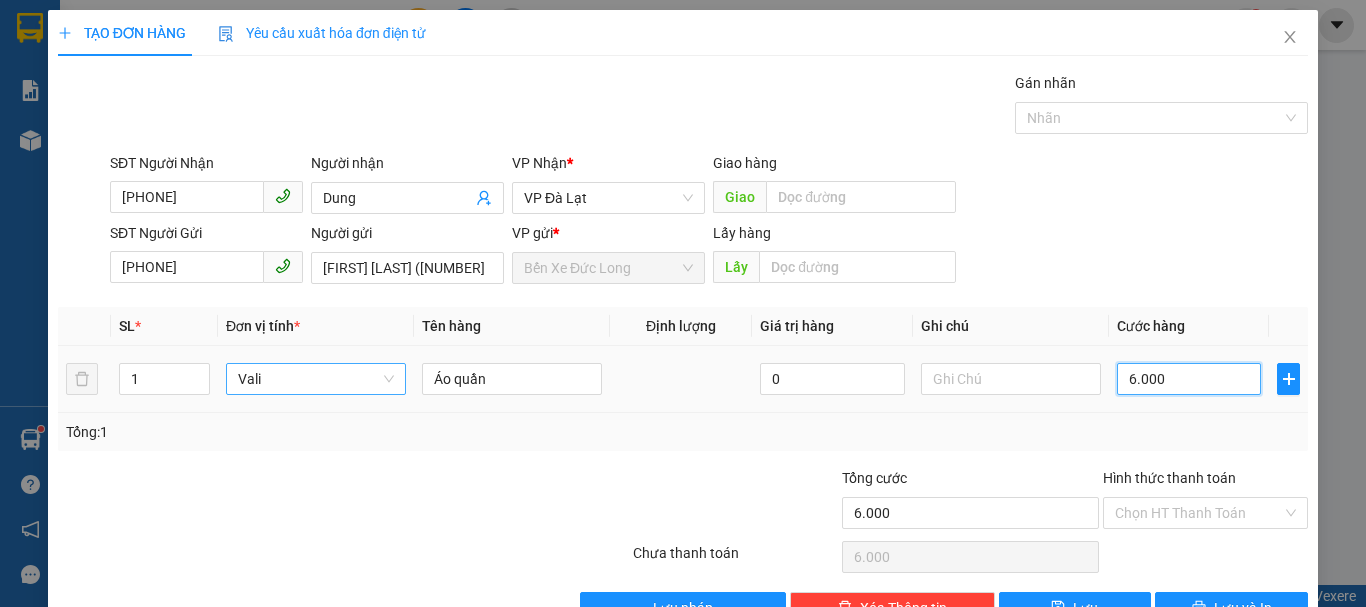 type on "60.000" 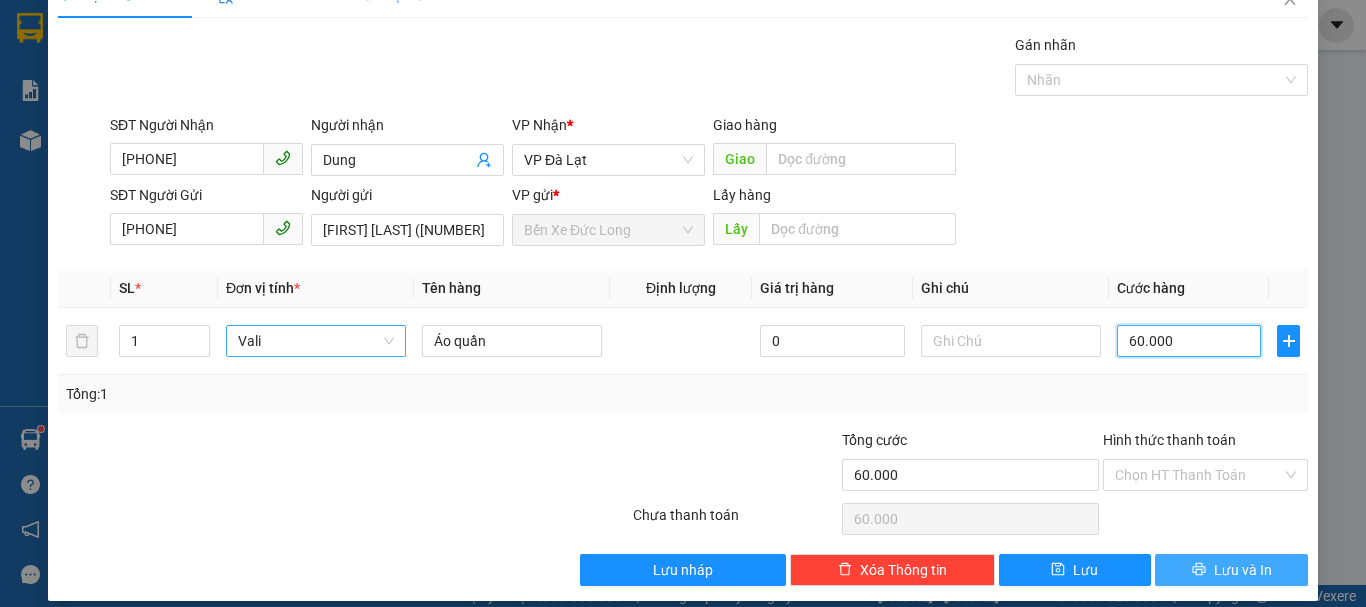 scroll, scrollTop: 56, scrollLeft: 0, axis: vertical 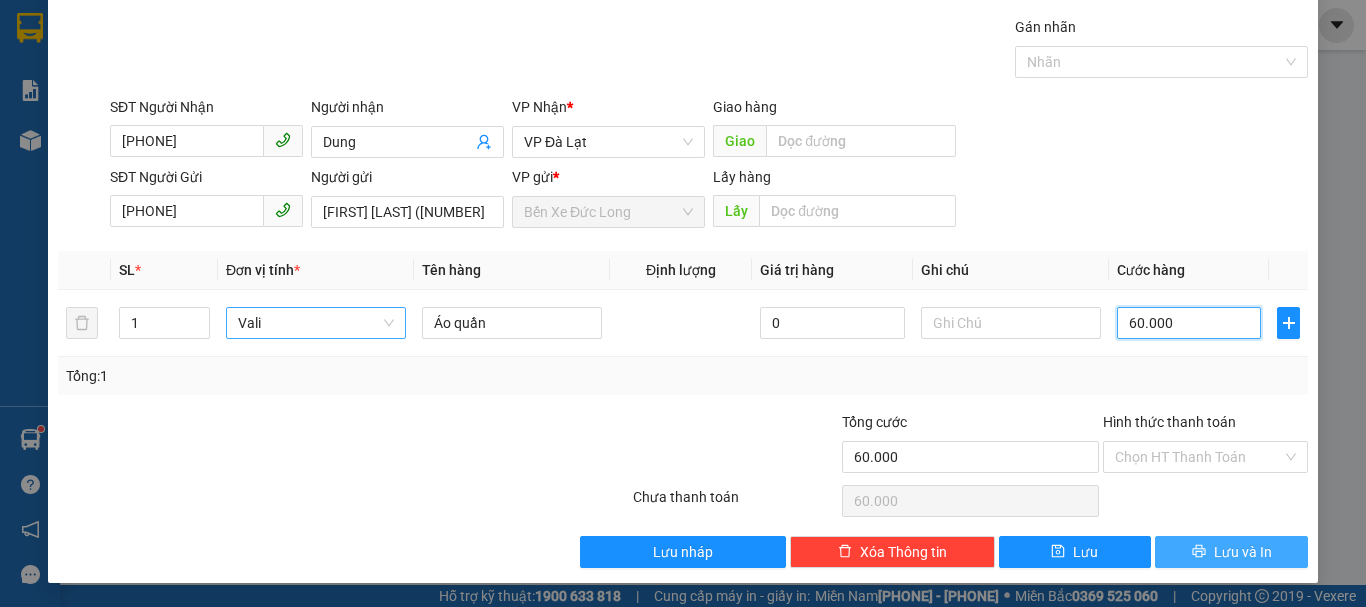 type on "60.000" 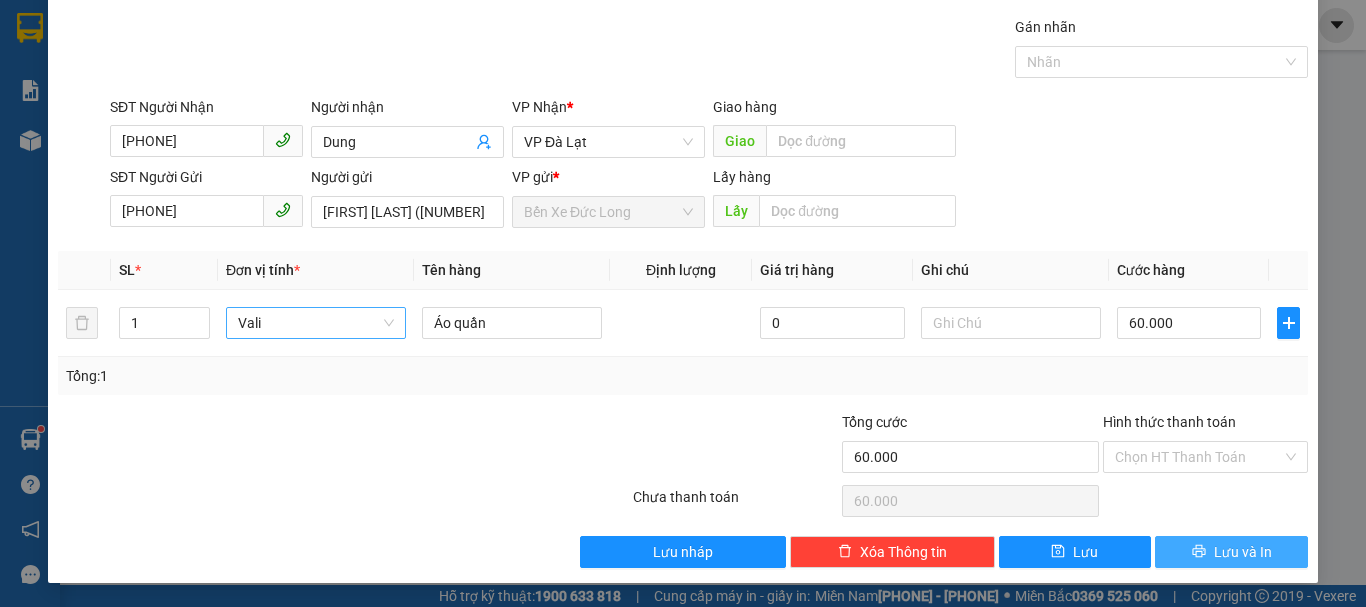 click on "Lưu và In" at bounding box center (1243, 552) 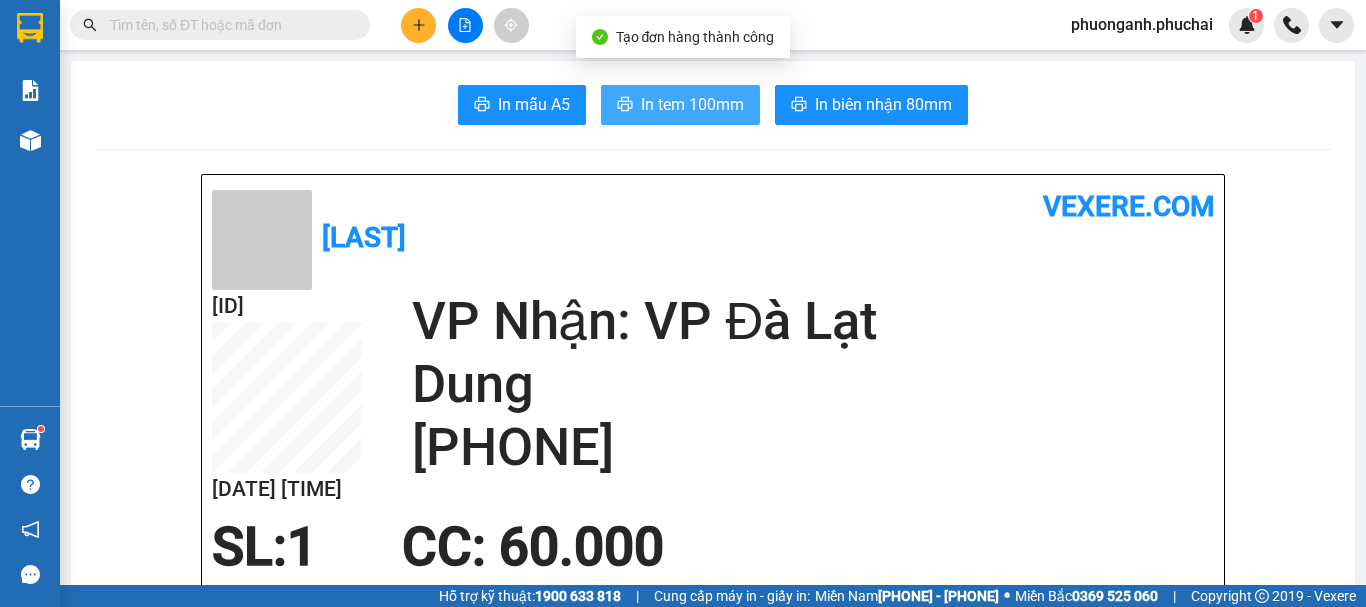 click on "In tem 100mm" at bounding box center (692, 104) 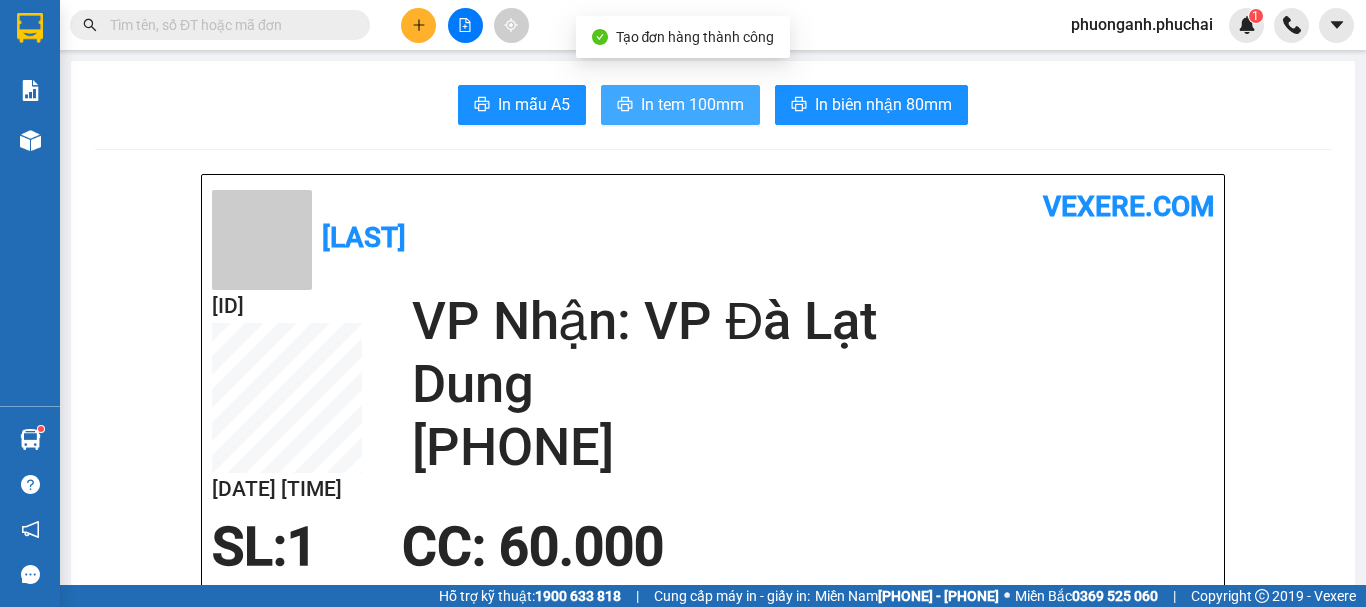 scroll, scrollTop: 0, scrollLeft: 0, axis: both 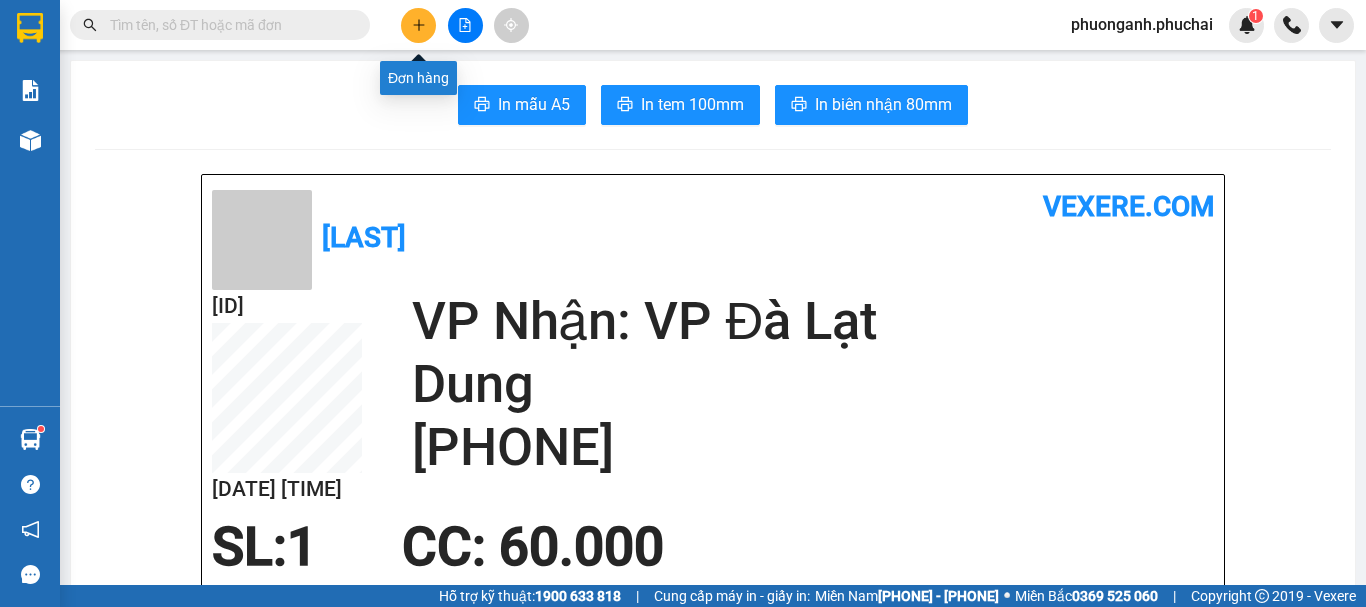 click 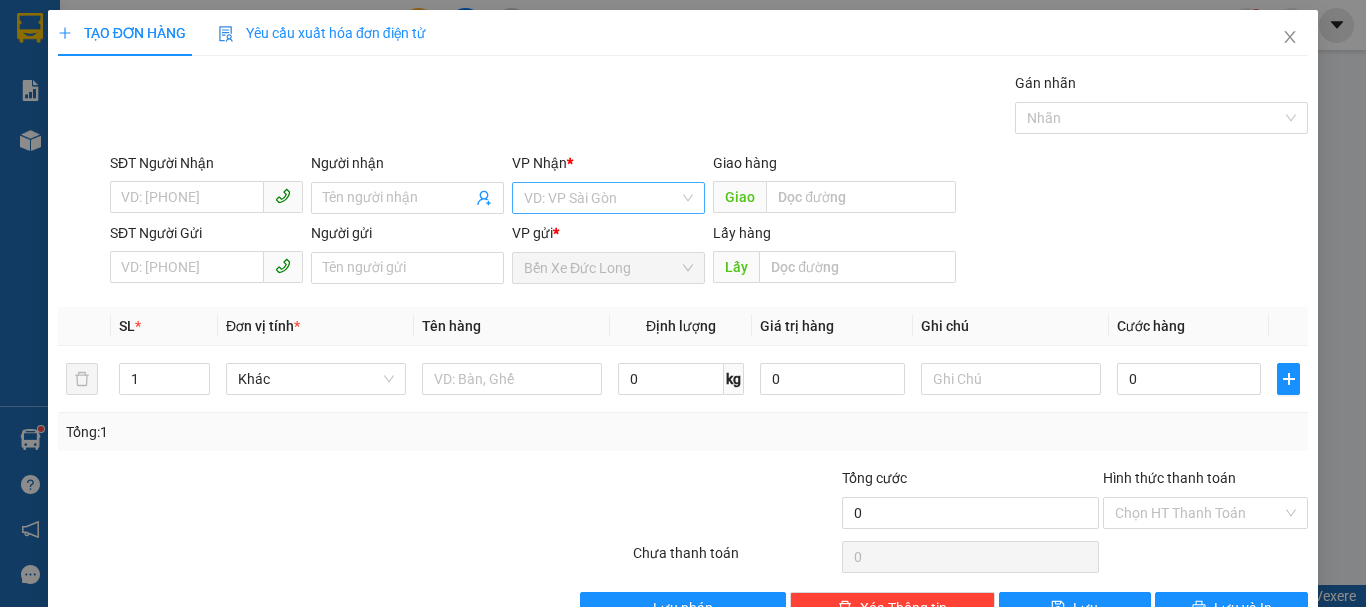 click at bounding box center (601, 198) 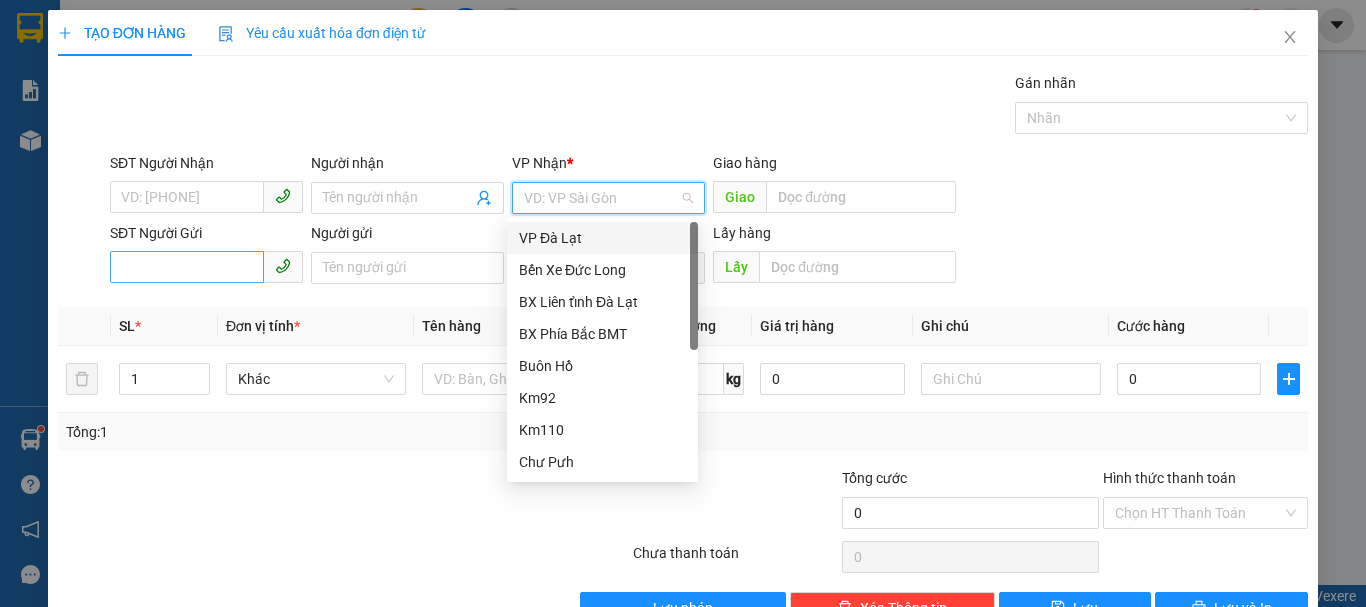 drag, startPoint x: 570, startPoint y: 240, endPoint x: 245, endPoint y: 263, distance: 325.81284 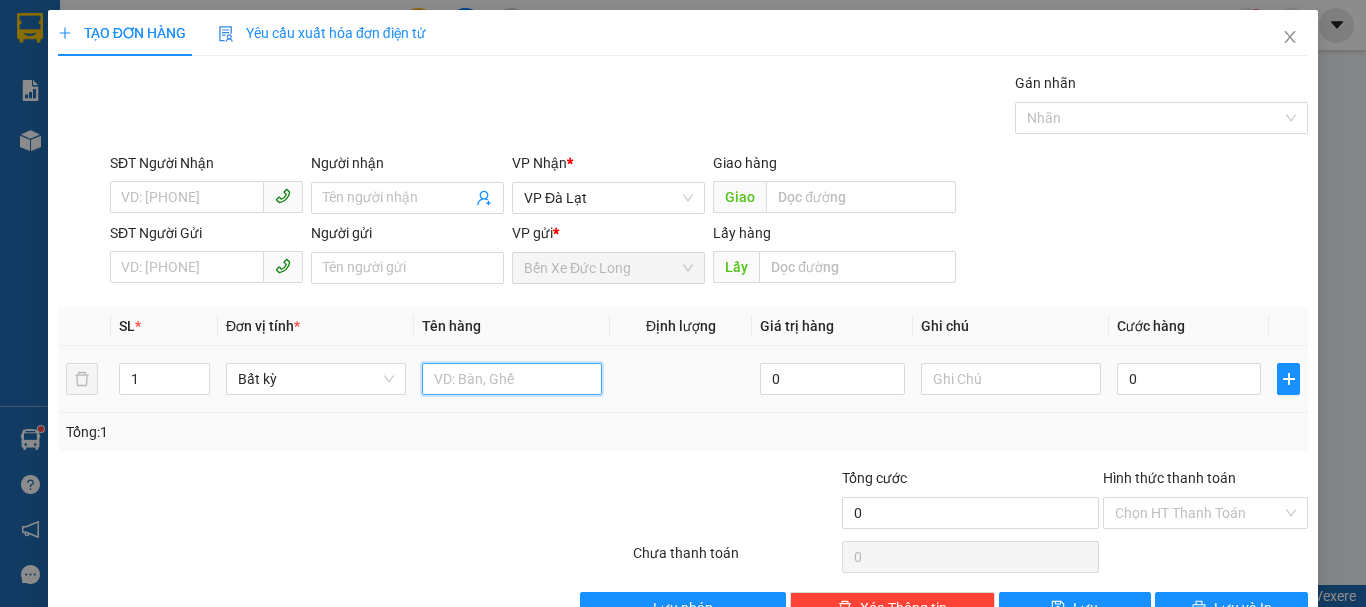 click at bounding box center (512, 379) 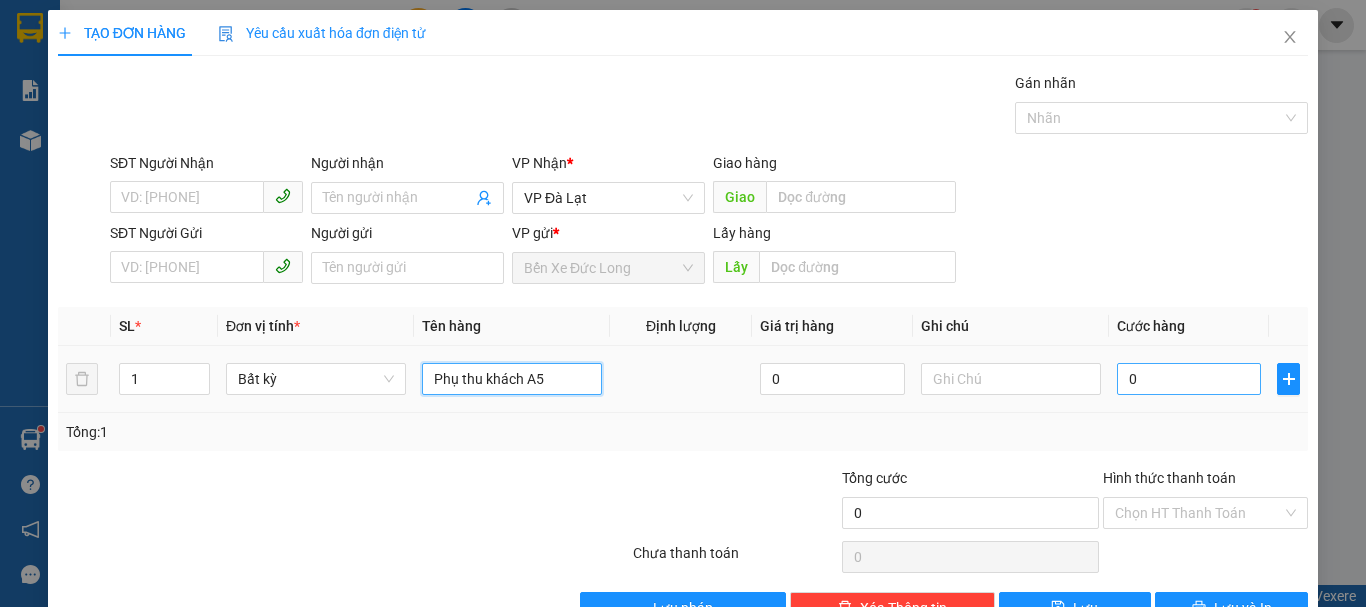 type on "Phụ thu khách A5" 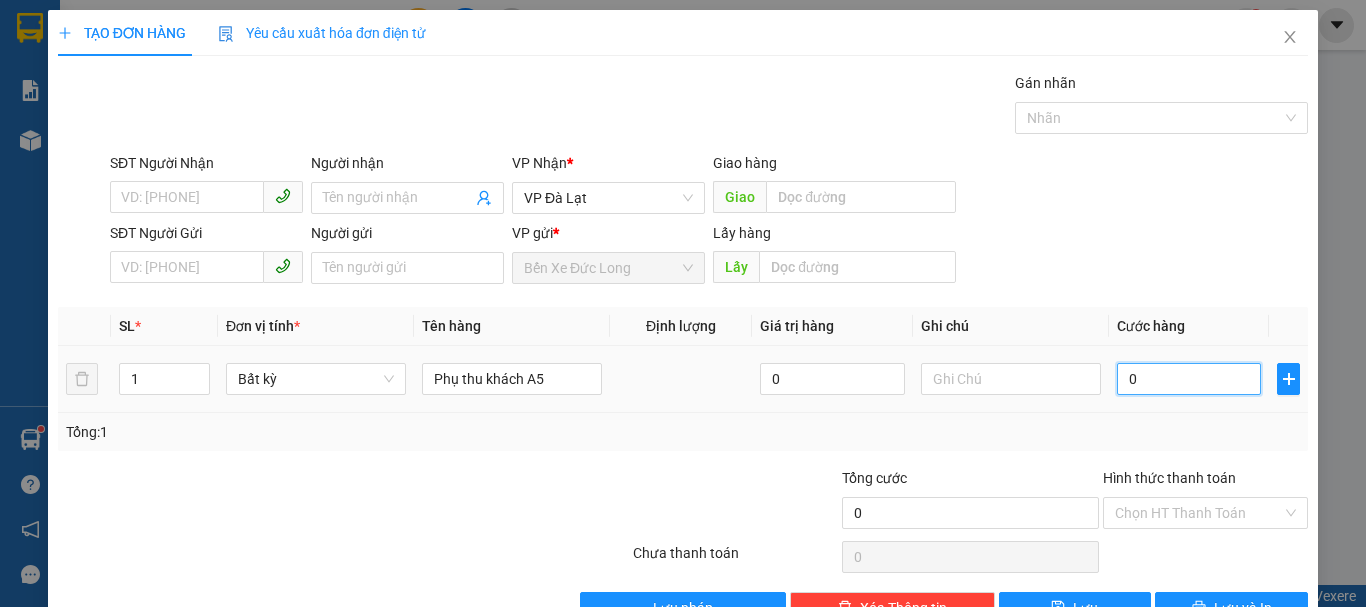 click on "0" at bounding box center [1189, 379] 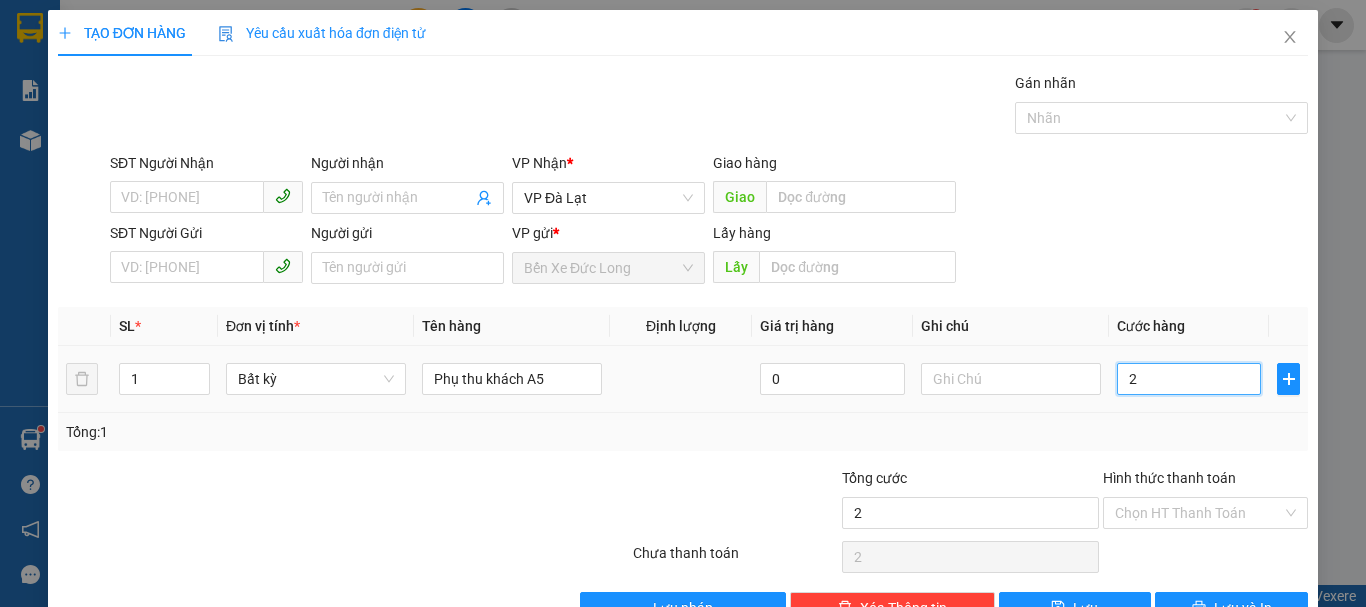 type on "20" 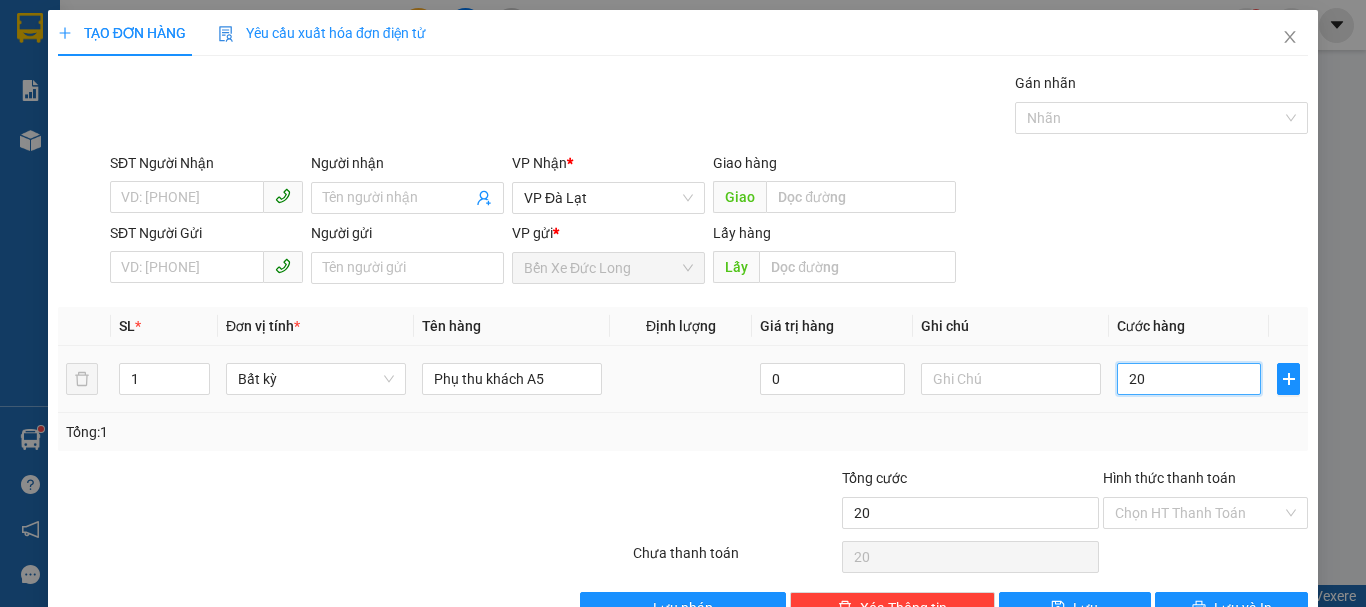 type on "200" 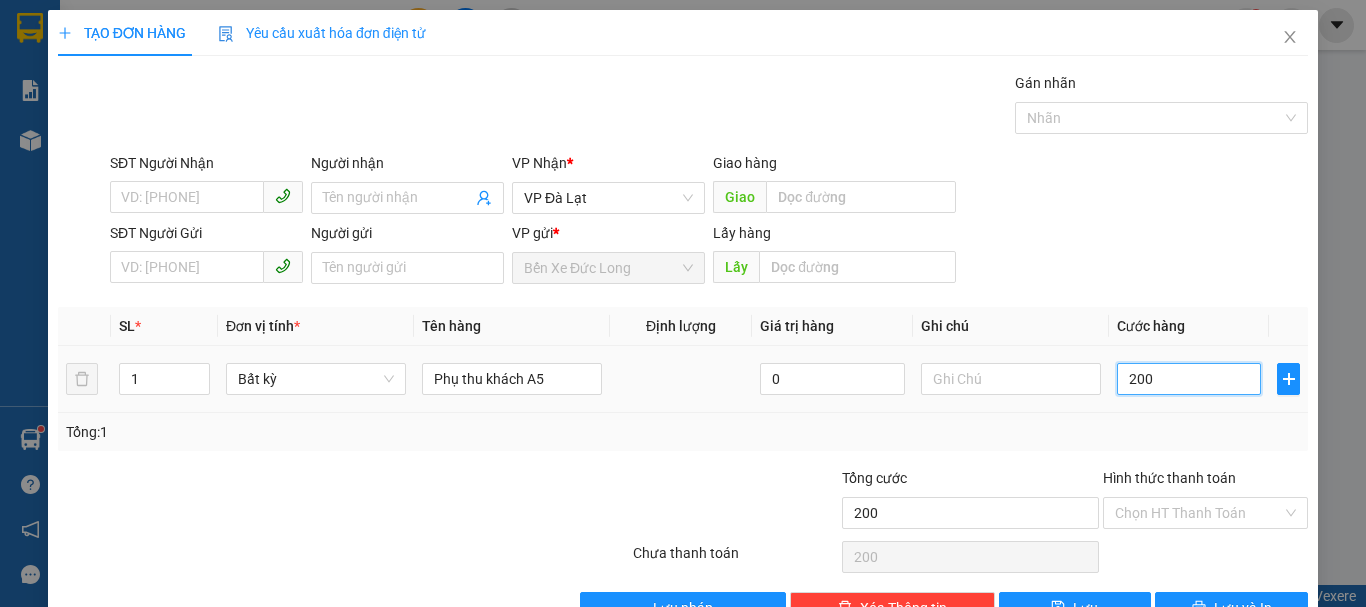 type on "2.000" 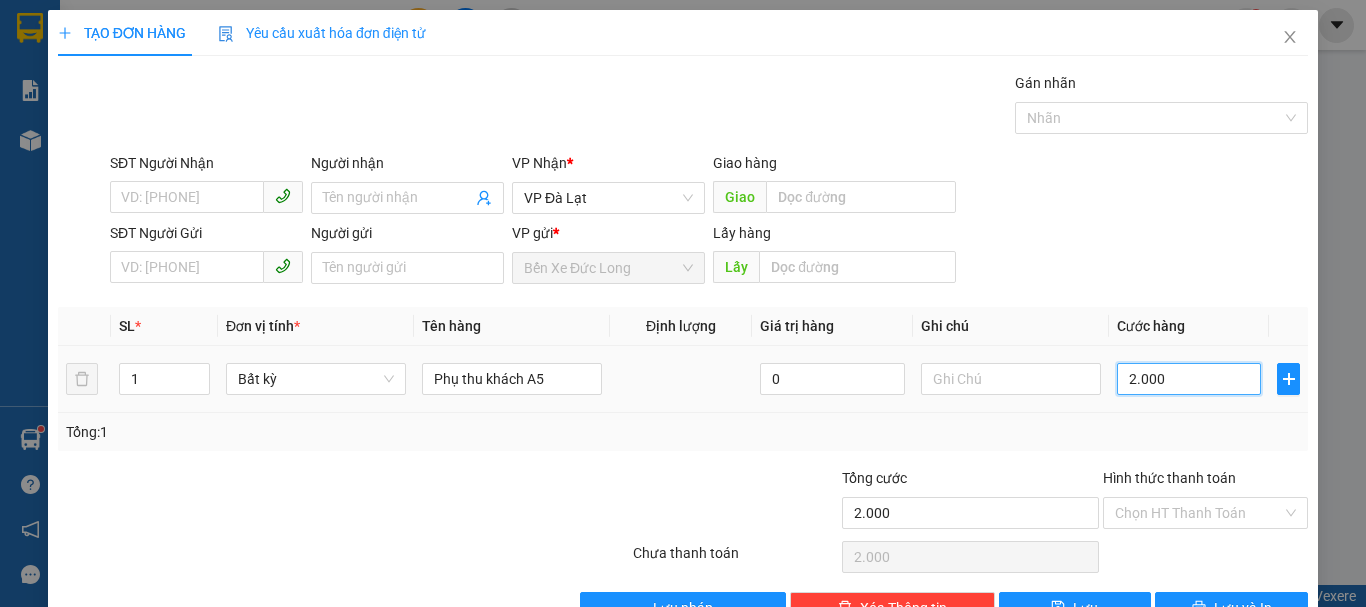 type on "20.000" 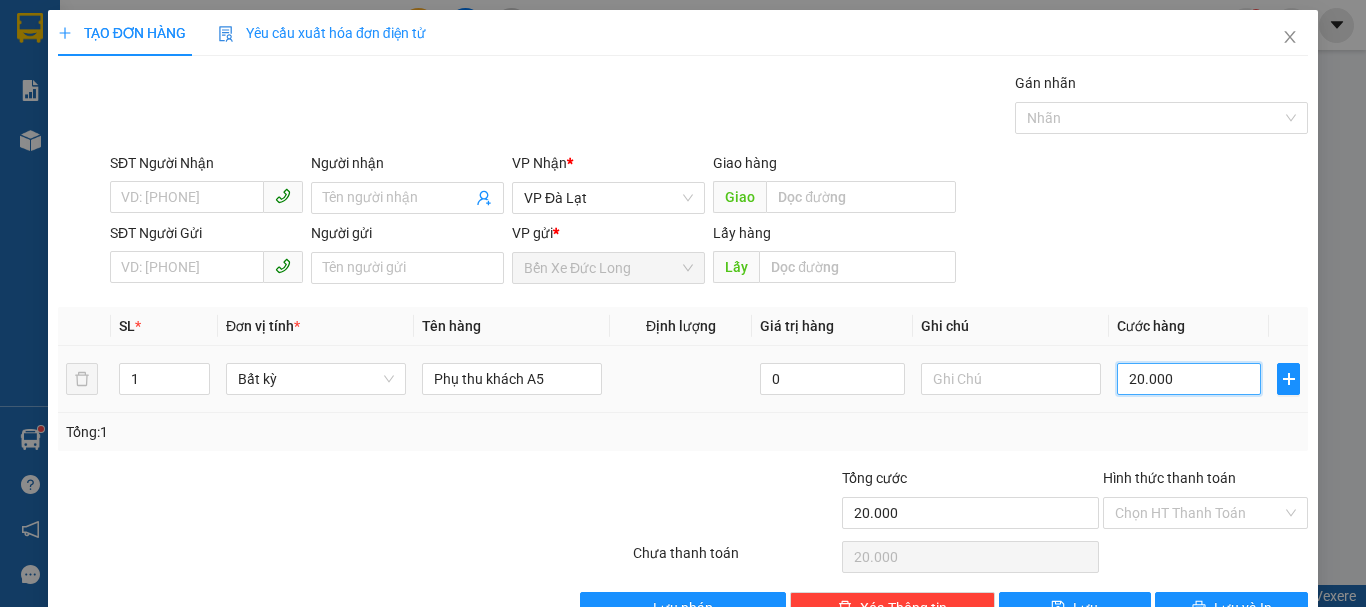 type on "200.000" 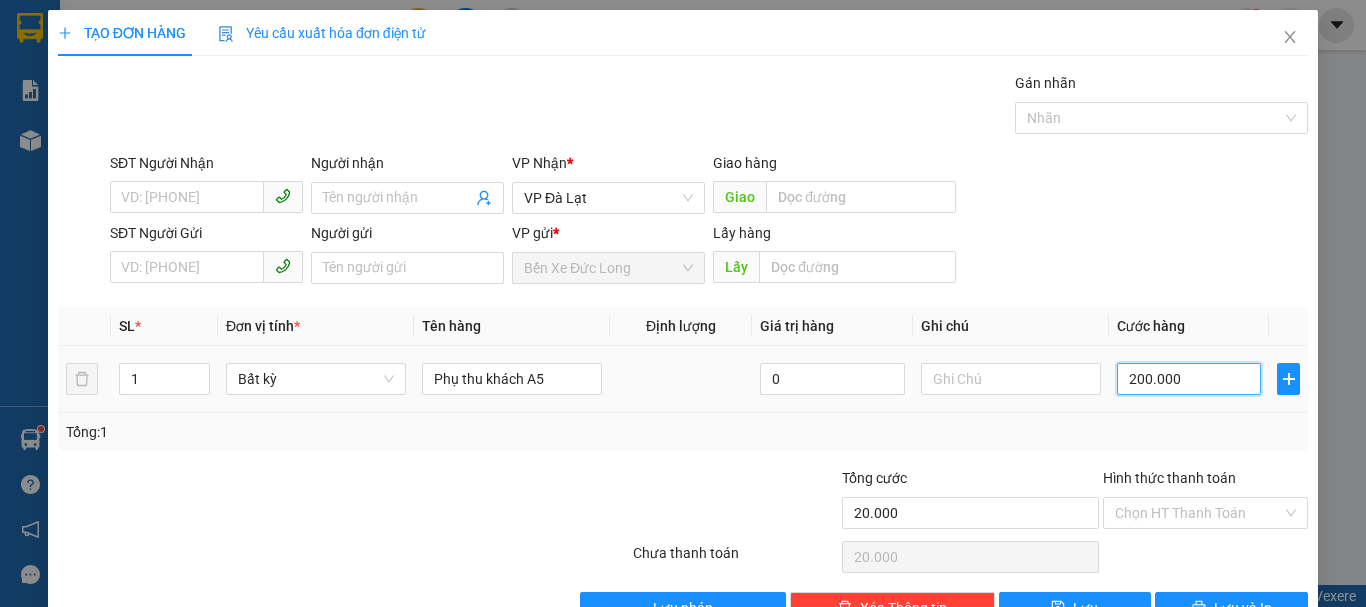 type on "200.000" 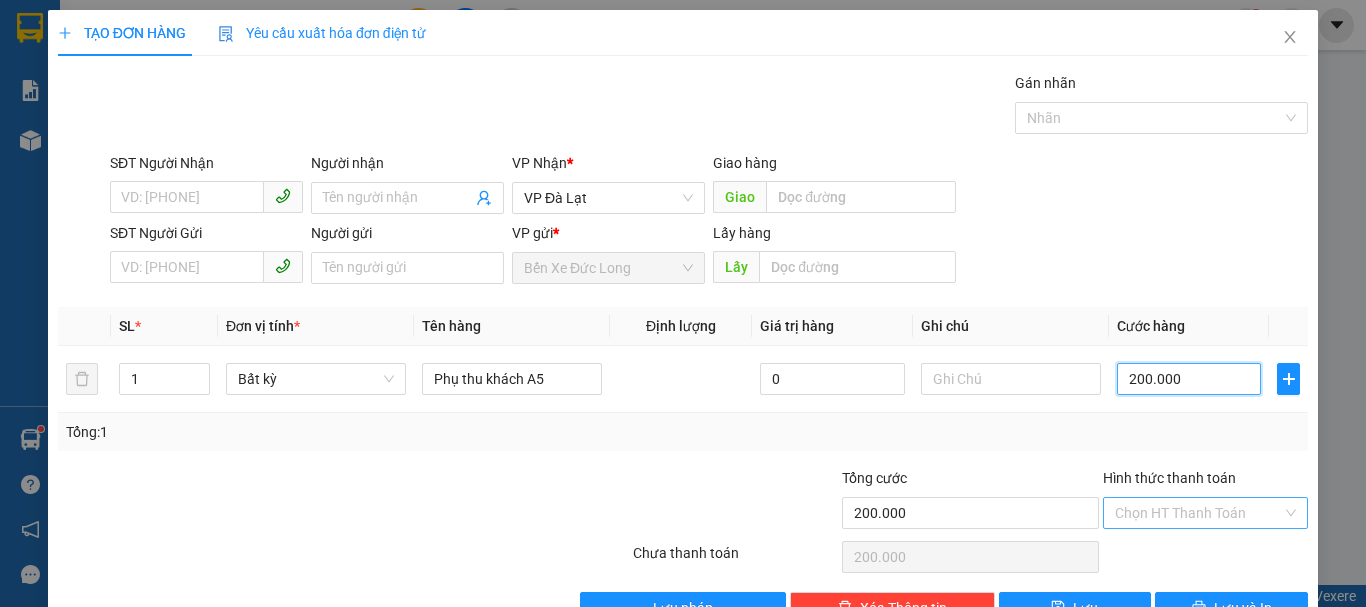 type on "200.000" 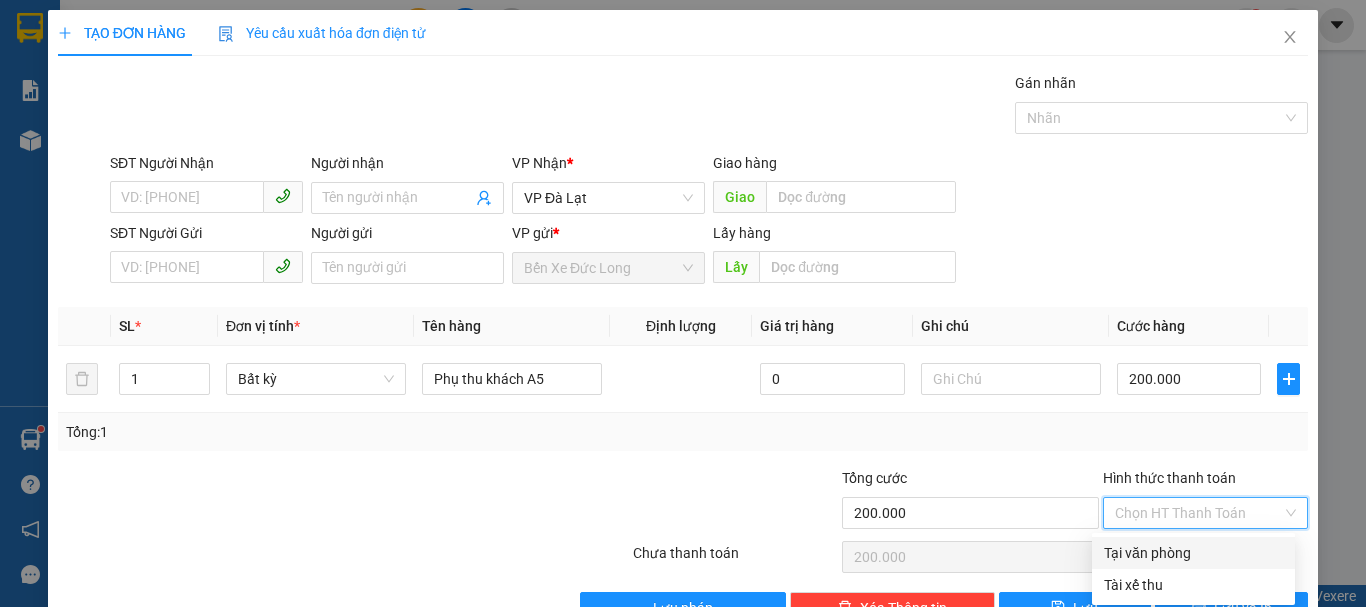 click on "Hình thức thanh toán" at bounding box center (1198, 513) 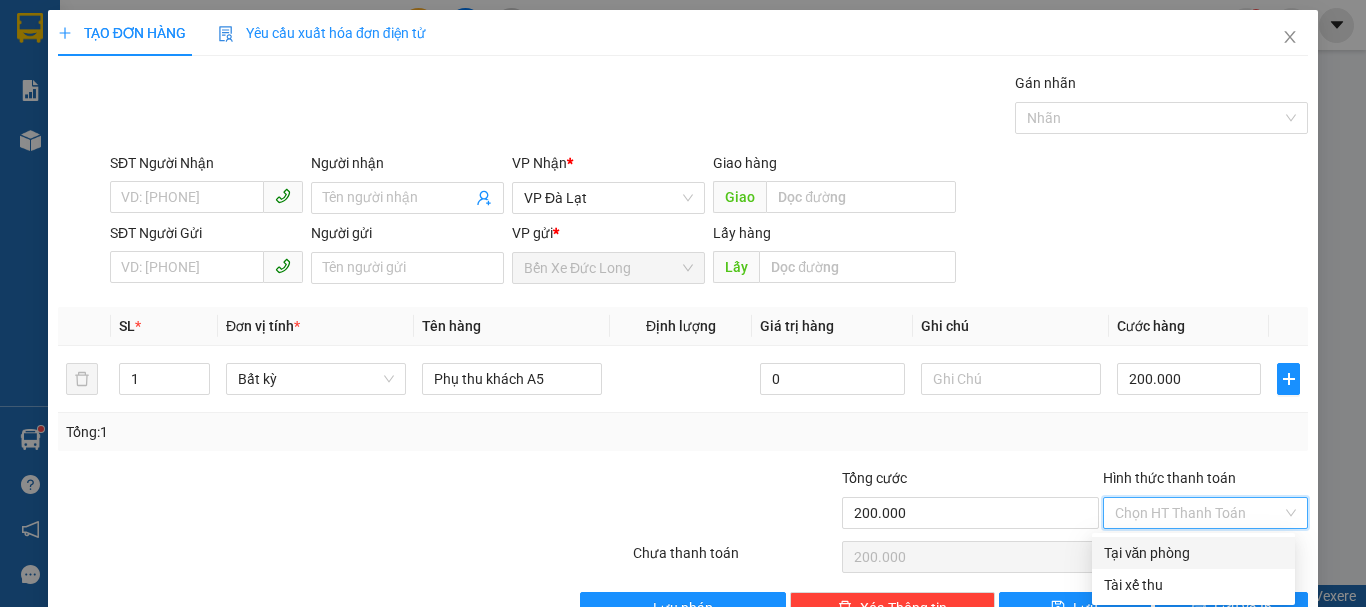 click on "Tại văn phòng" at bounding box center (1193, 553) 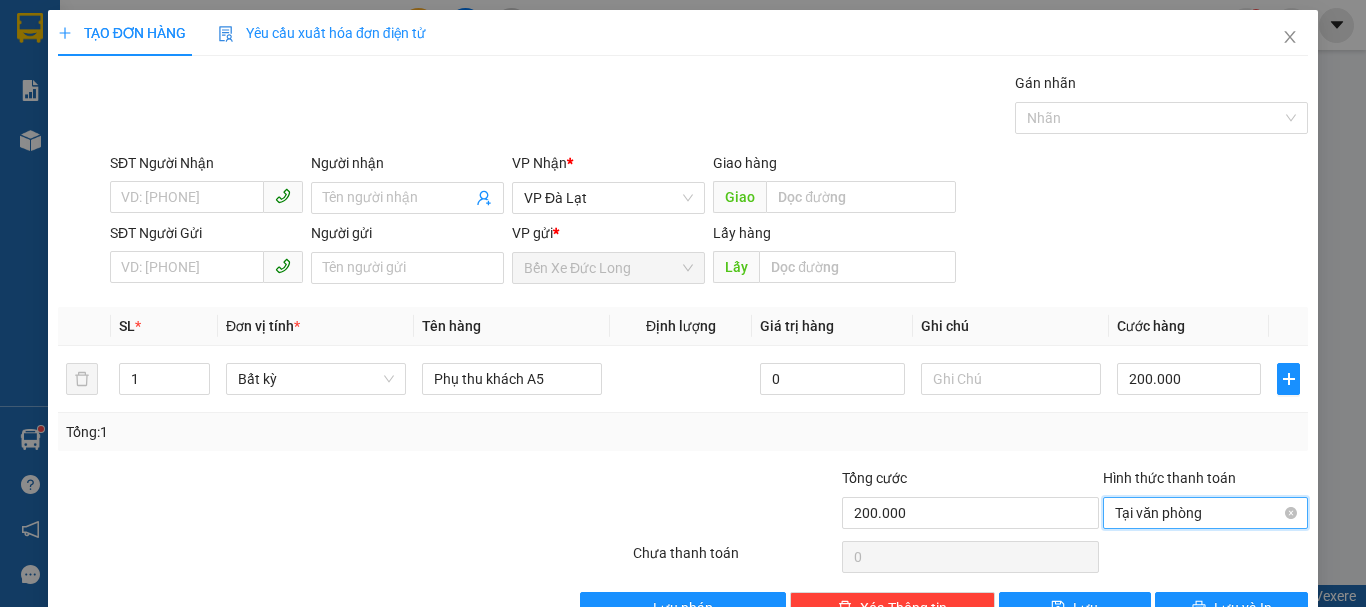 scroll, scrollTop: 56, scrollLeft: 0, axis: vertical 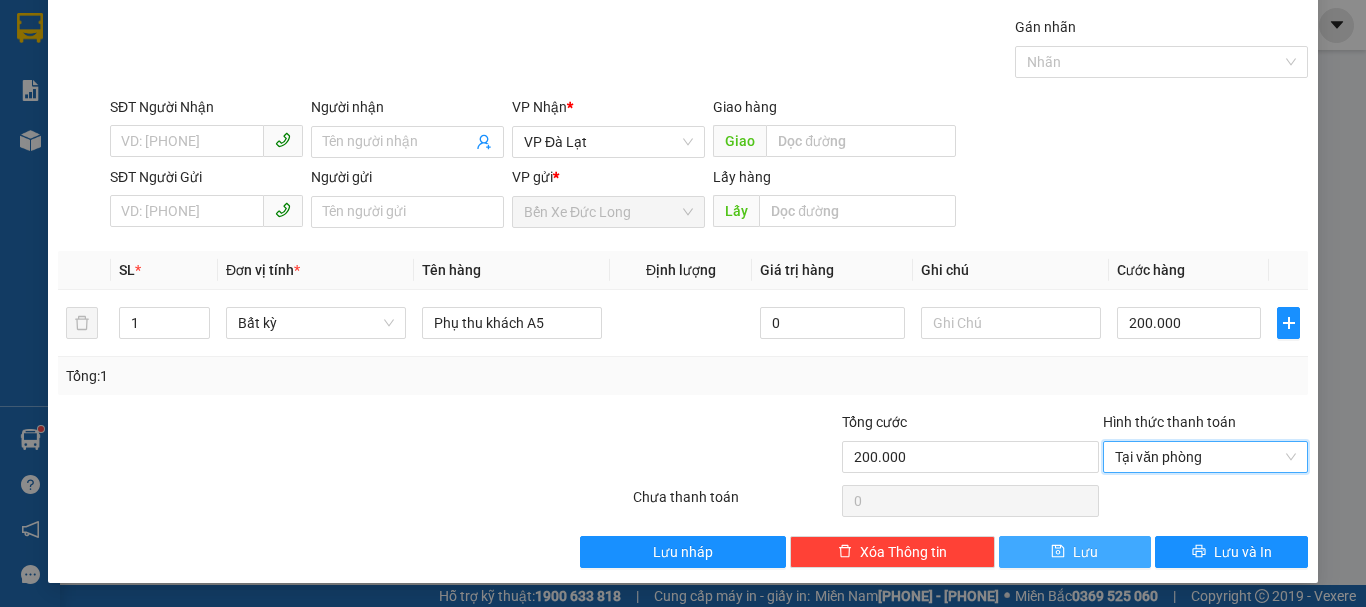 click on "Lưu" at bounding box center [1075, 552] 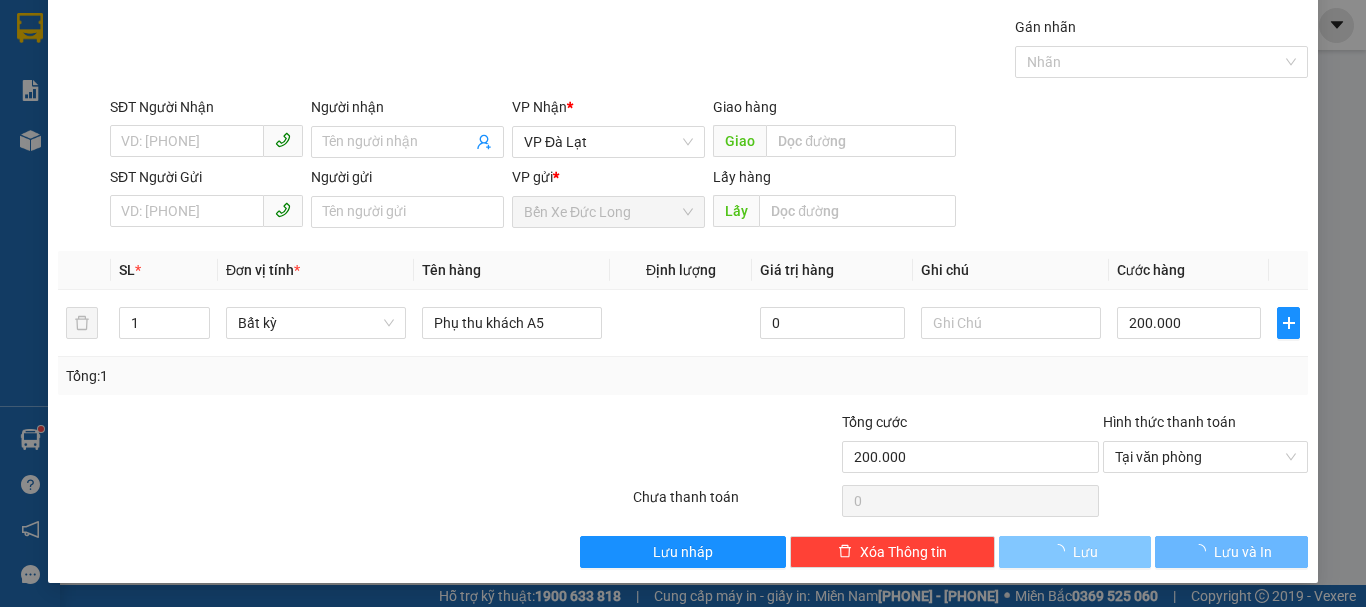 type 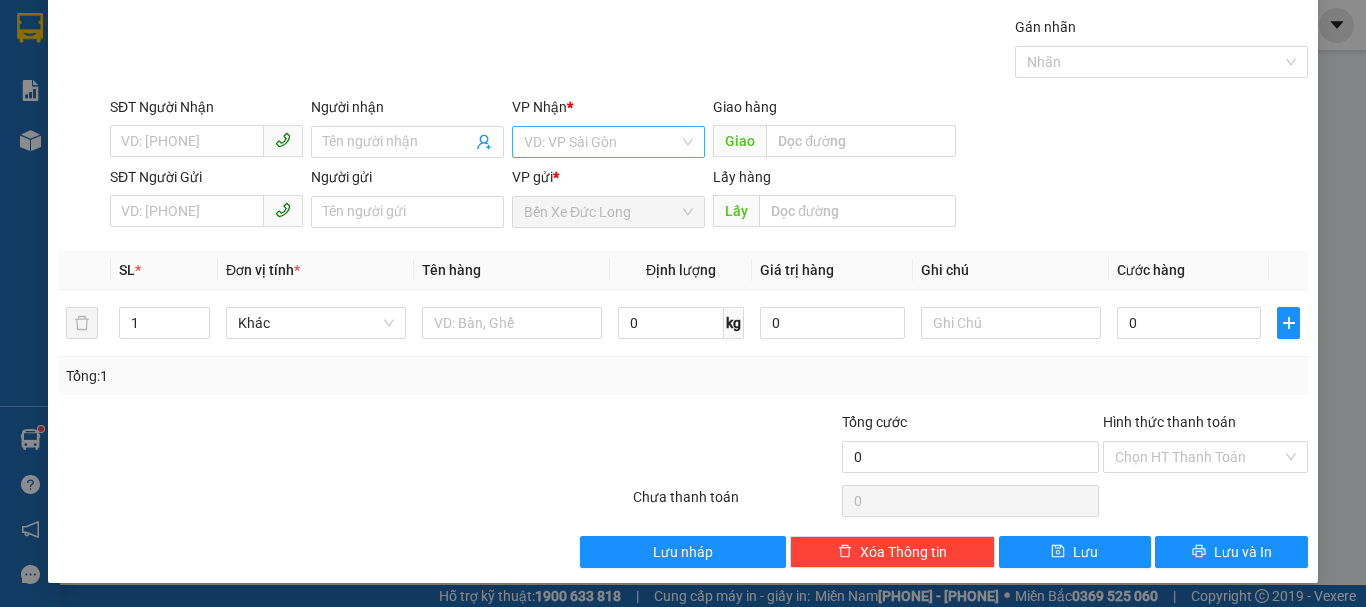 click at bounding box center (601, 142) 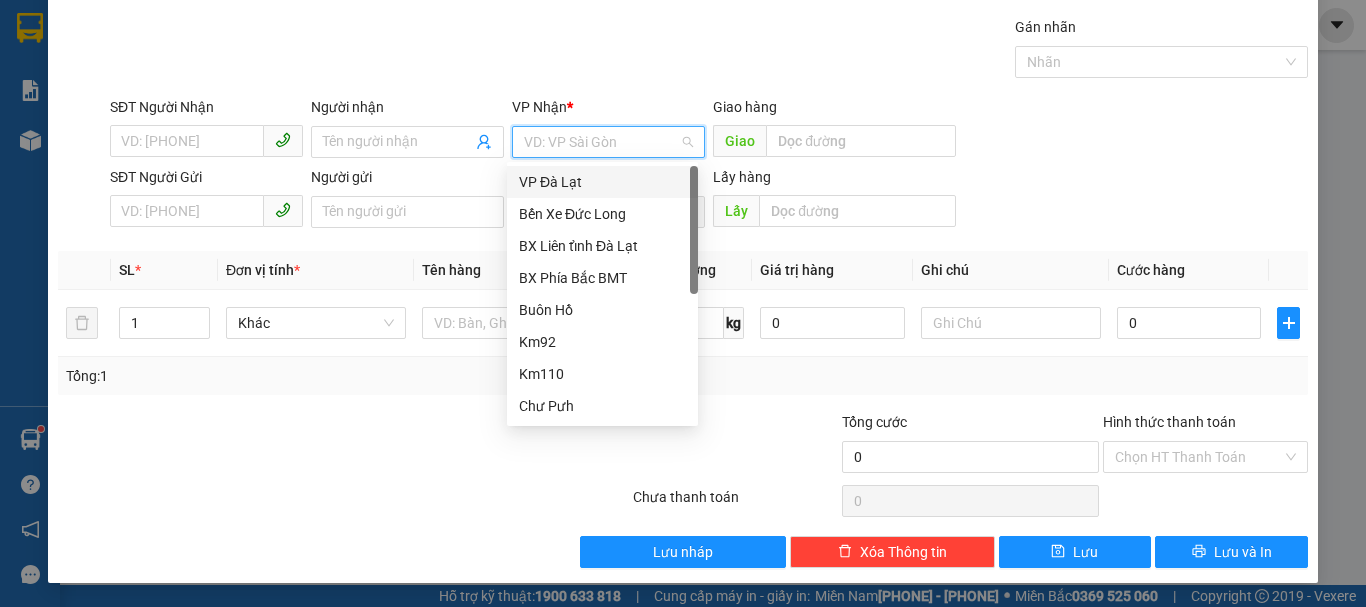 click on "VP Đà Lạt" at bounding box center [602, 182] 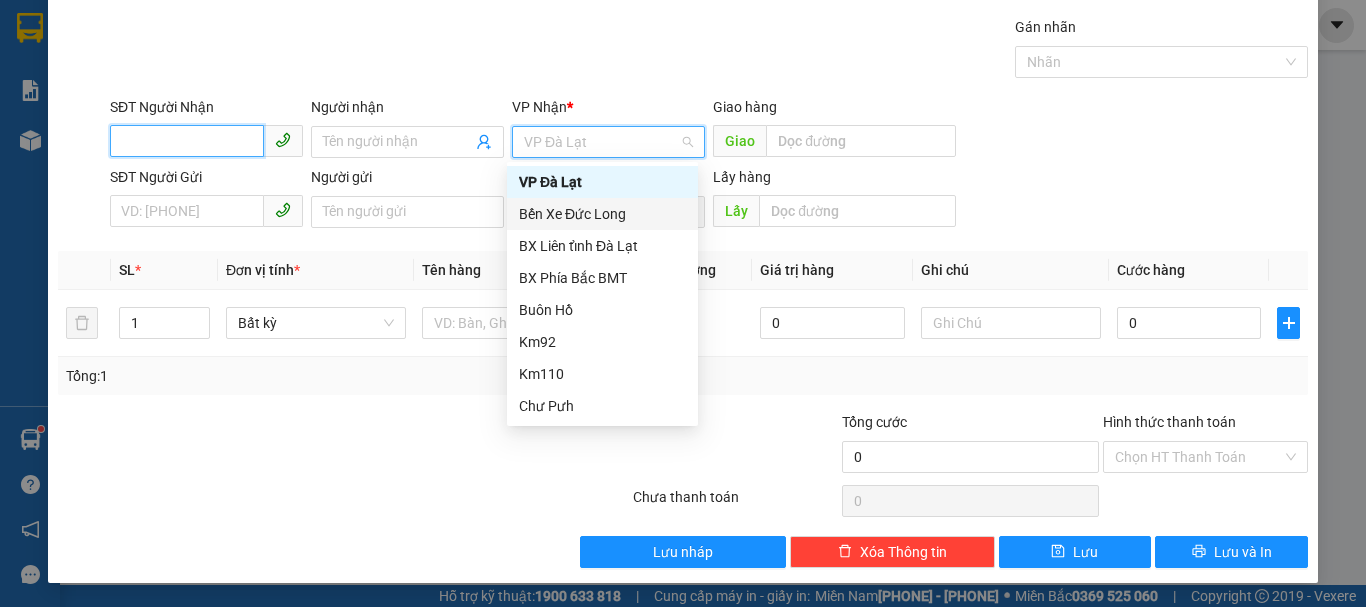 click on "SĐT Người Nhận" at bounding box center [187, 141] 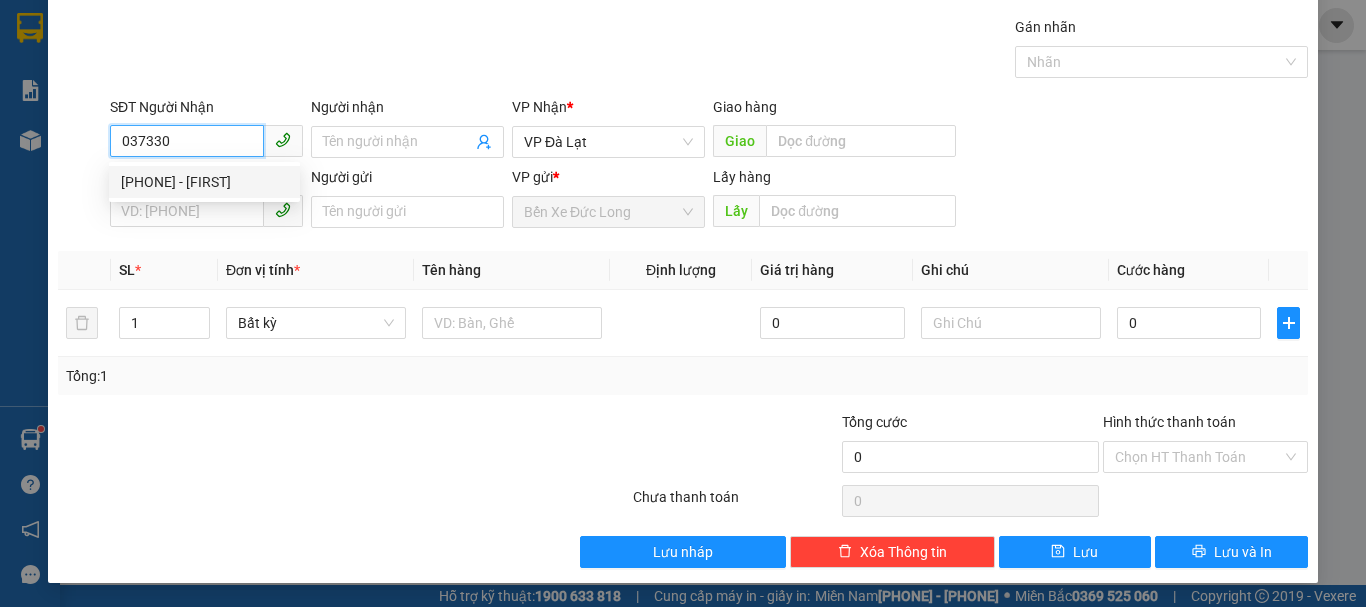 click on "[PHONE] - [FIRST]" at bounding box center (204, 182) 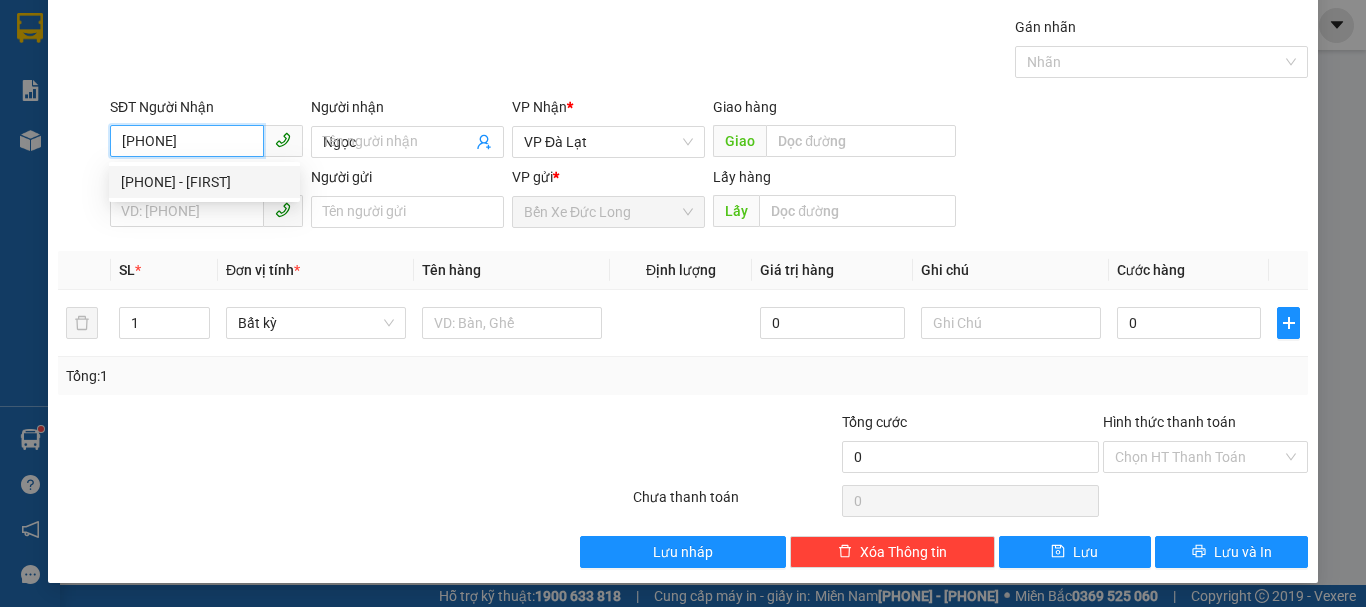 type on "170.000" 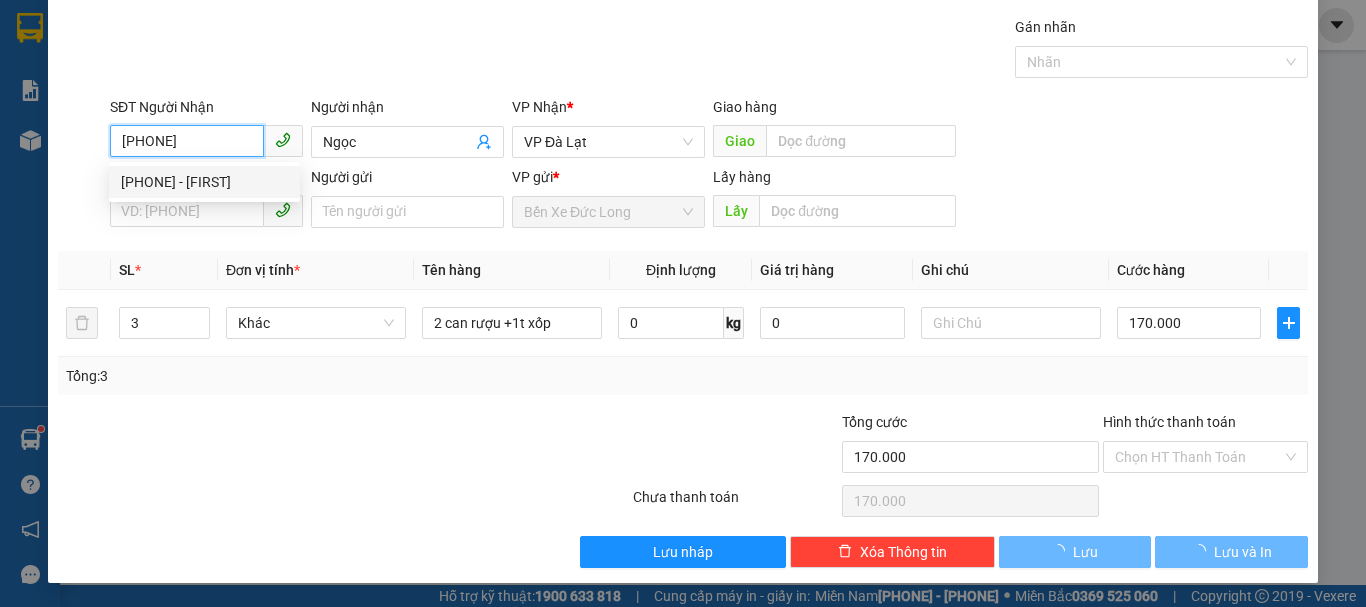 type on "[PHONE]" 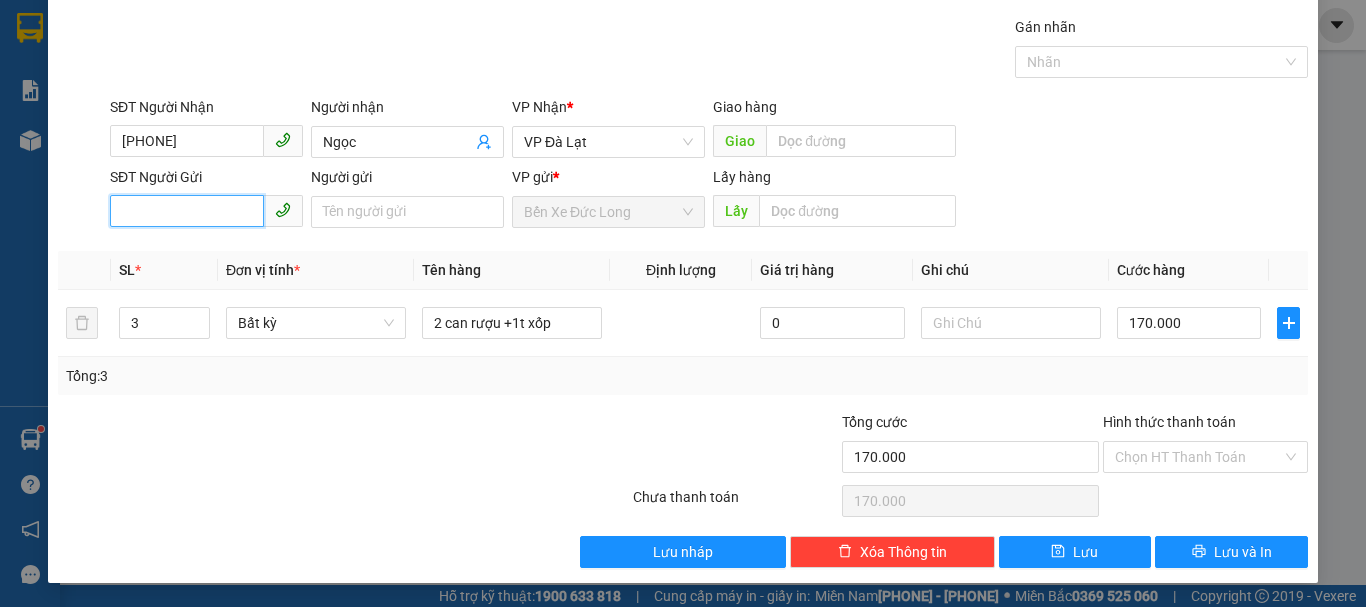 click on "SĐT Người Gửi" at bounding box center (187, 211) 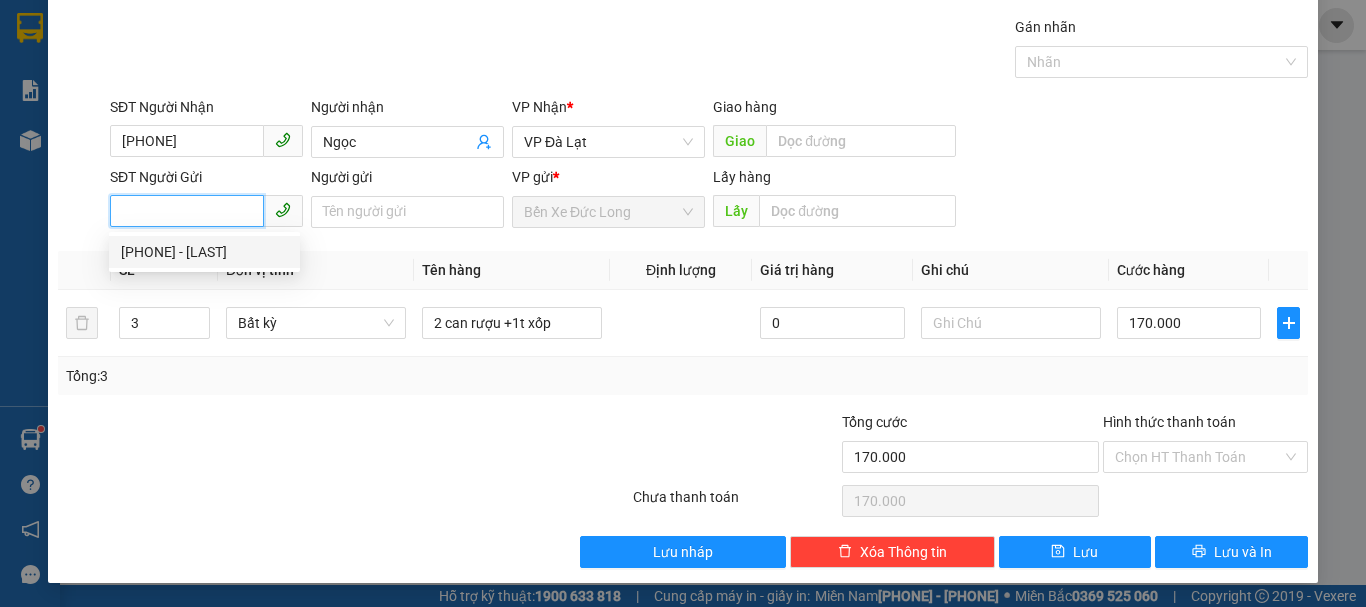click on "[PHONE] - [LAST]" at bounding box center (204, 252) 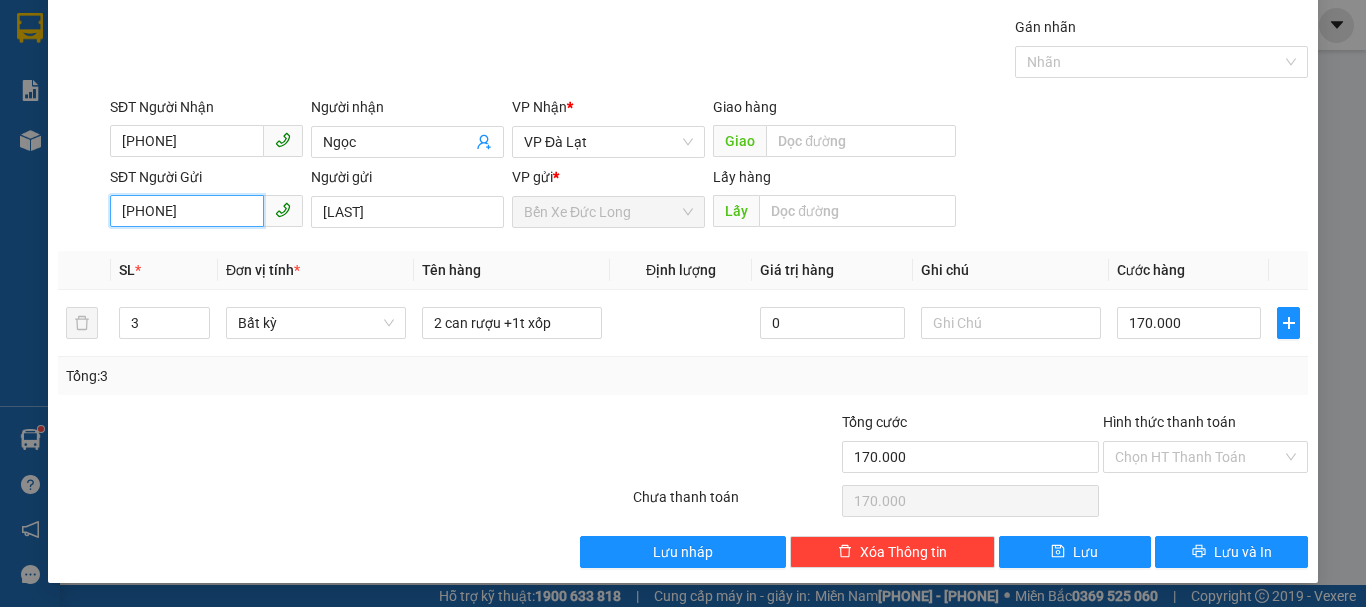 click on "[PHONE]" at bounding box center (187, 211) 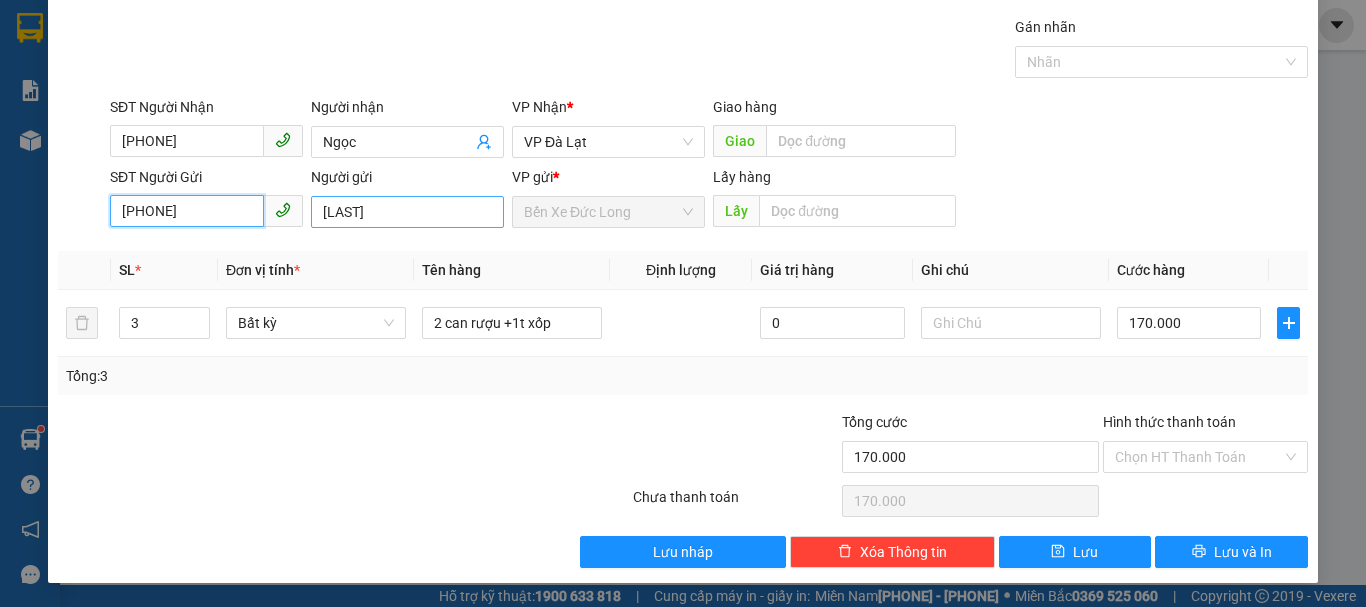 type on "[PHONE]" 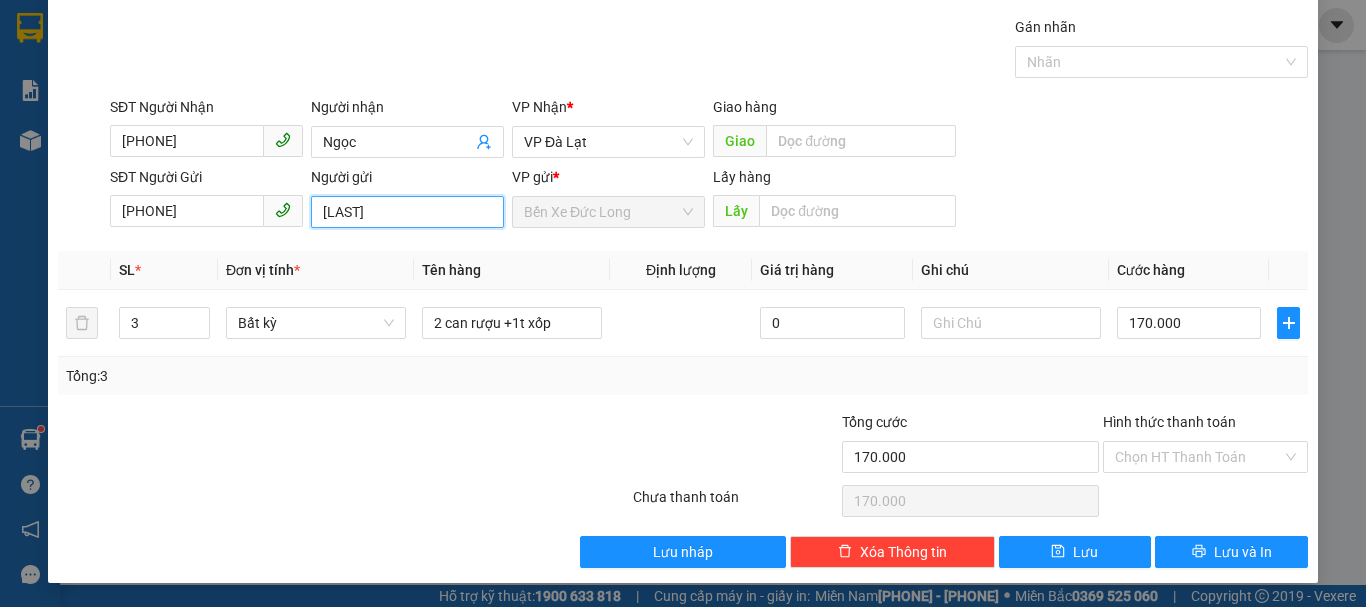 click on "[LAST]" at bounding box center (407, 212) 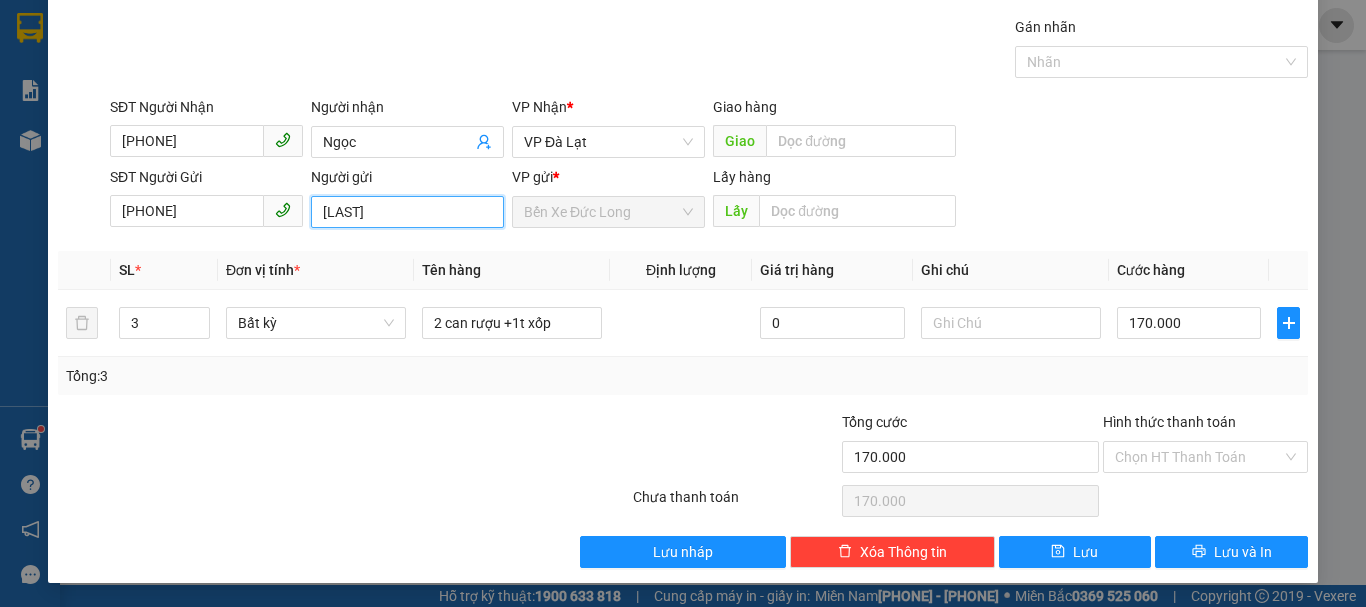 click on "[LAST]" at bounding box center (407, 212) 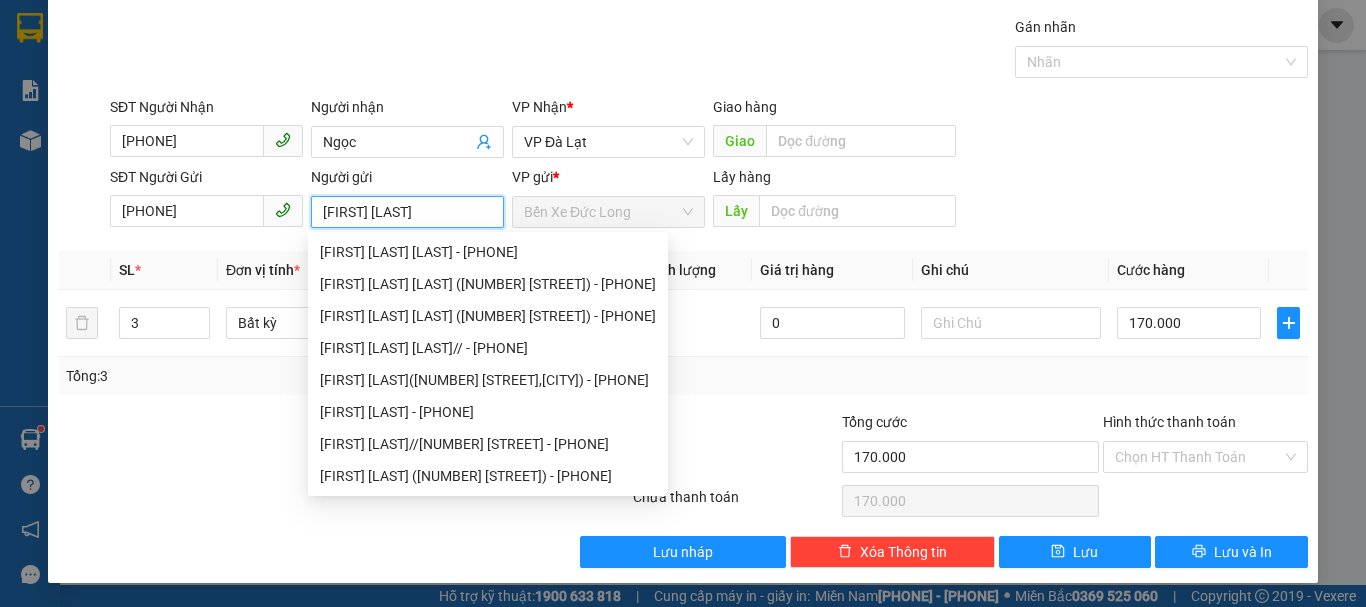 click on "[FIRST] [LAST]" at bounding box center (407, 212) 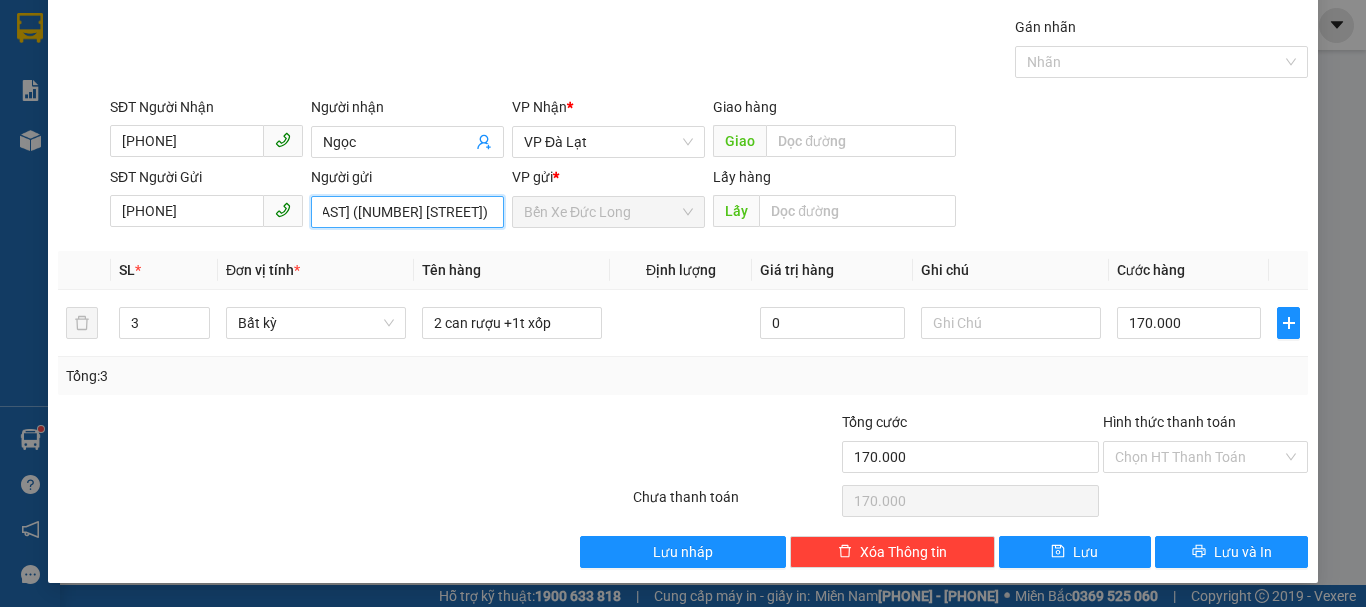 scroll, scrollTop: 0, scrollLeft: 94, axis: horizontal 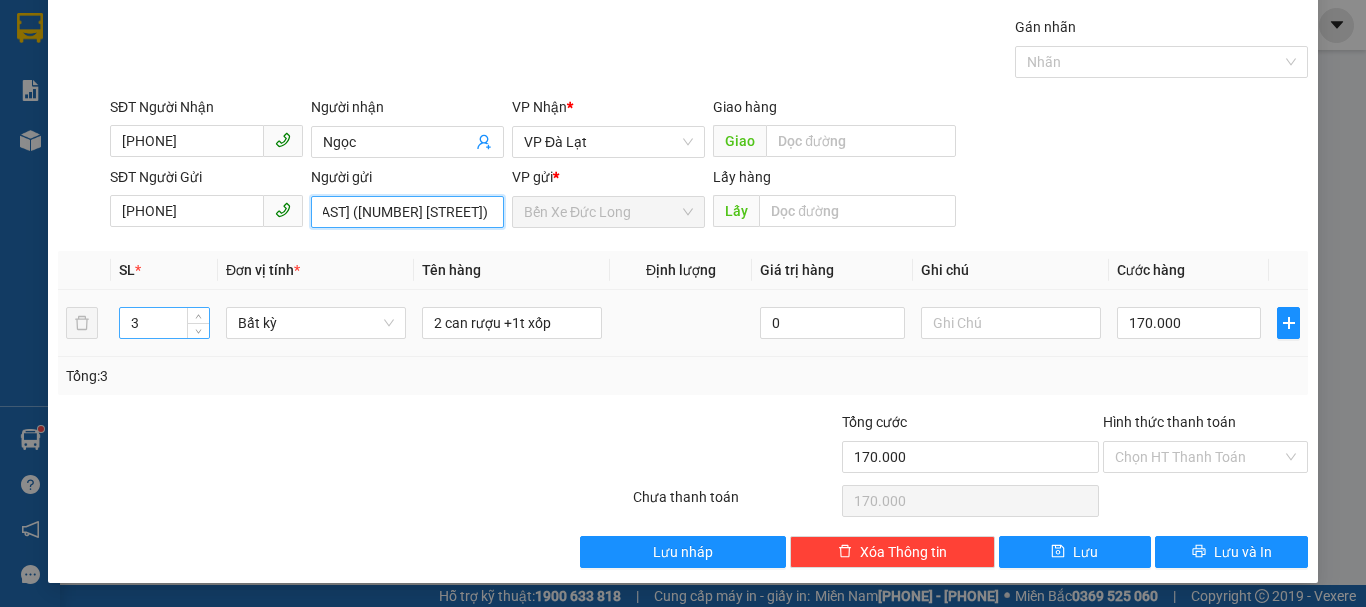 type on "[FIRST] [LAST] ([NUMBER] [STREET])" 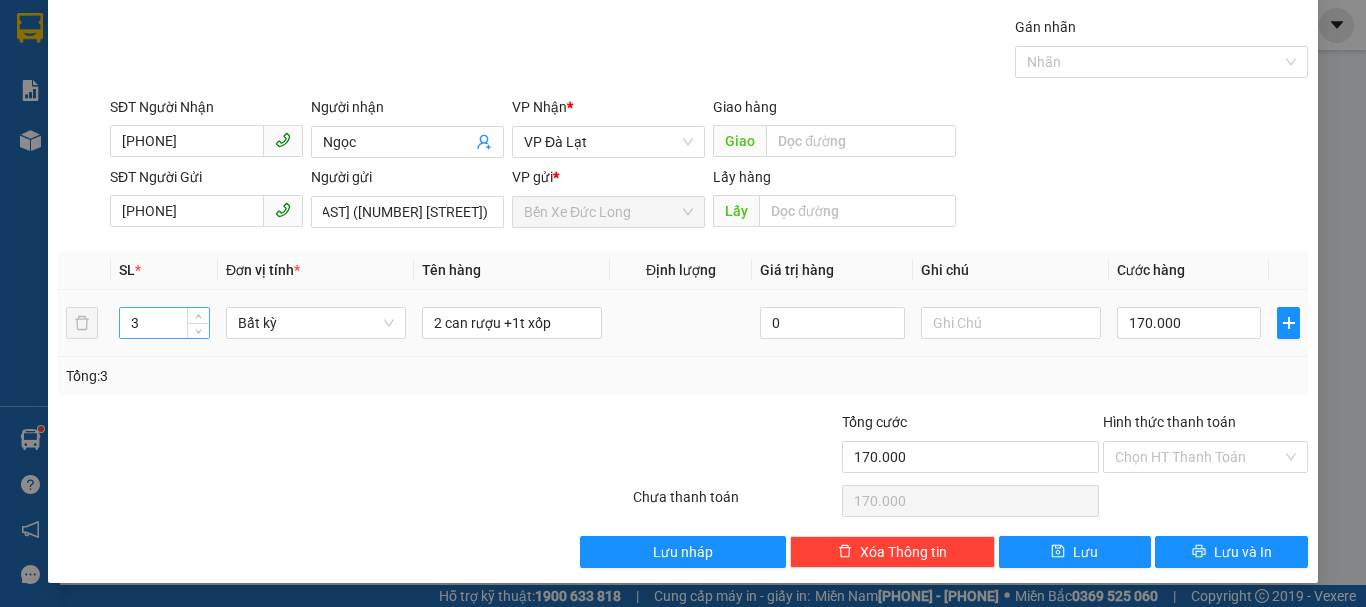 click on "3" at bounding box center (164, 323) 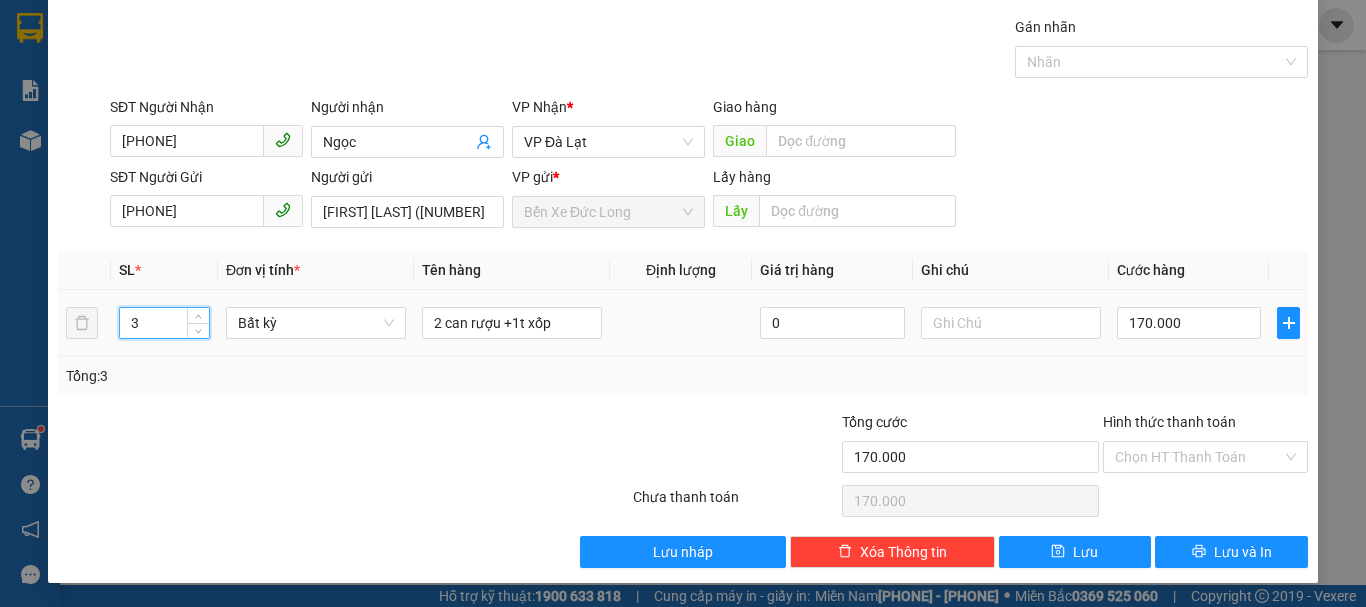 click on "3" at bounding box center (164, 323) 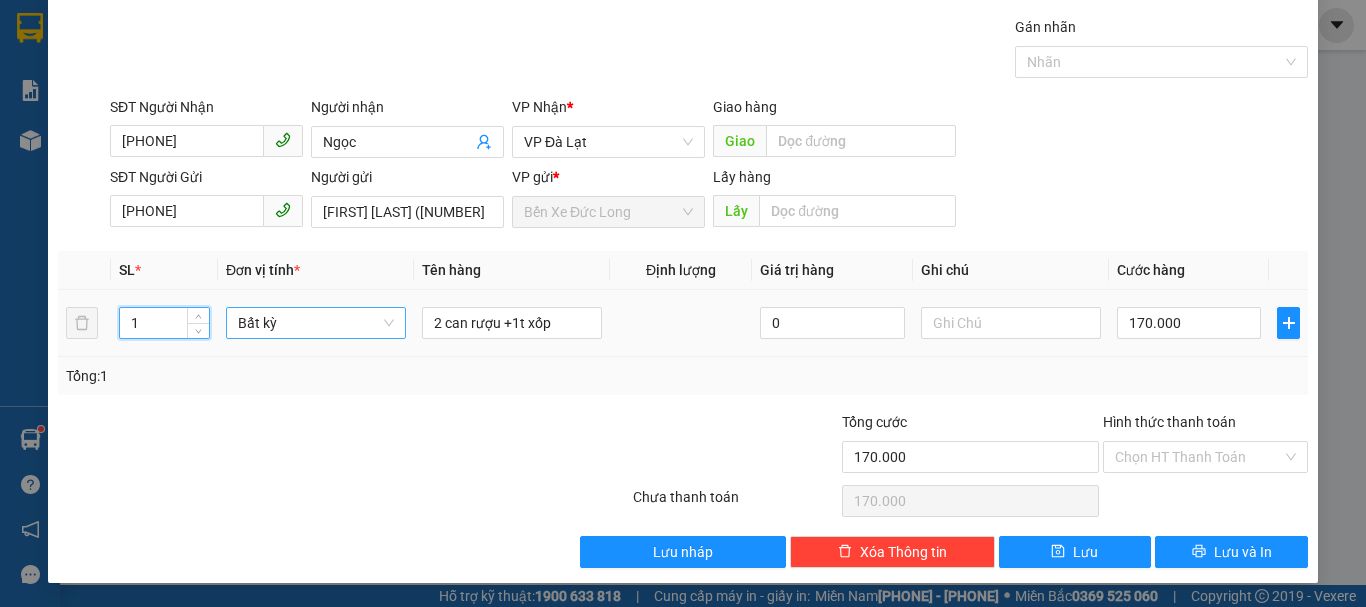 click on "Bất kỳ" at bounding box center [316, 323] 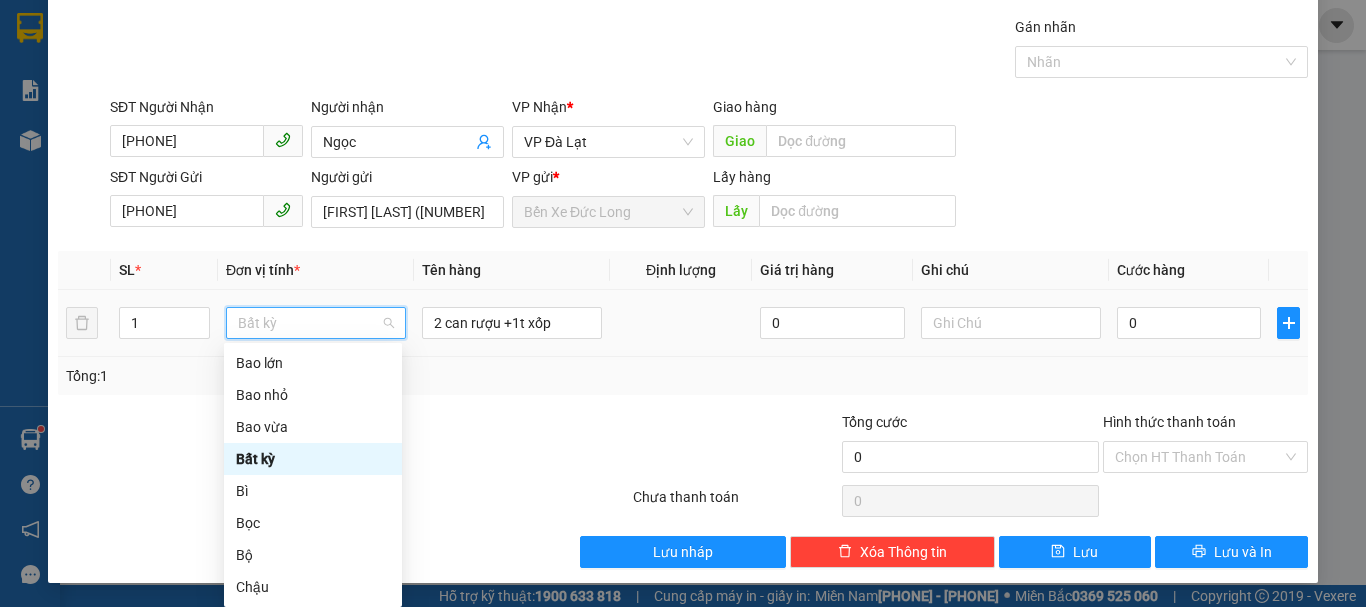 type on "k" 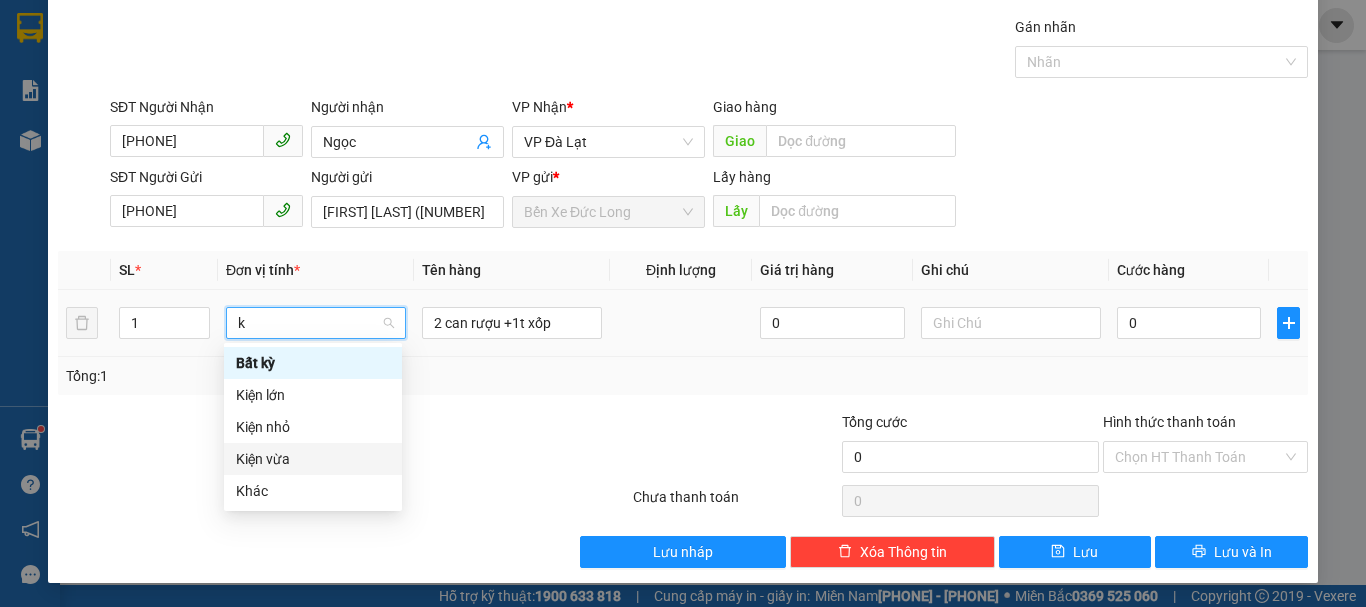 click on "Kiện vừa" at bounding box center (313, 459) 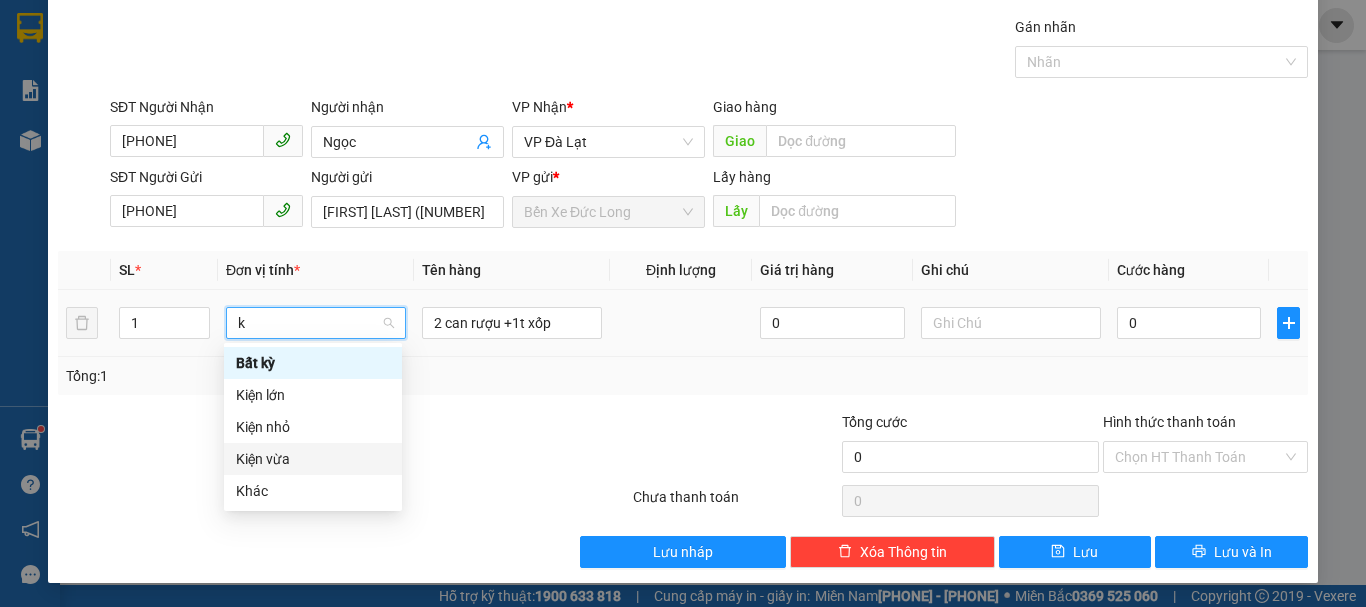 type 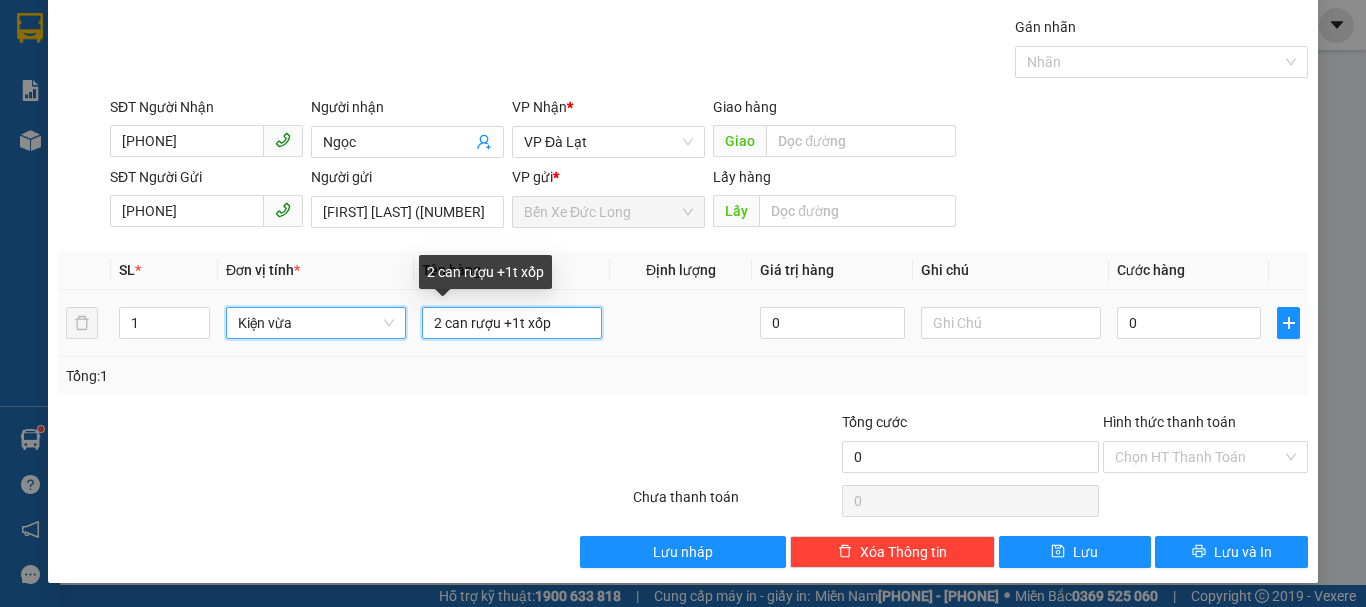 click on "2 can rượu +1t xốp" at bounding box center (512, 323) 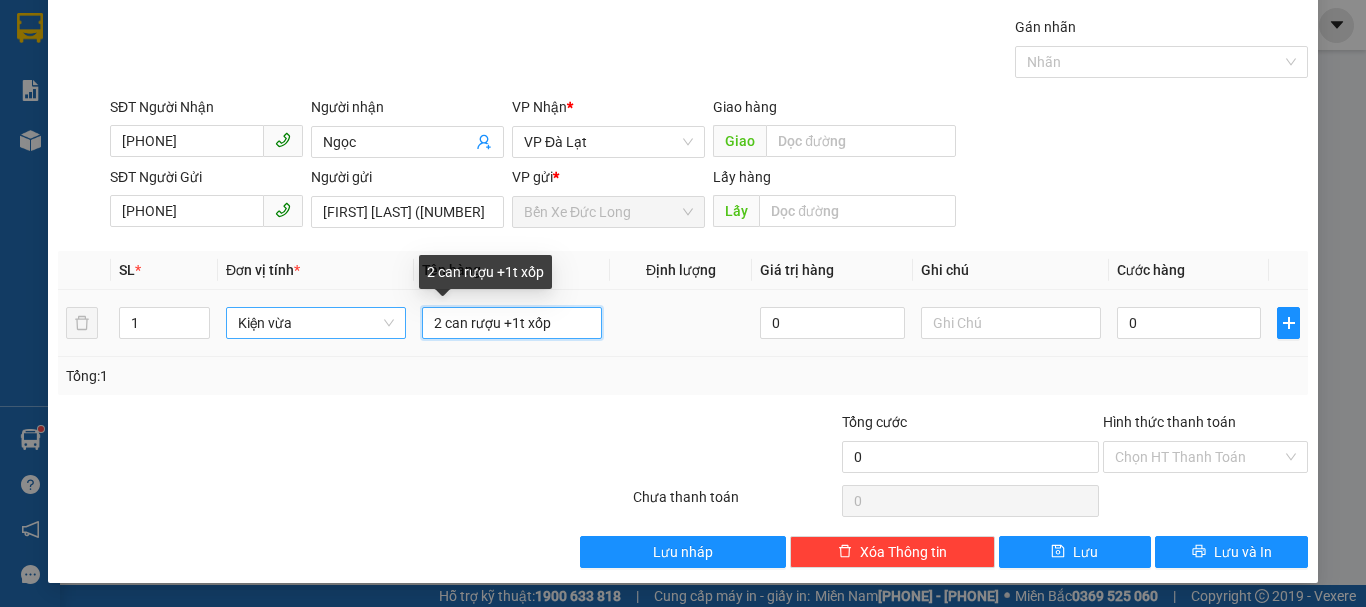 click on "2 can rượu +1t xốp" at bounding box center [512, 323] 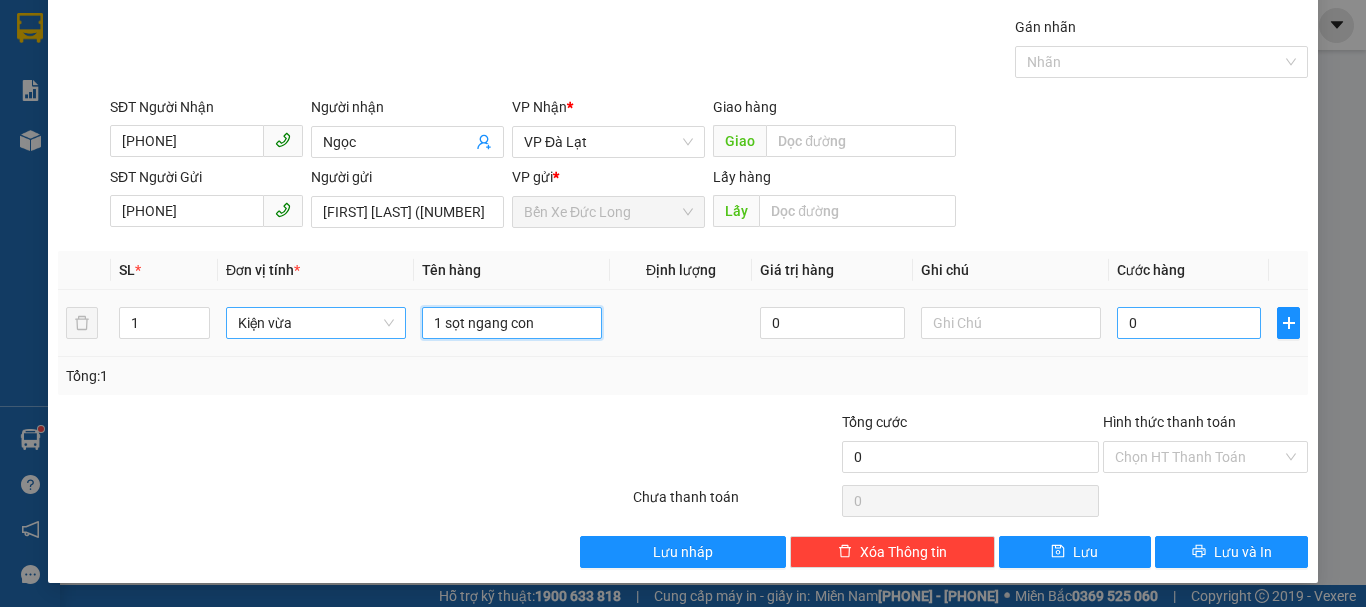 type on "1 sọt ngang con" 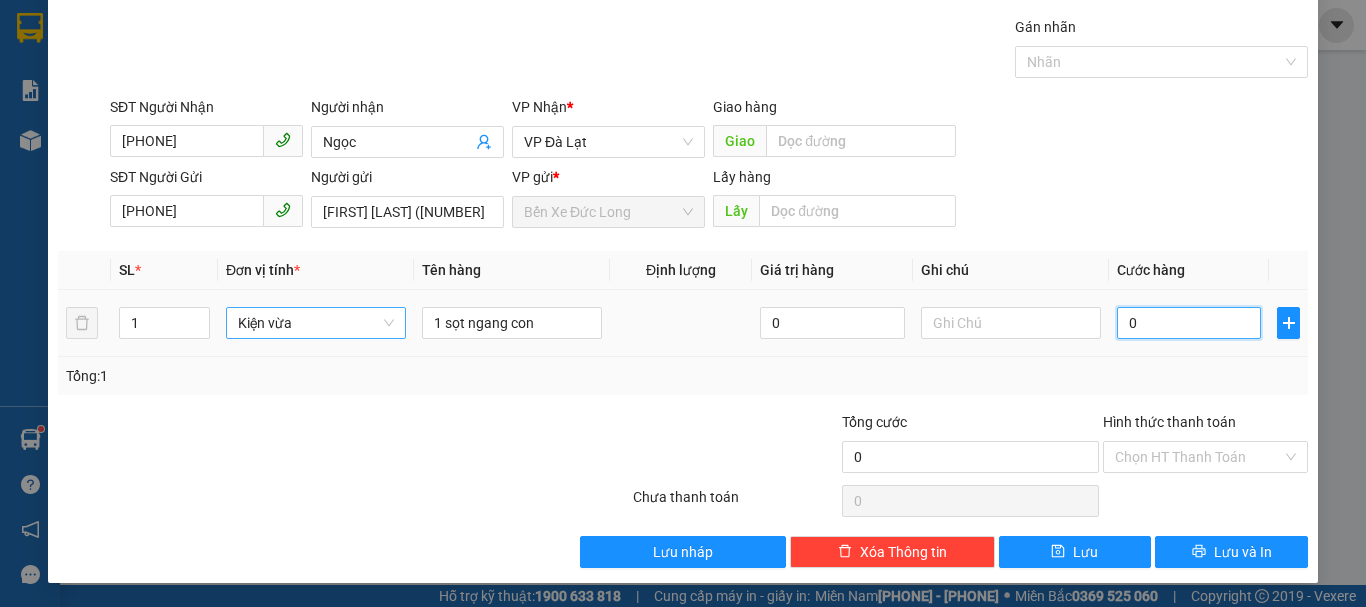 click on "0" at bounding box center [1189, 323] 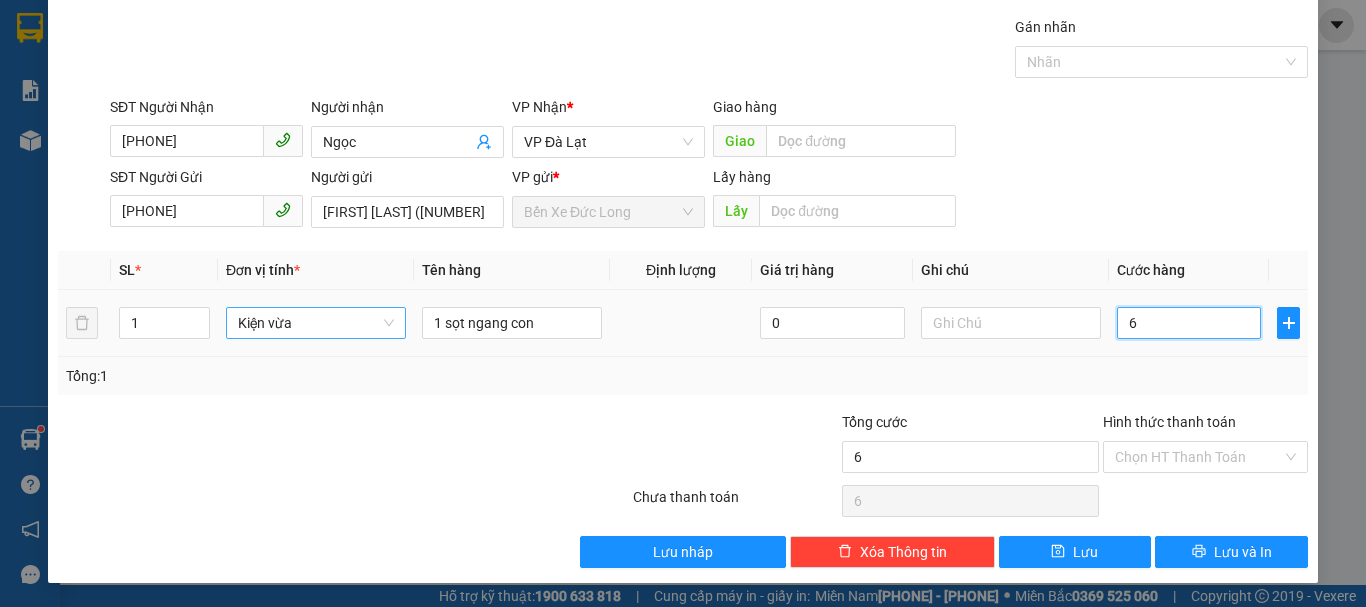 type on "60" 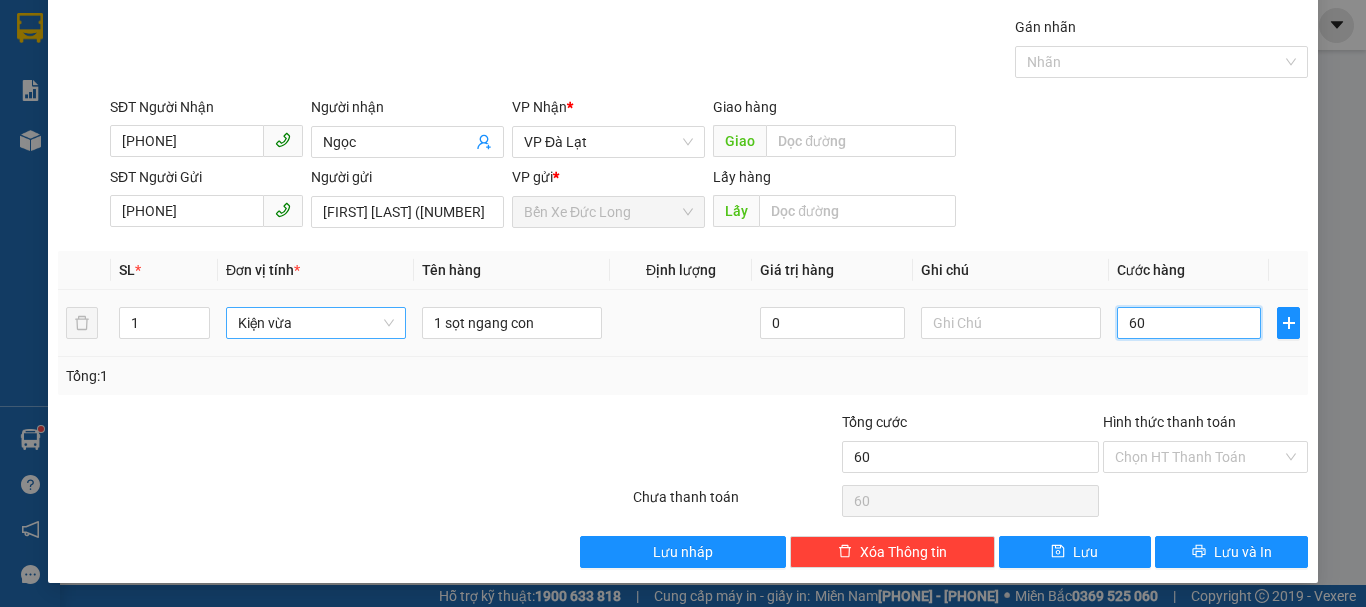 type on "600" 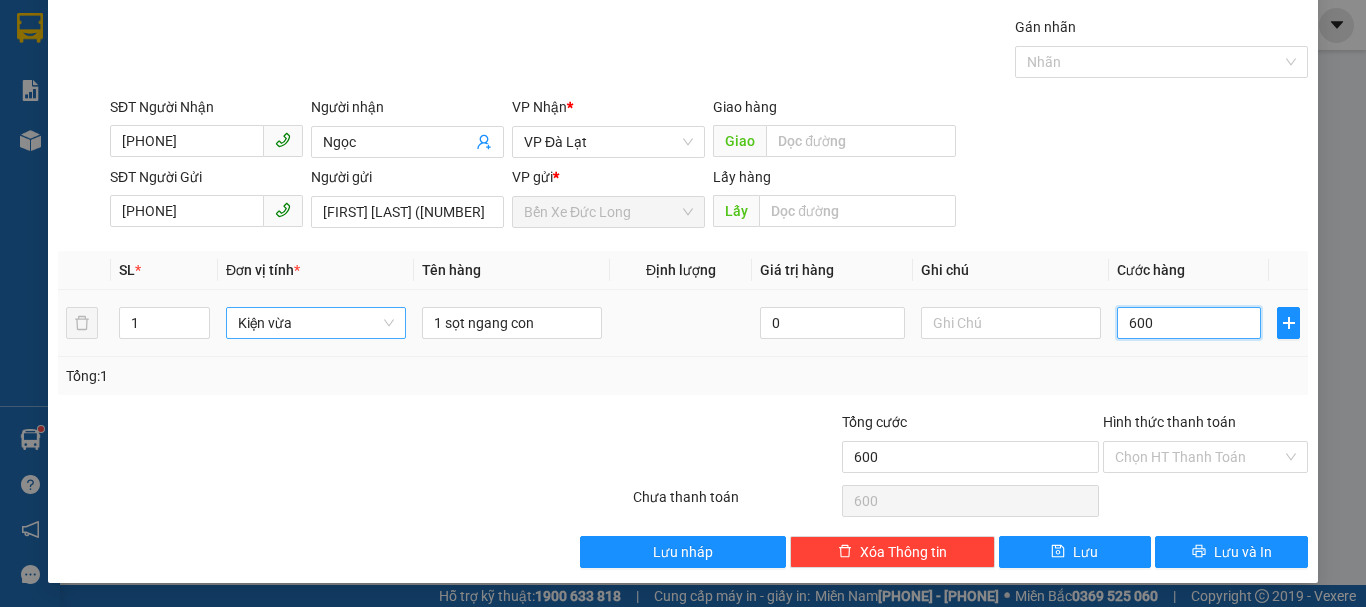 type on "6.000" 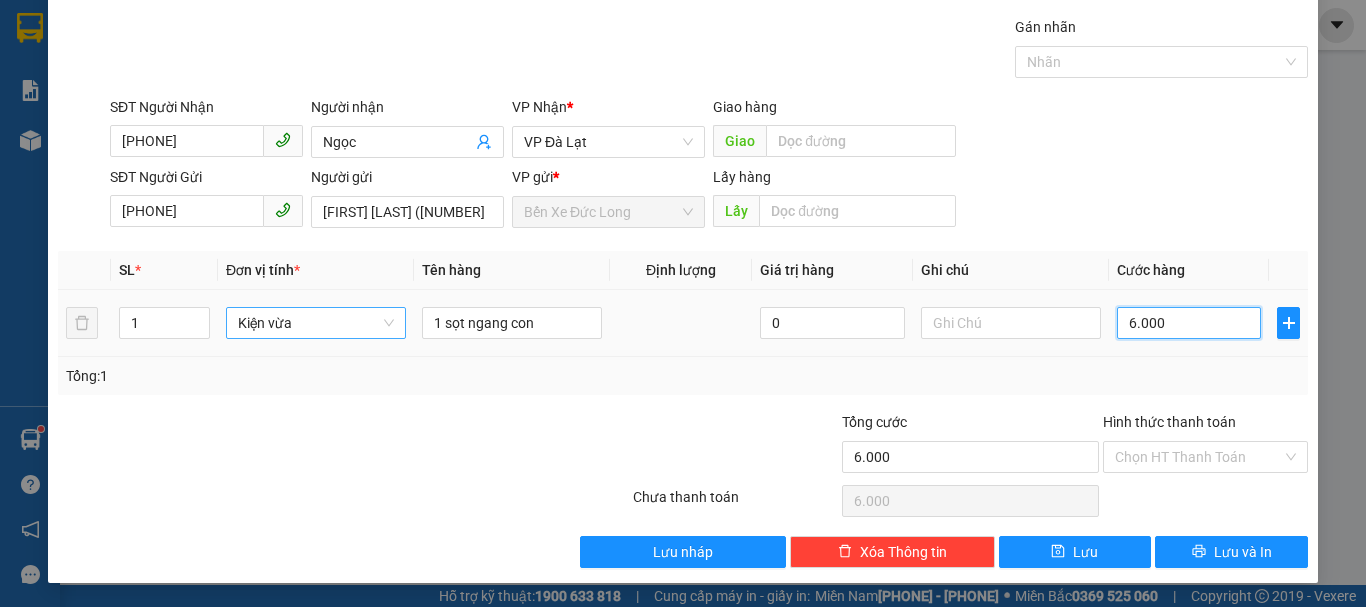 type on "60.000" 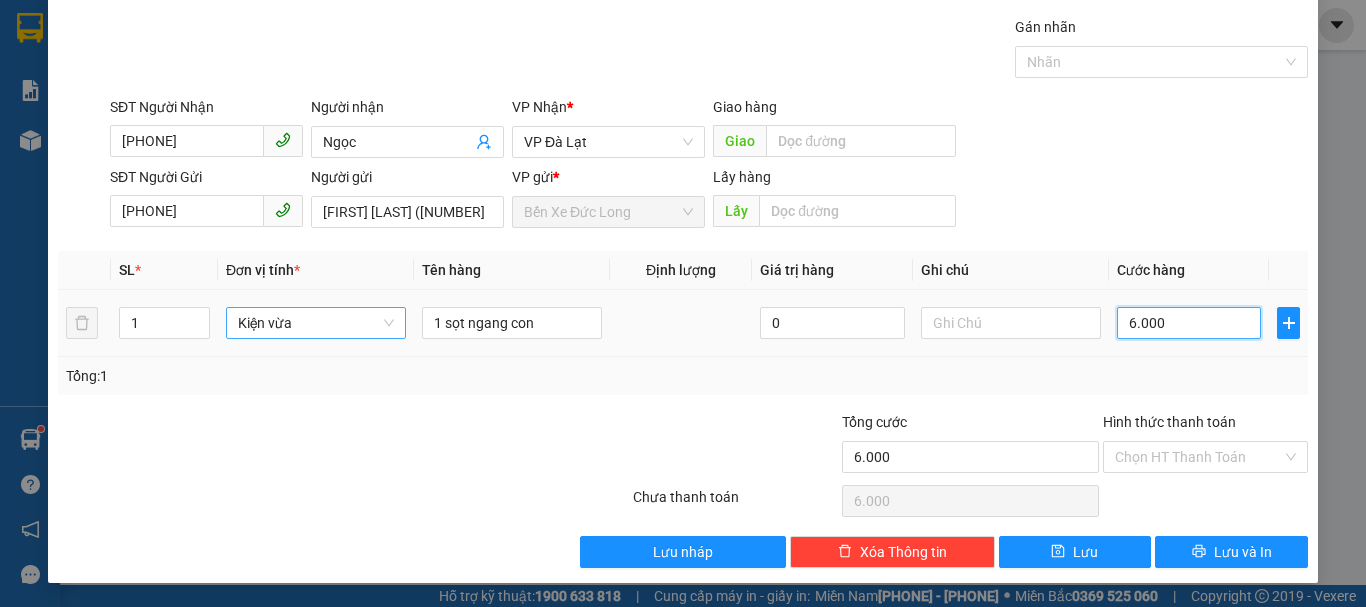 type on "60.000" 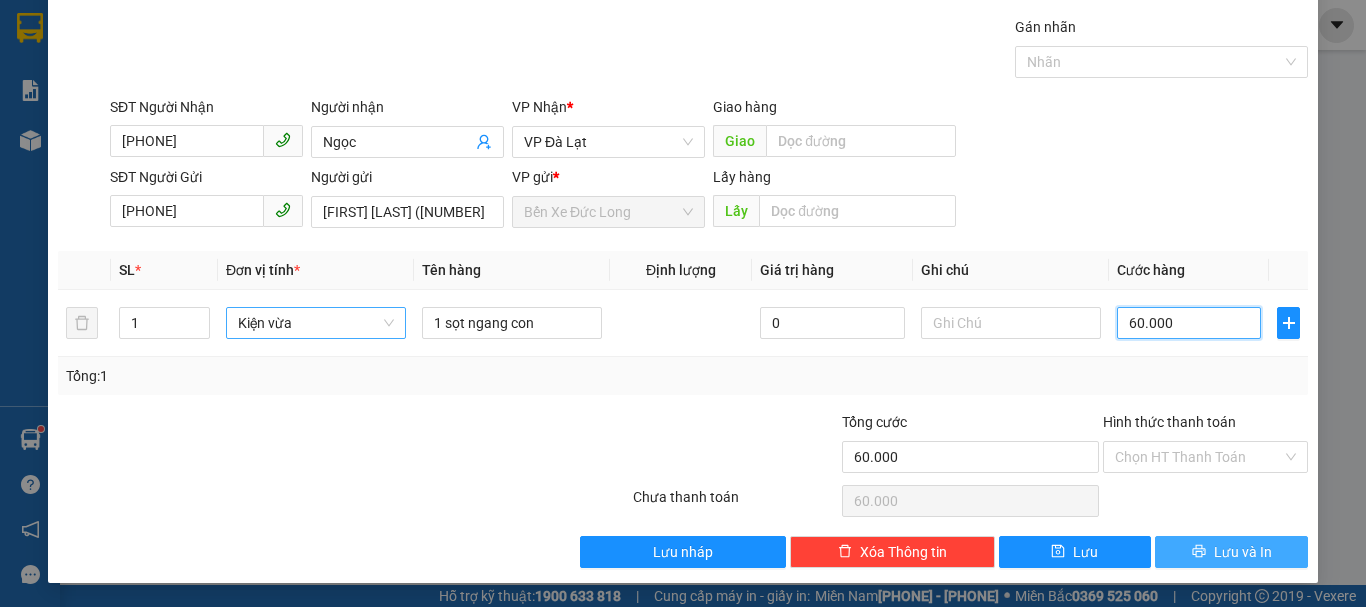 type on "60.000" 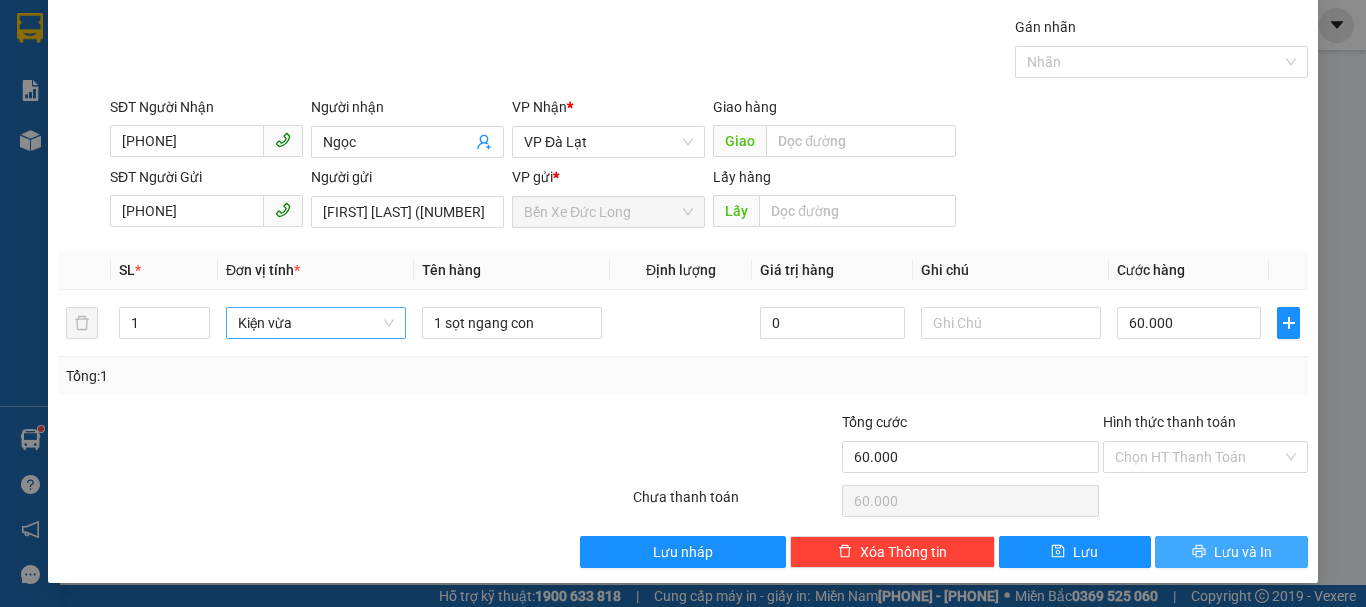 click on "Lưu và In" at bounding box center (1243, 552) 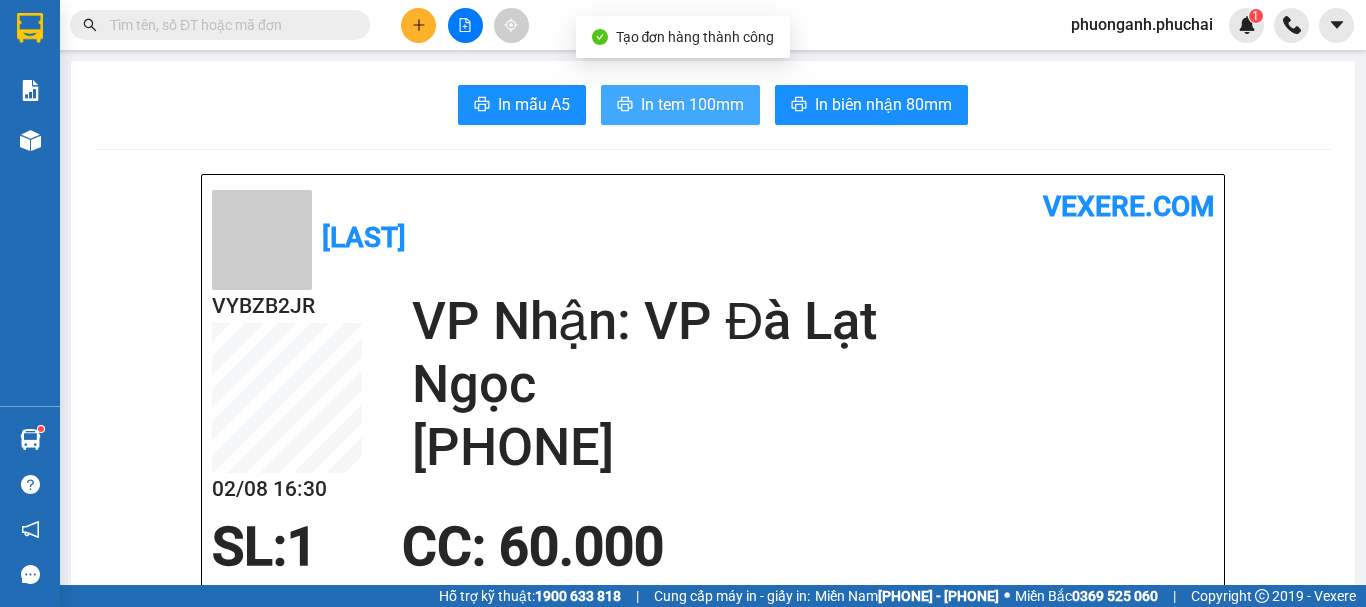 click on "In tem 100mm" at bounding box center [692, 104] 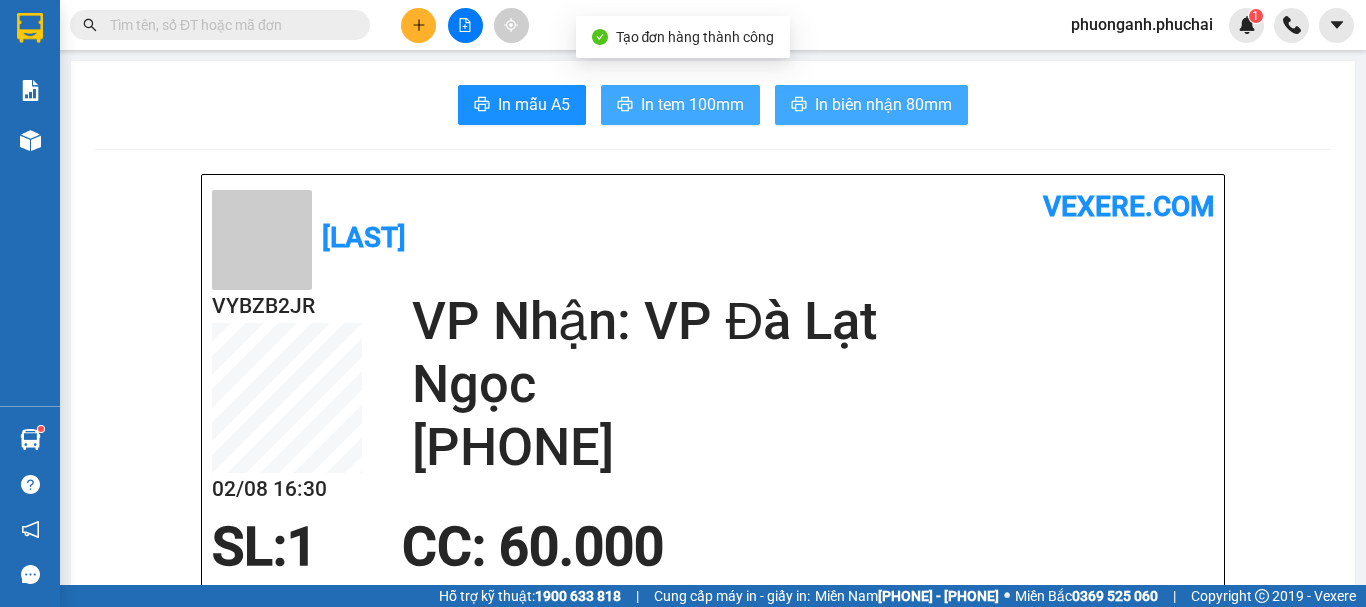 scroll, scrollTop: 0, scrollLeft: 0, axis: both 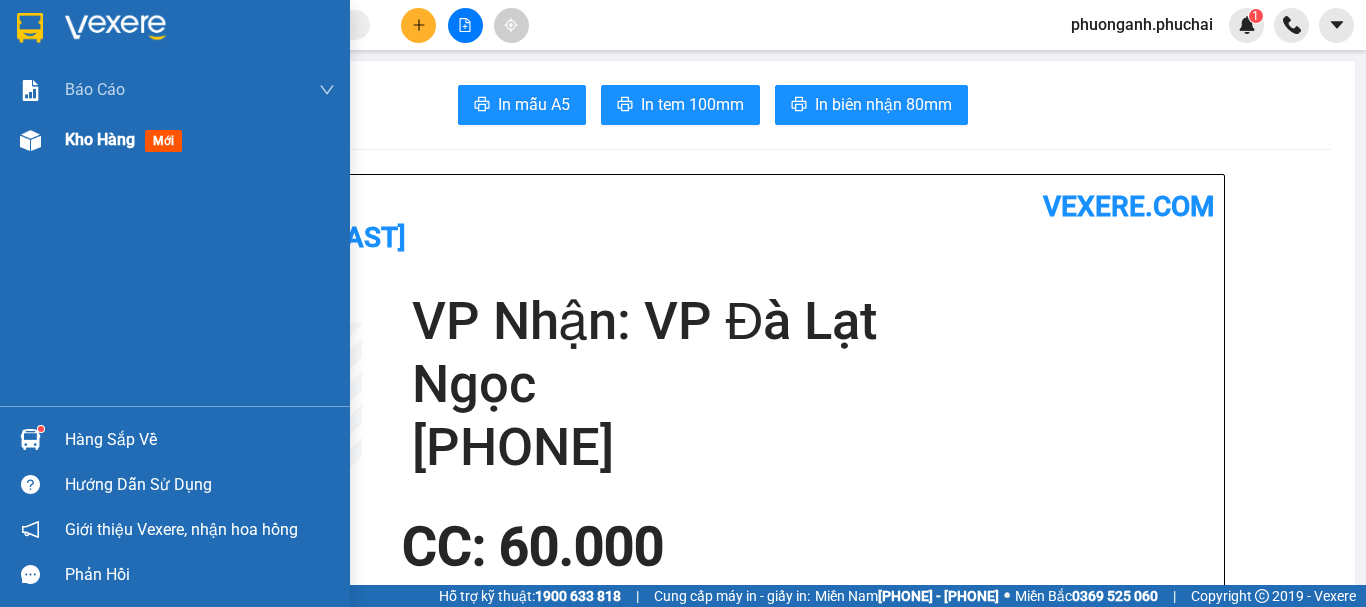 click on "Kho hàng" at bounding box center [100, 139] 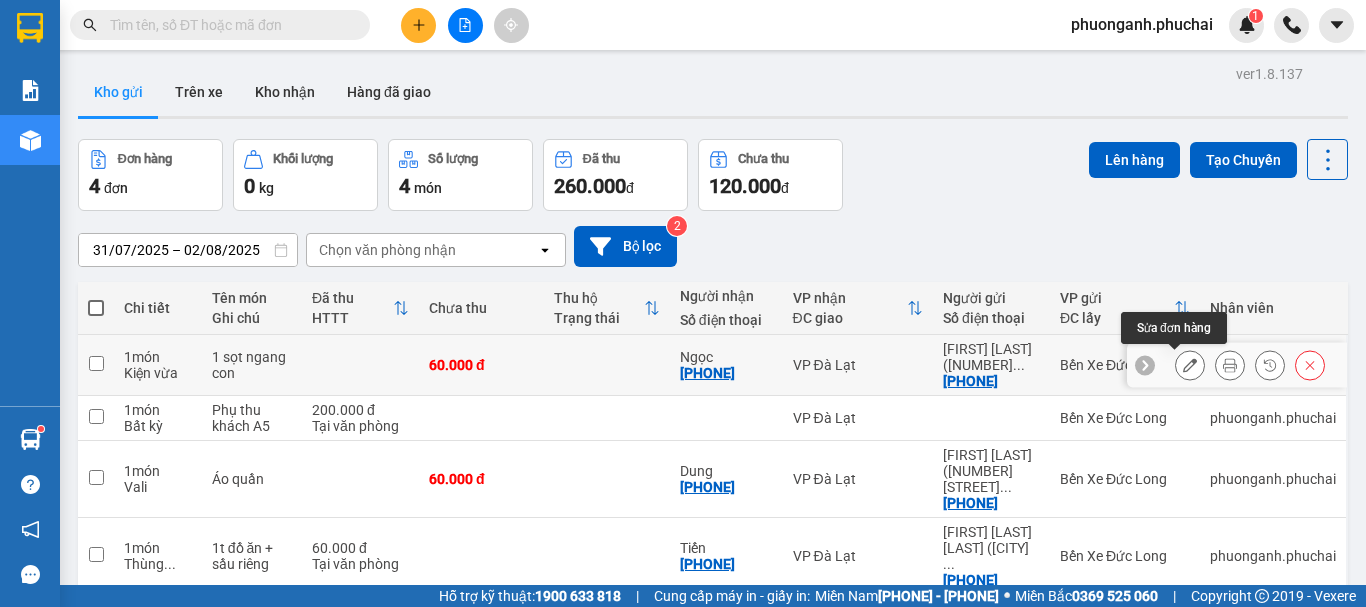 click 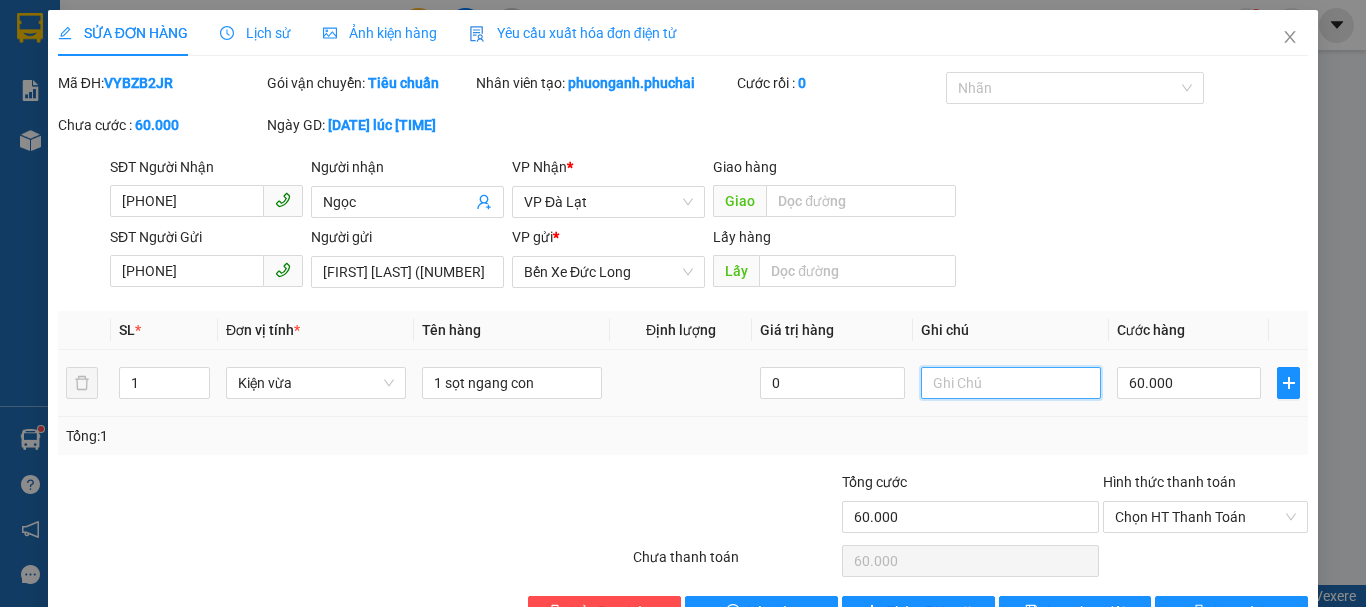 click at bounding box center (1011, 383) 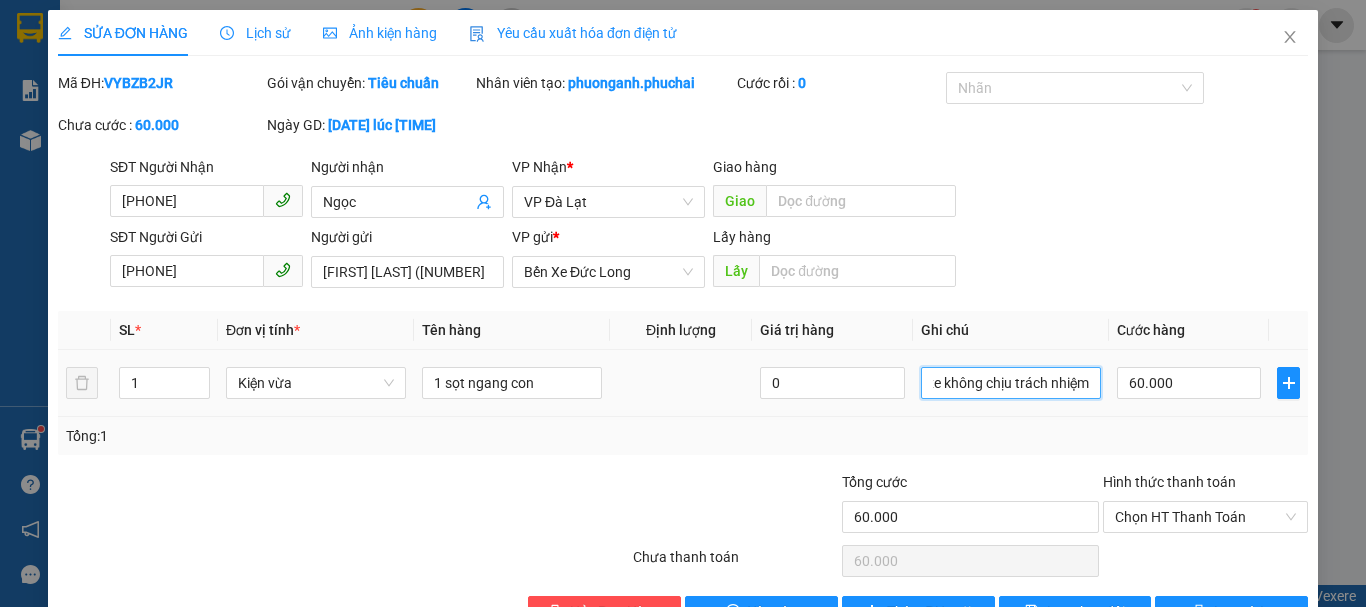 scroll, scrollTop: 0, scrollLeft: 140, axis: horizontal 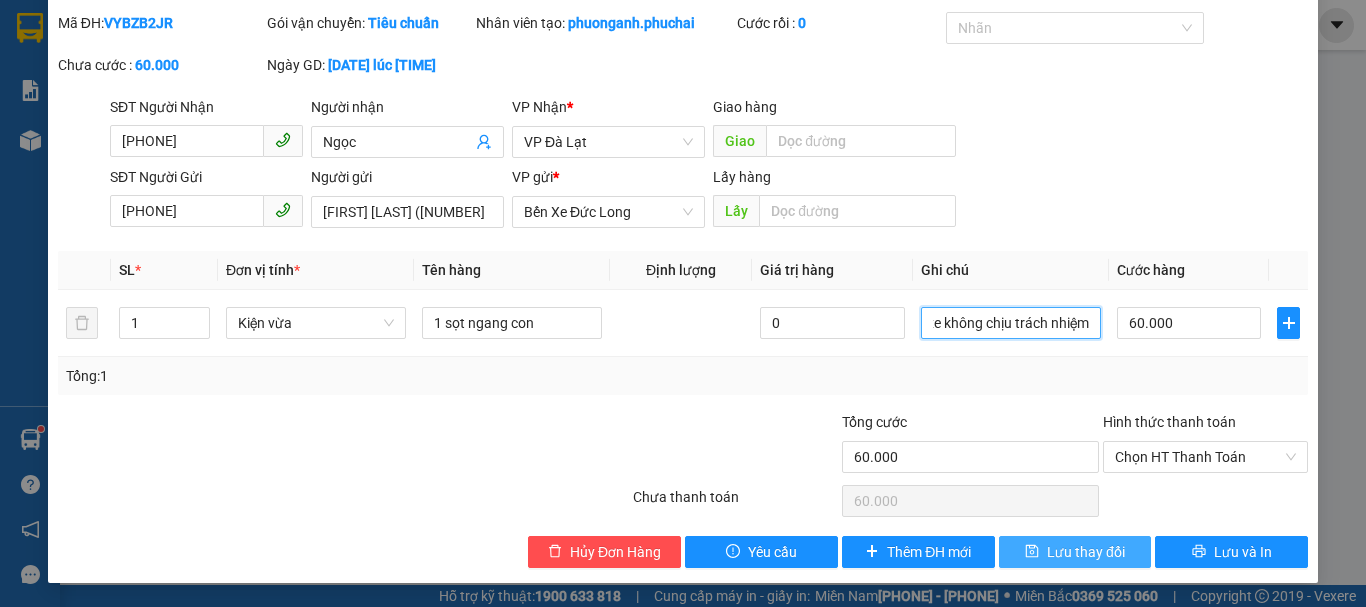 type on "Nếu ngang chết nhà xe không chịu trách nhiệm" 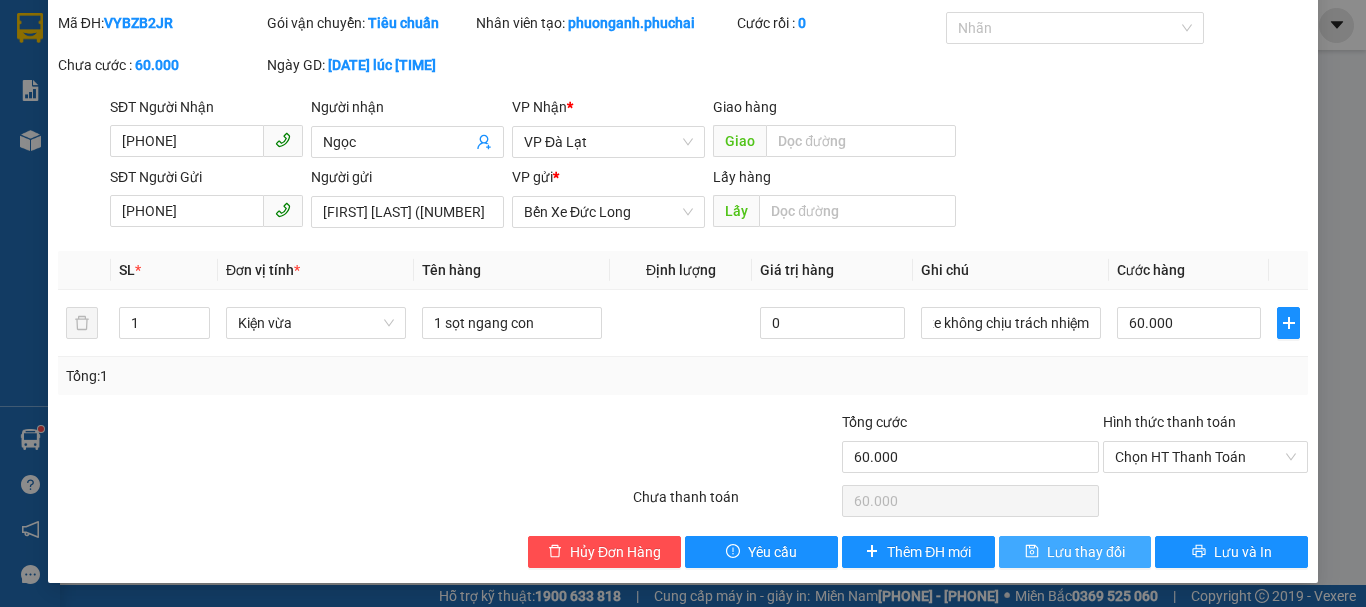scroll, scrollTop: 0, scrollLeft: 0, axis: both 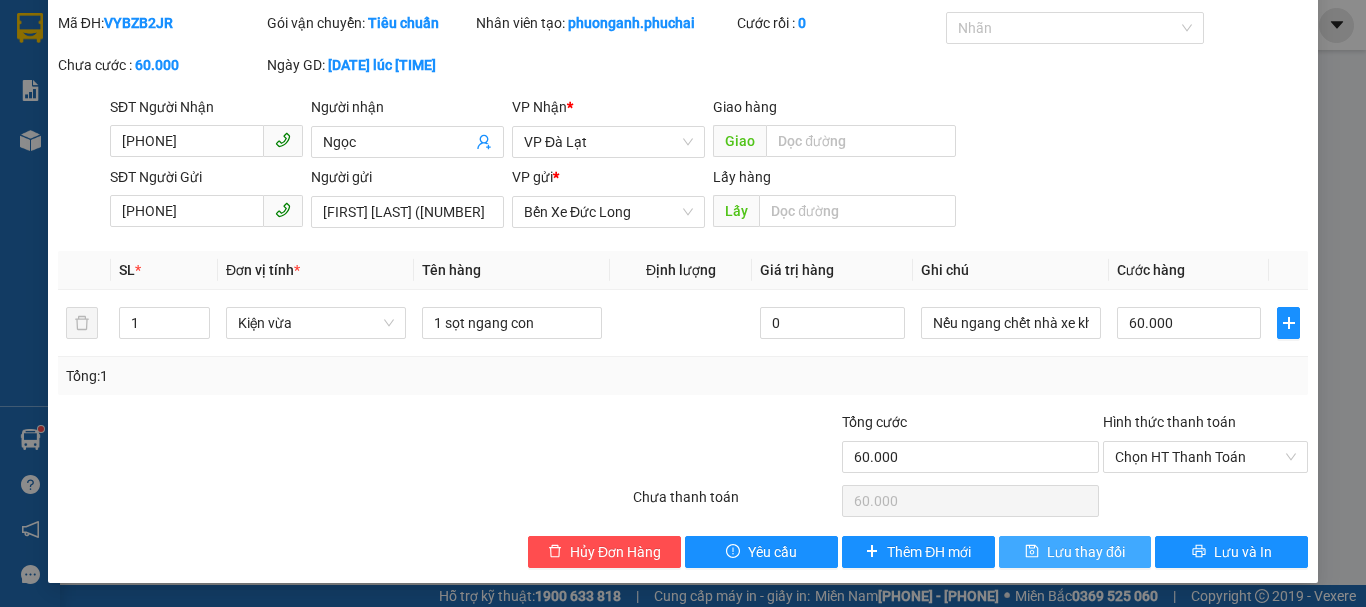 click on "Lưu thay đổi" at bounding box center (1086, 552) 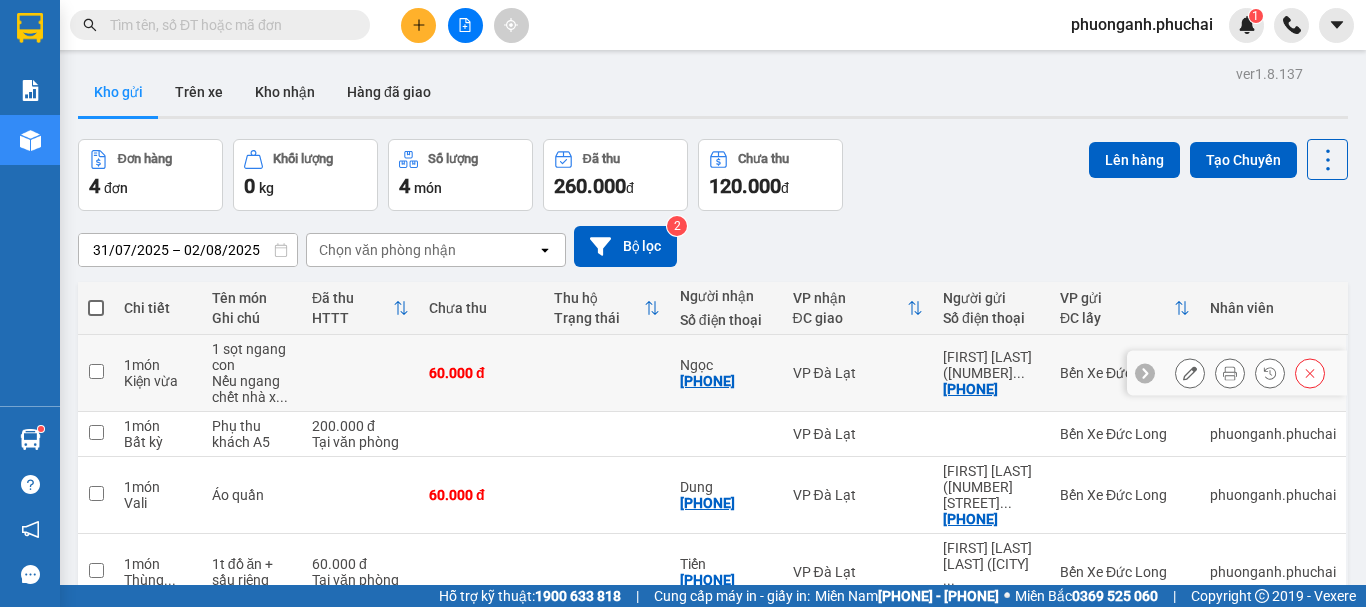 click 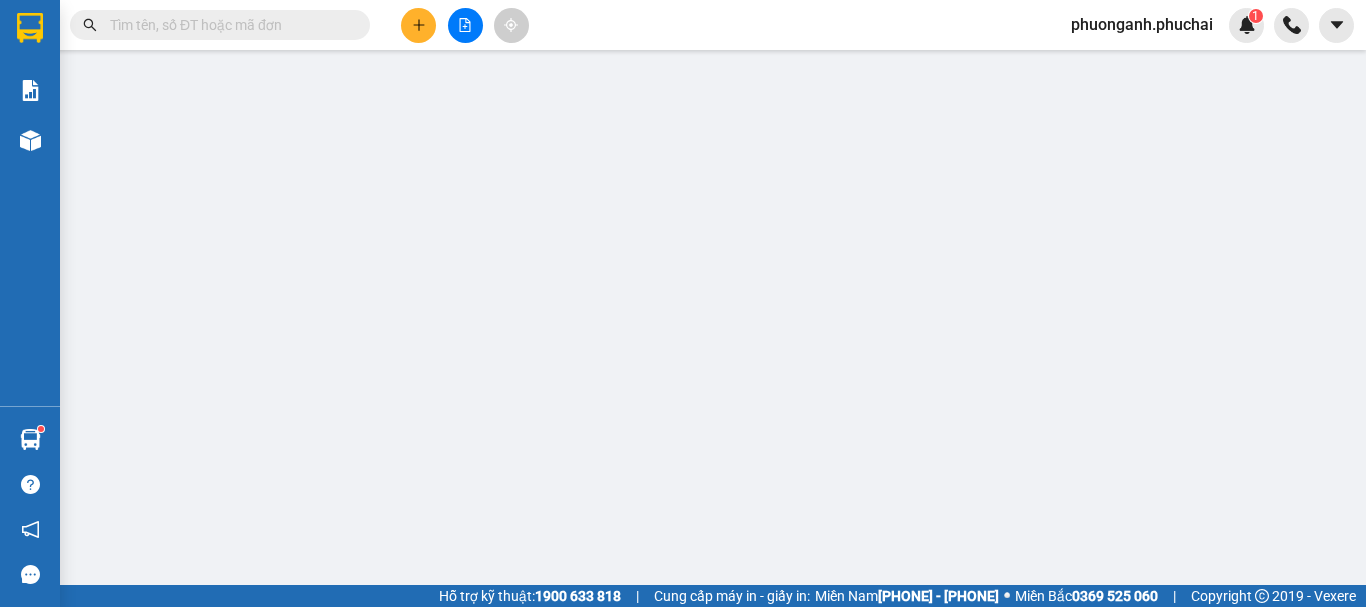 type on "[PHONE]" 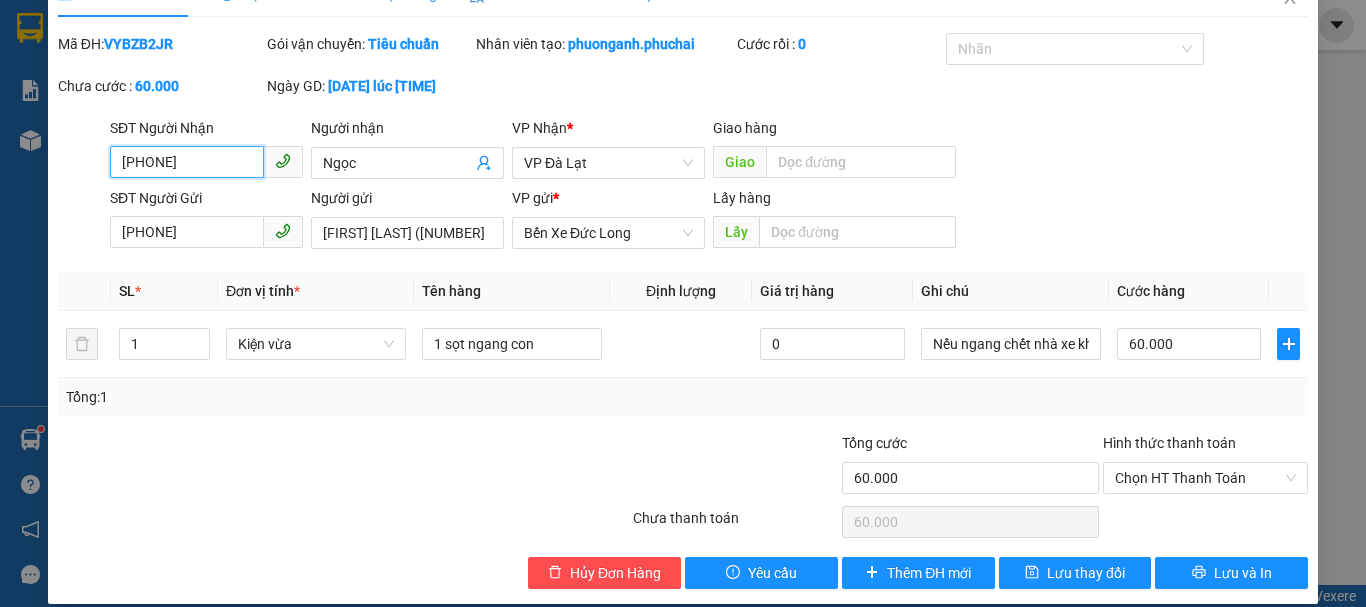 scroll, scrollTop: 60, scrollLeft: 0, axis: vertical 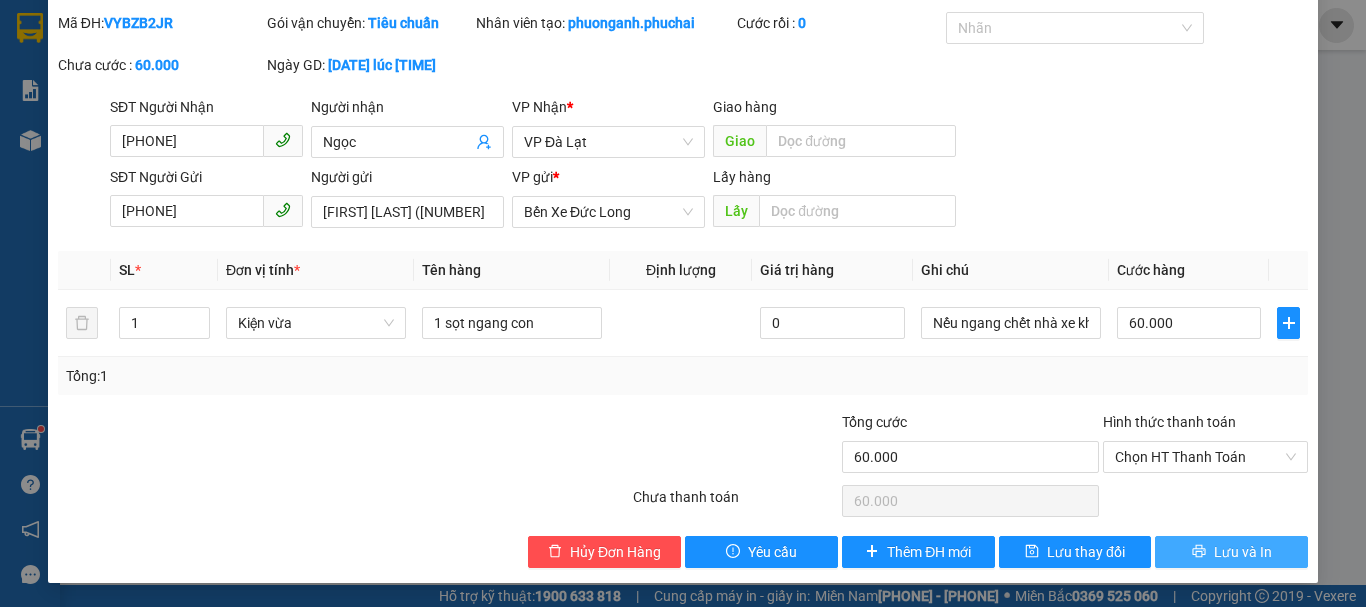 click on "Lưu và In" at bounding box center (1243, 552) 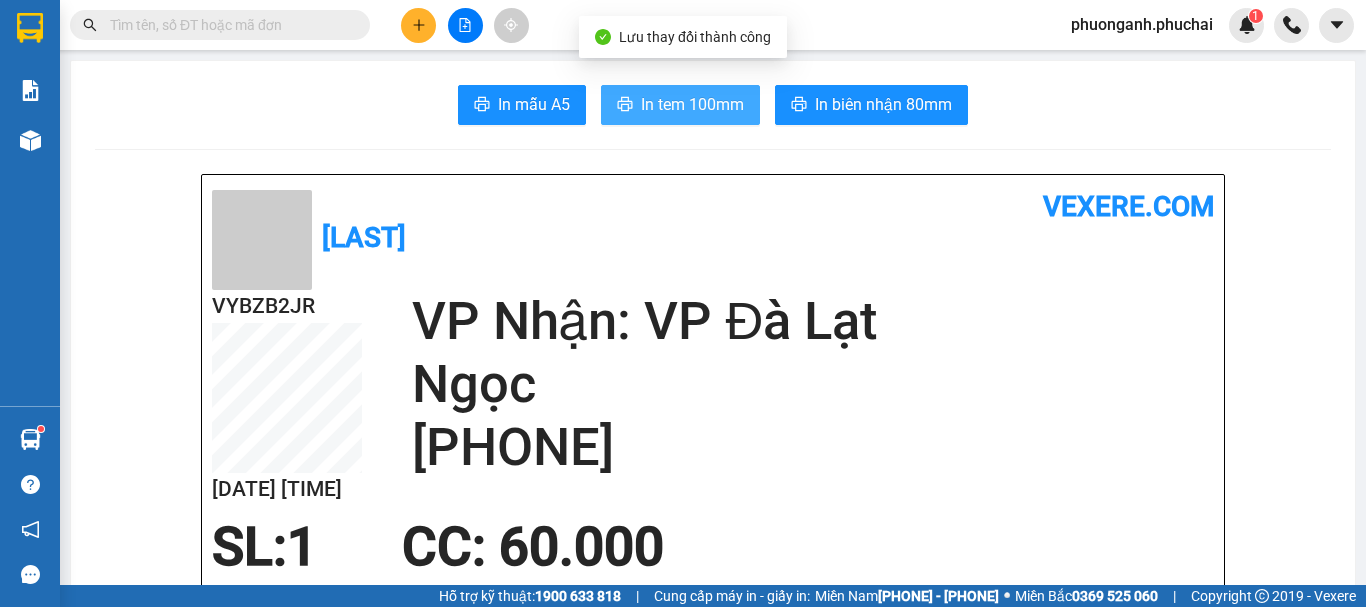 click on "In tem 100mm" at bounding box center (692, 104) 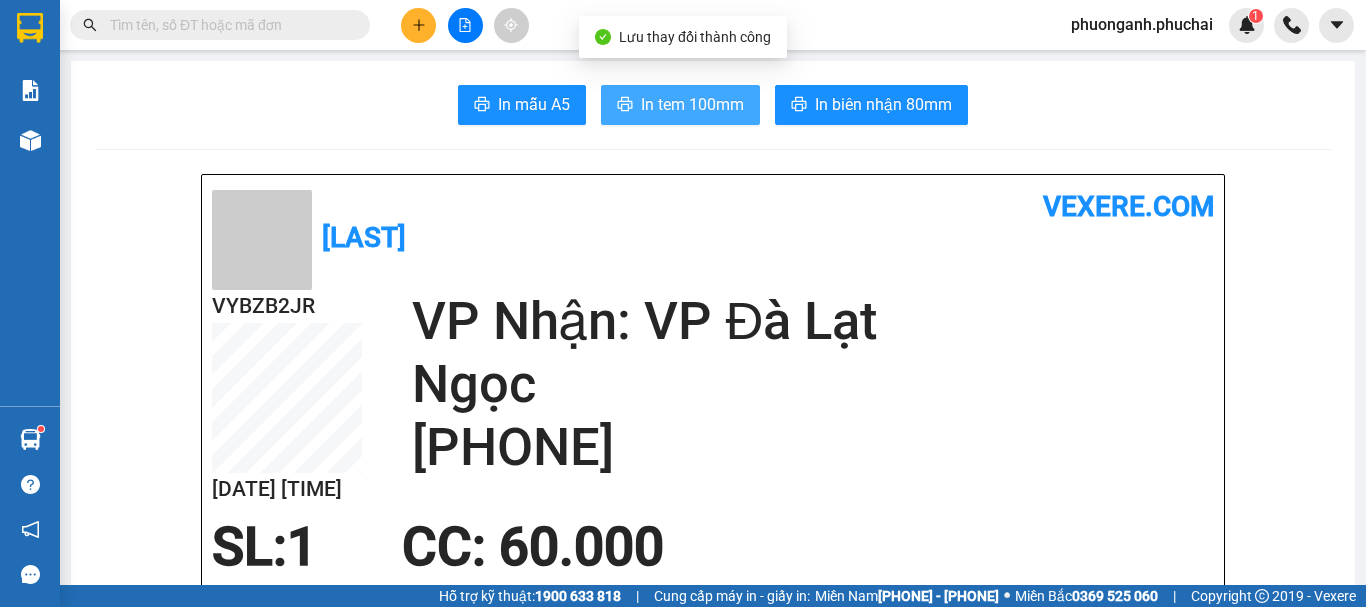 scroll, scrollTop: 0, scrollLeft: 0, axis: both 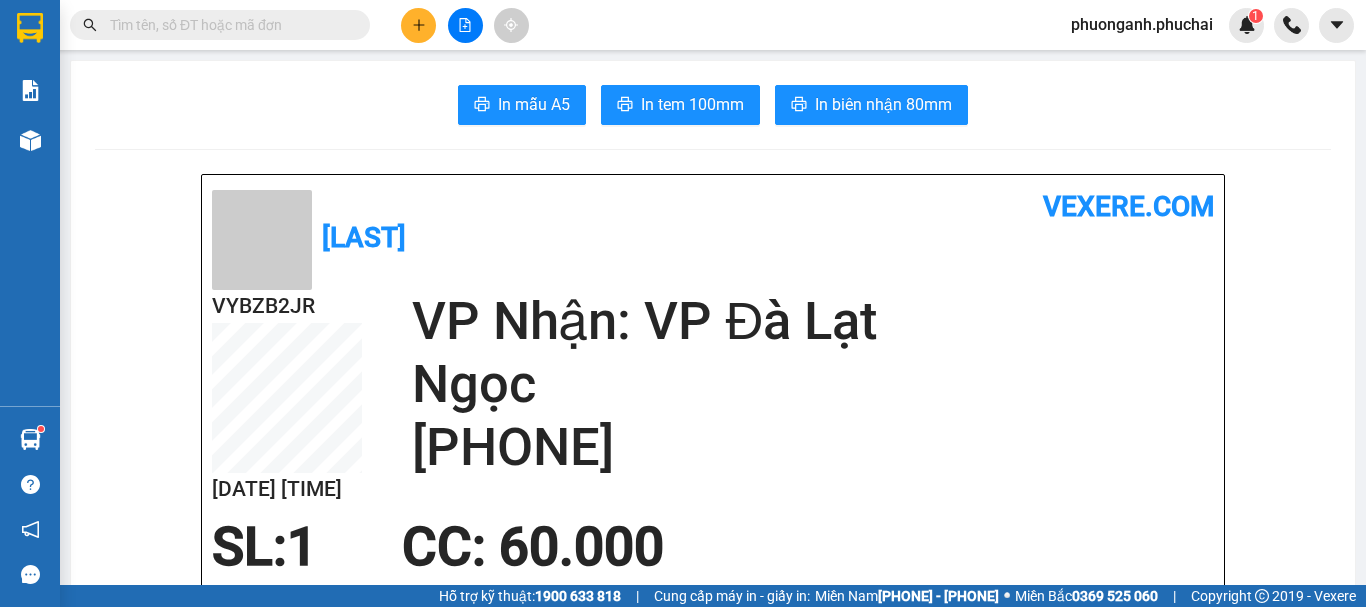 click at bounding box center (228, 25) 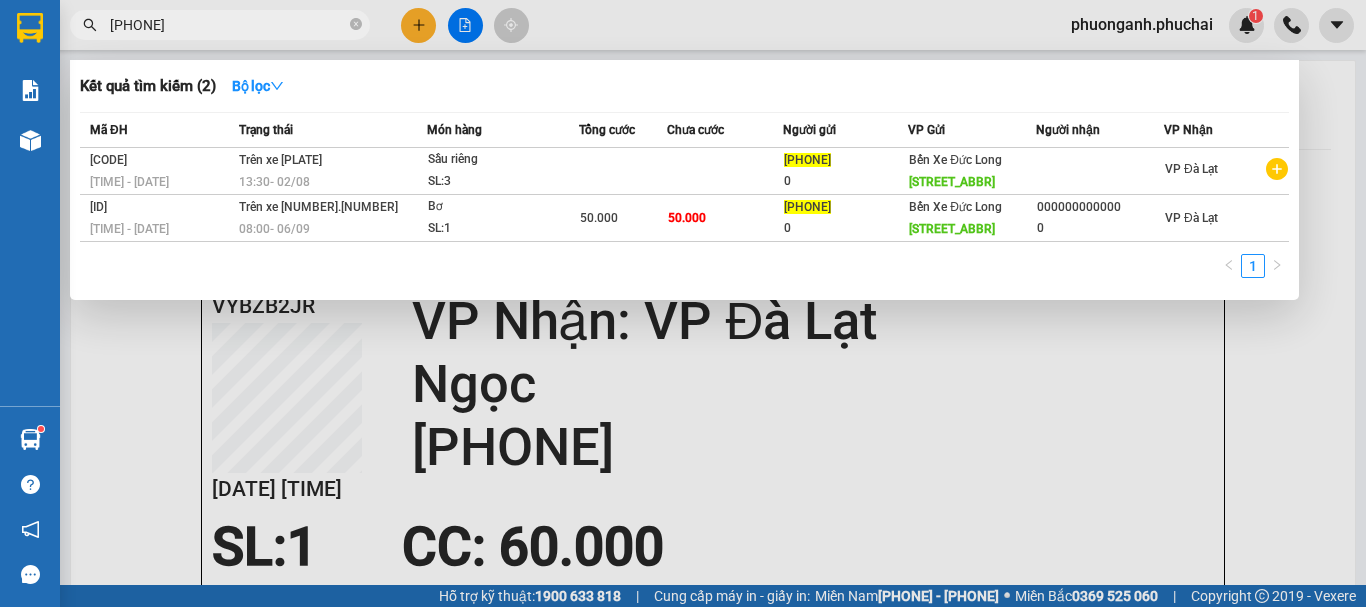type on "[PHONE]" 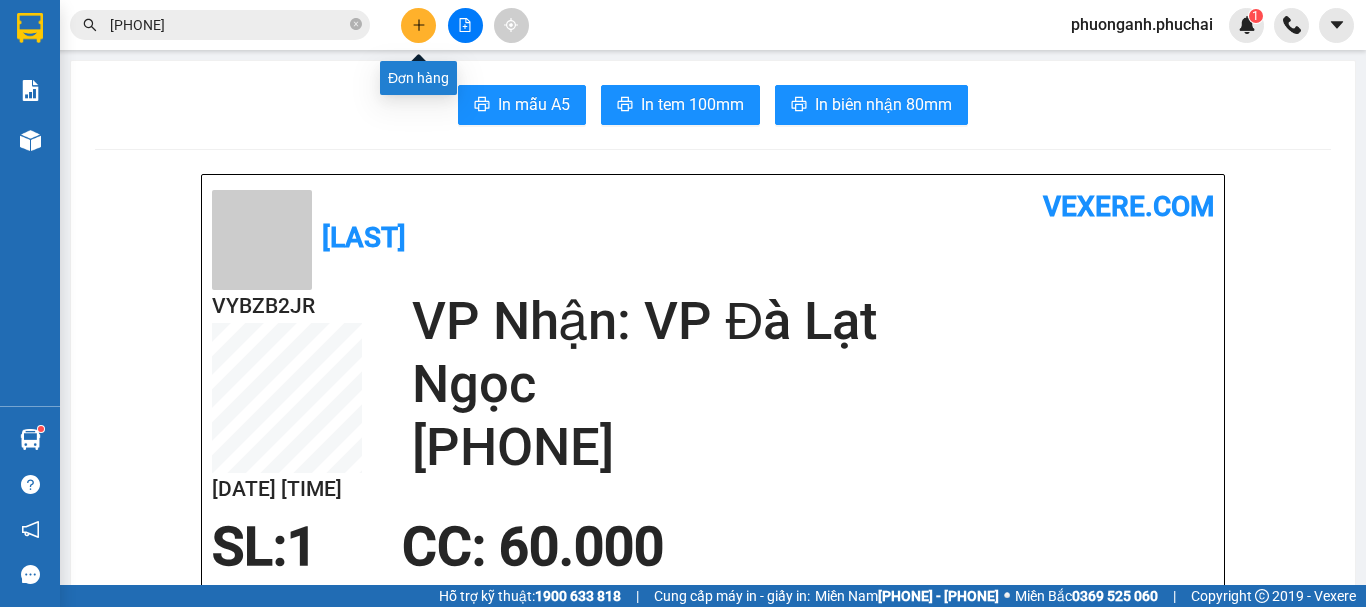 click at bounding box center (418, 25) 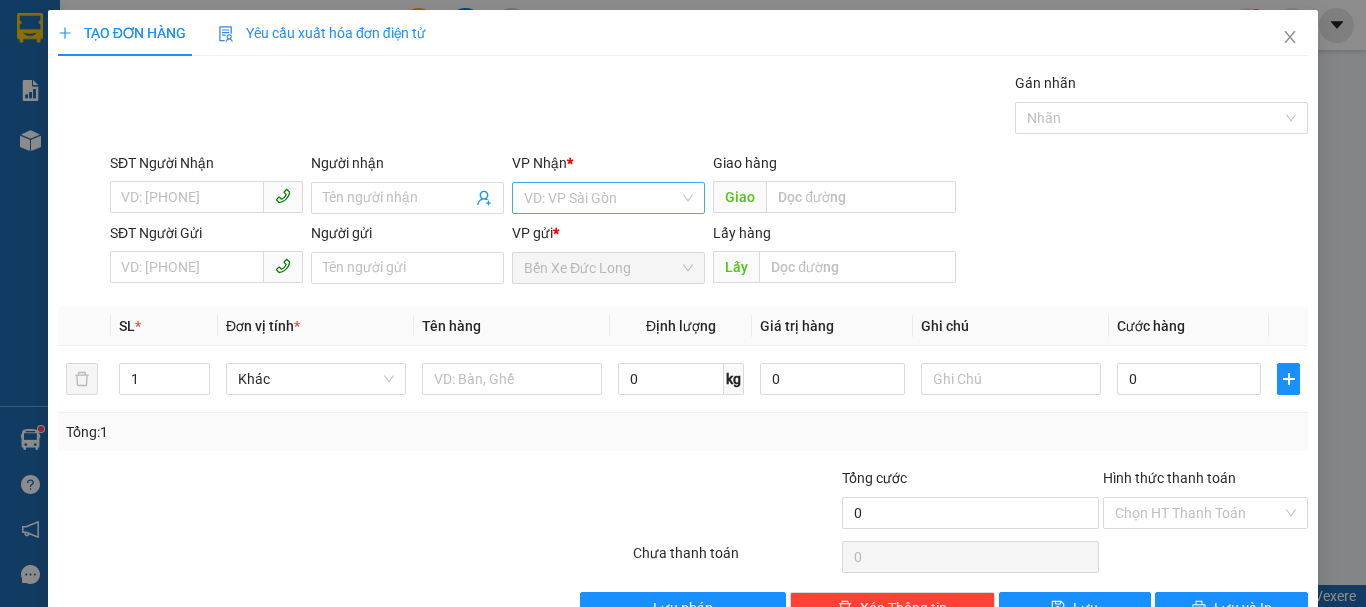 click at bounding box center (601, 198) 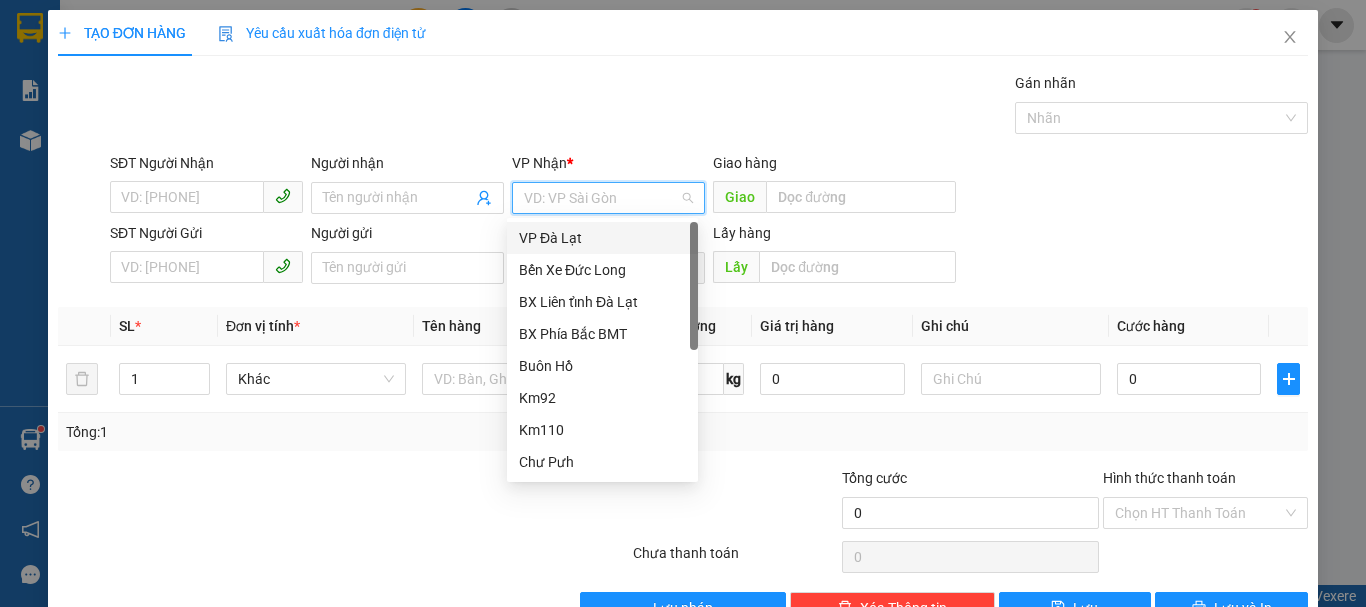 click on "VP Đà Lạt" at bounding box center (602, 238) 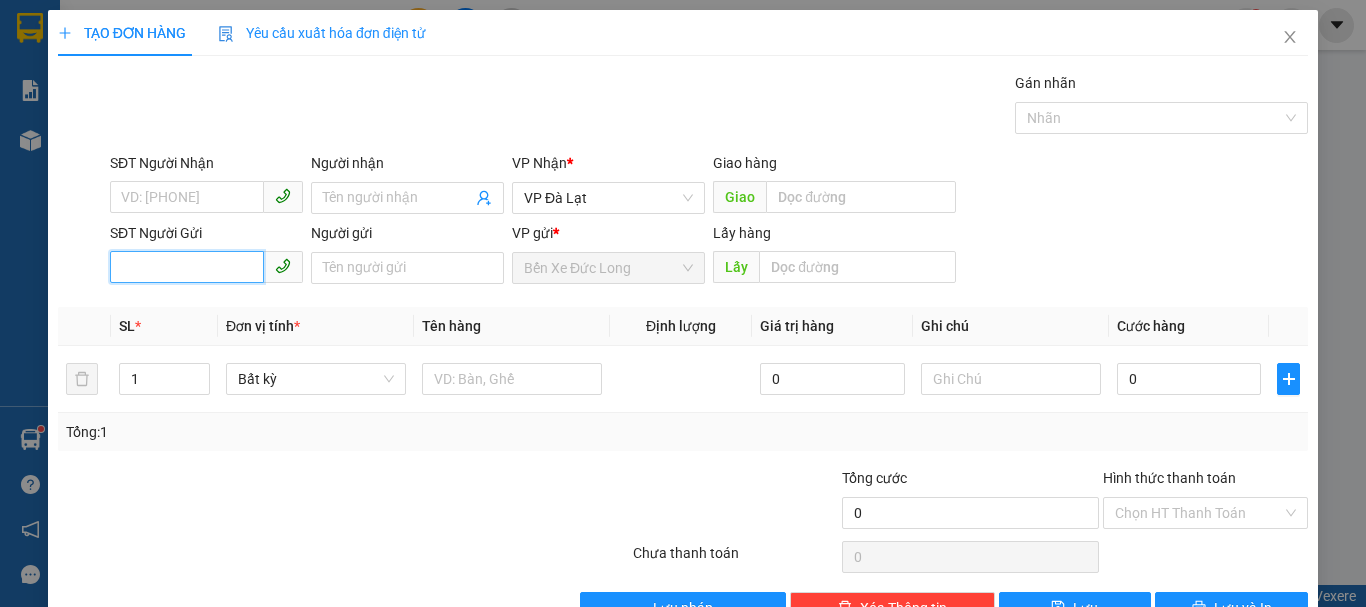 paste on "[PHONE]" 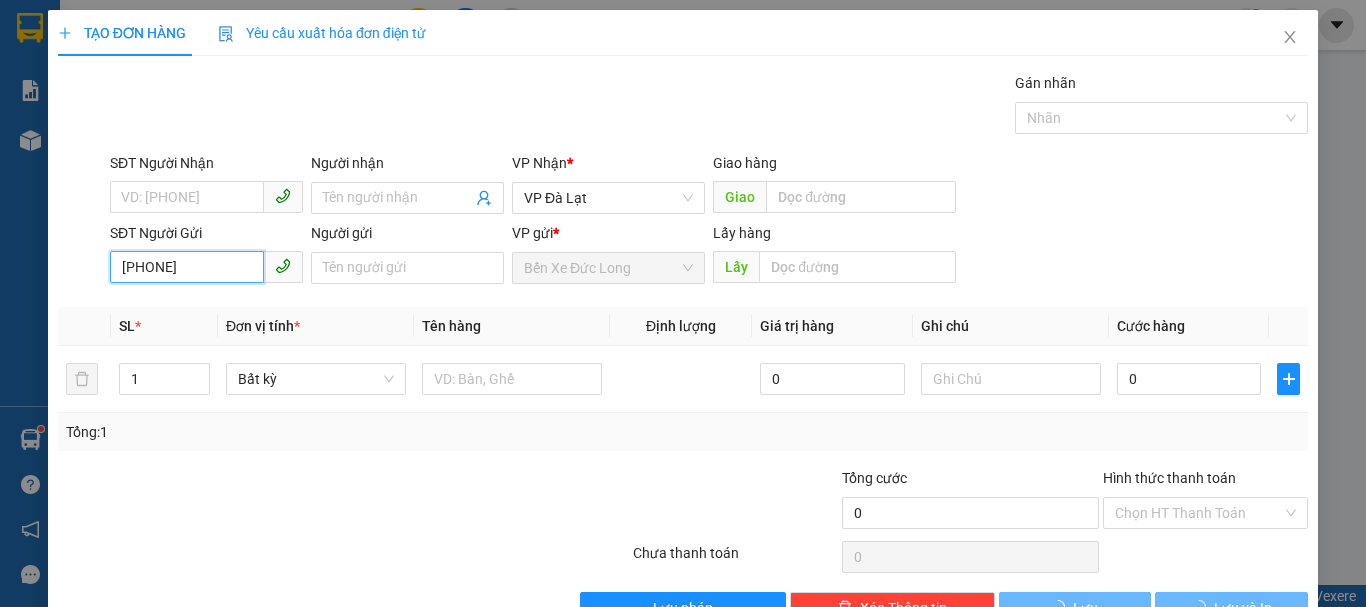 click on "[PHONE]" at bounding box center (187, 267) 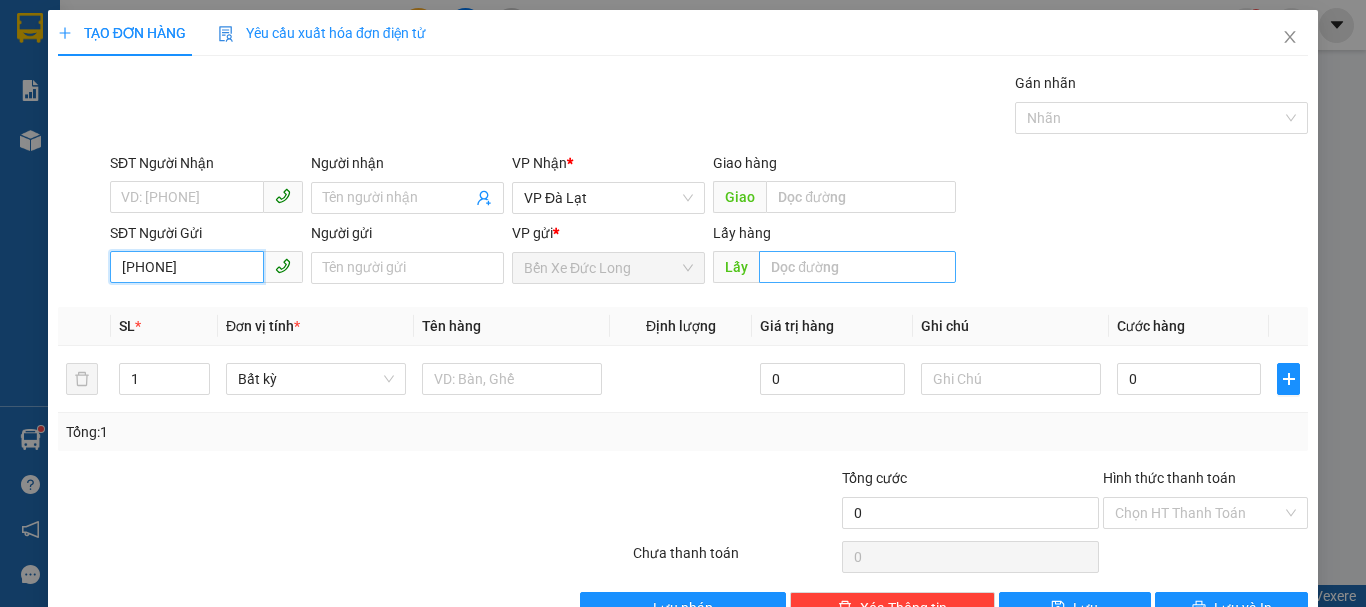 type on "[PHONE]" 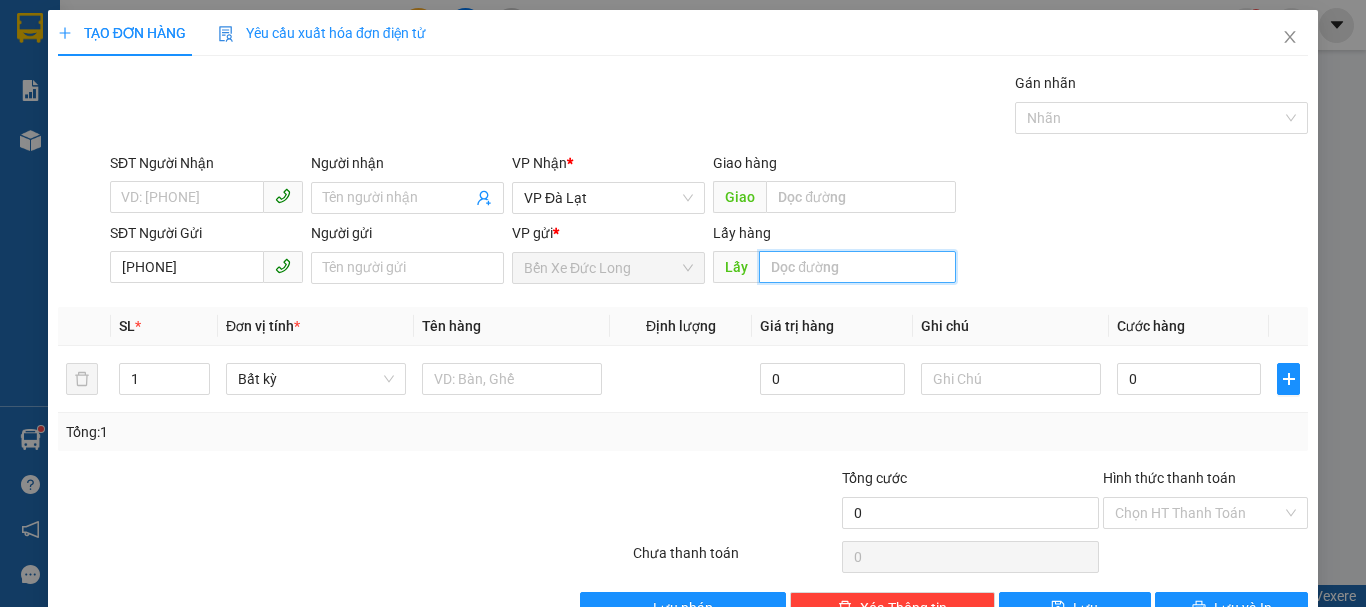 click at bounding box center [857, 267] 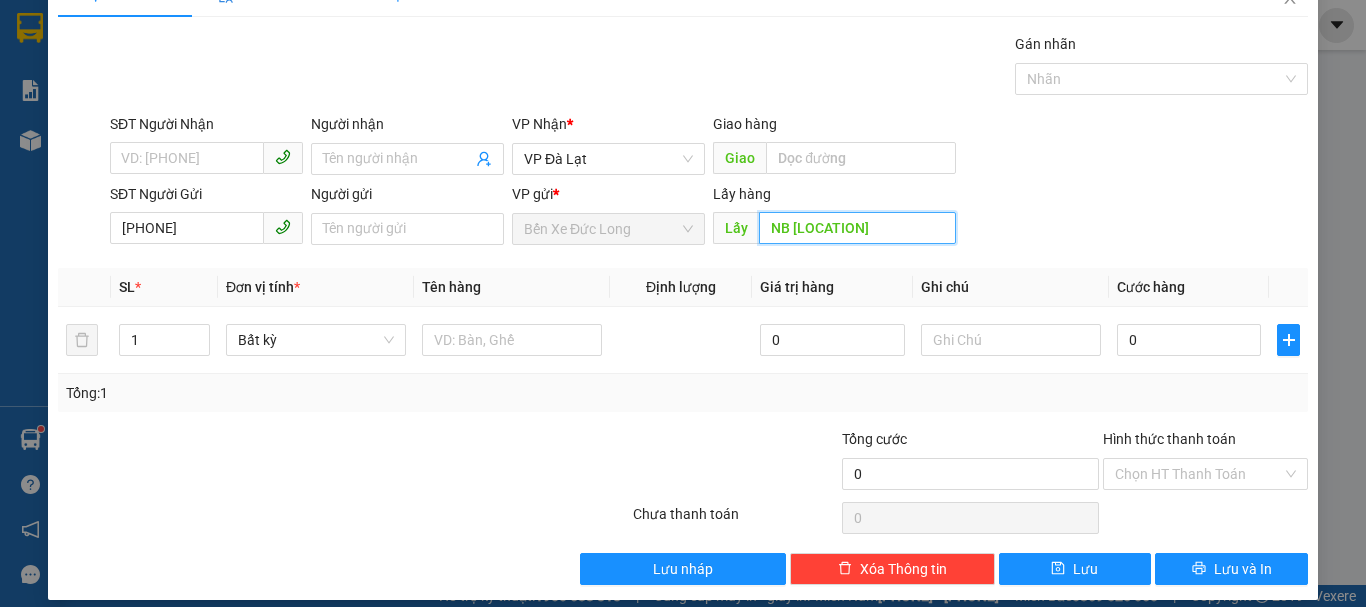 scroll, scrollTop: 56, scrollLeft: 0, axis: vertical 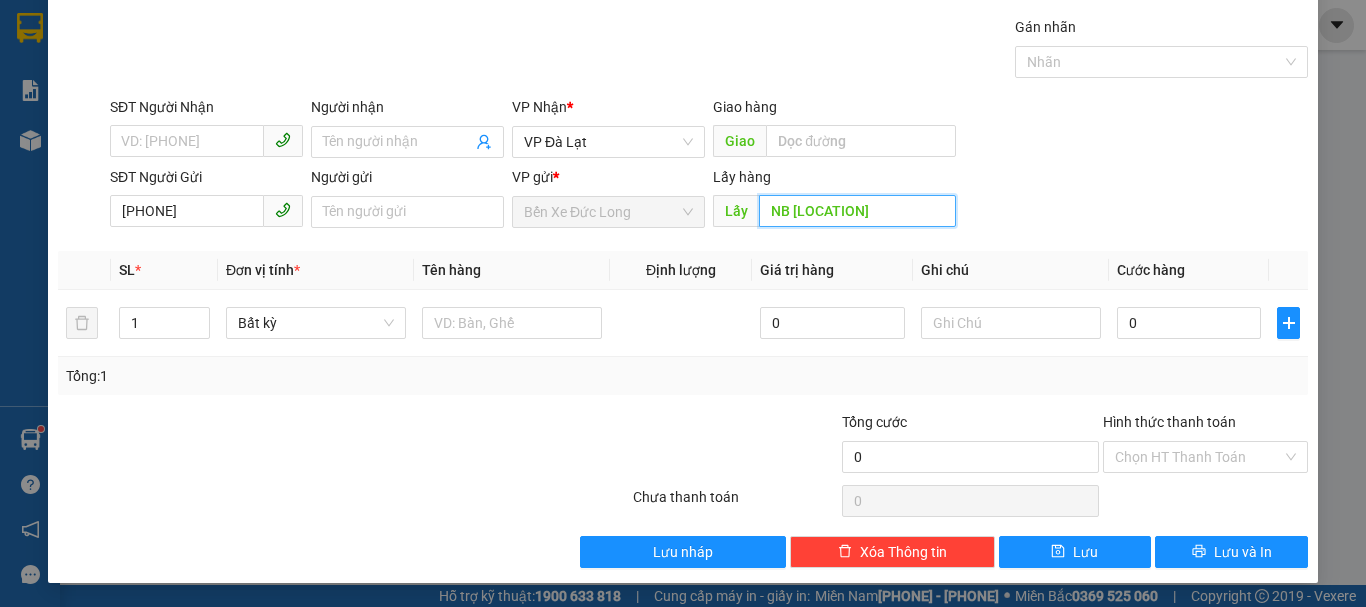 type on "NB [LOCATION]" 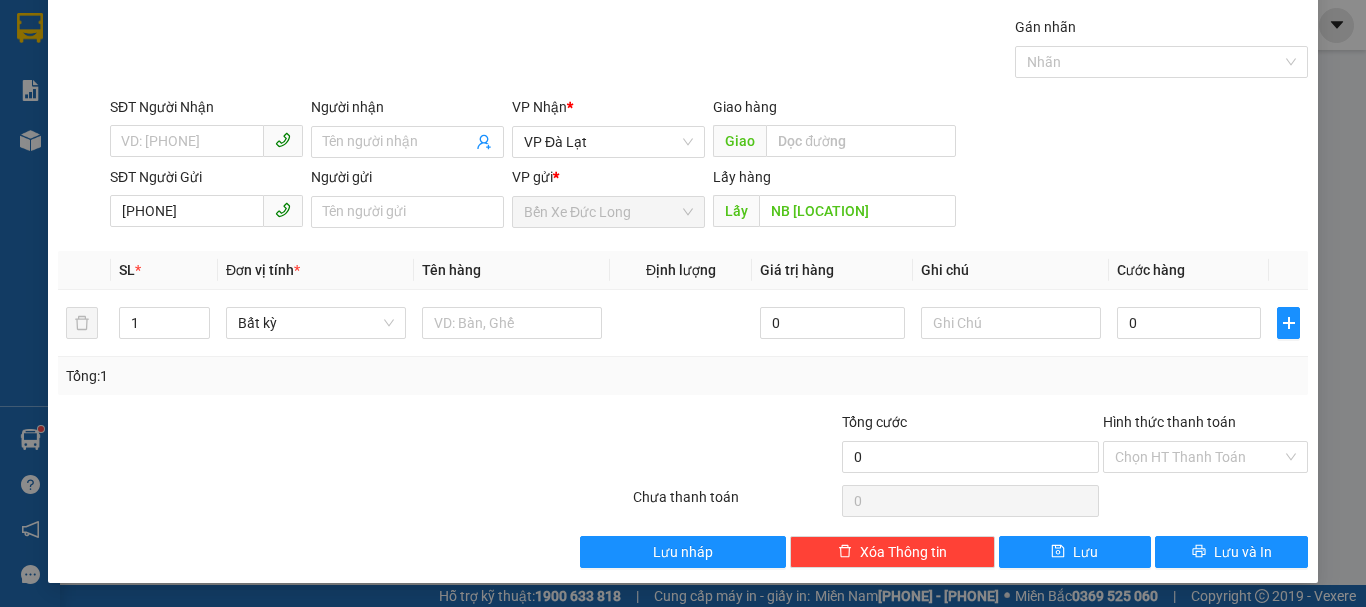 click on "TẠO ĐƠN HÀNG Yêu cầu xuất hóa đơn điện tử Transit Pickup Surcharge Ids Transit Deliver Surcharge Ids Transit Deliver Surcharge Transit Deliver Surcharge Gói vận chuyển  * Tiêu chuẩn Gán nhãn   Nhãn SĐT Người Nhận VD: [PHONE] Người nhận [FIRST] VP Nhận  * VP[LOCATION] Giao hàng Giao SĐT Người Gửi [PHONE] Người gửi [FIRST] VP gửi  * Bến Xe Đức Long Lấy hàng Lấy NB [LOCATION] SL  * Đơn vị tính  * Tên hàng  Định lượng Giá trị hàng Ghi chú Cước hàng                   1 Bất kỳ 0 0 Tổng:  1 Tổng cước 0 Hình thức thanh toán Chọn HT Thanh ToánSố tiền thu trước 0 Chưa thanh toán 0 Chọn HT Thanh Toán Lưu nháp Xóa Thông tin Lưu Lưu và In" at bounding box center (683, 268) 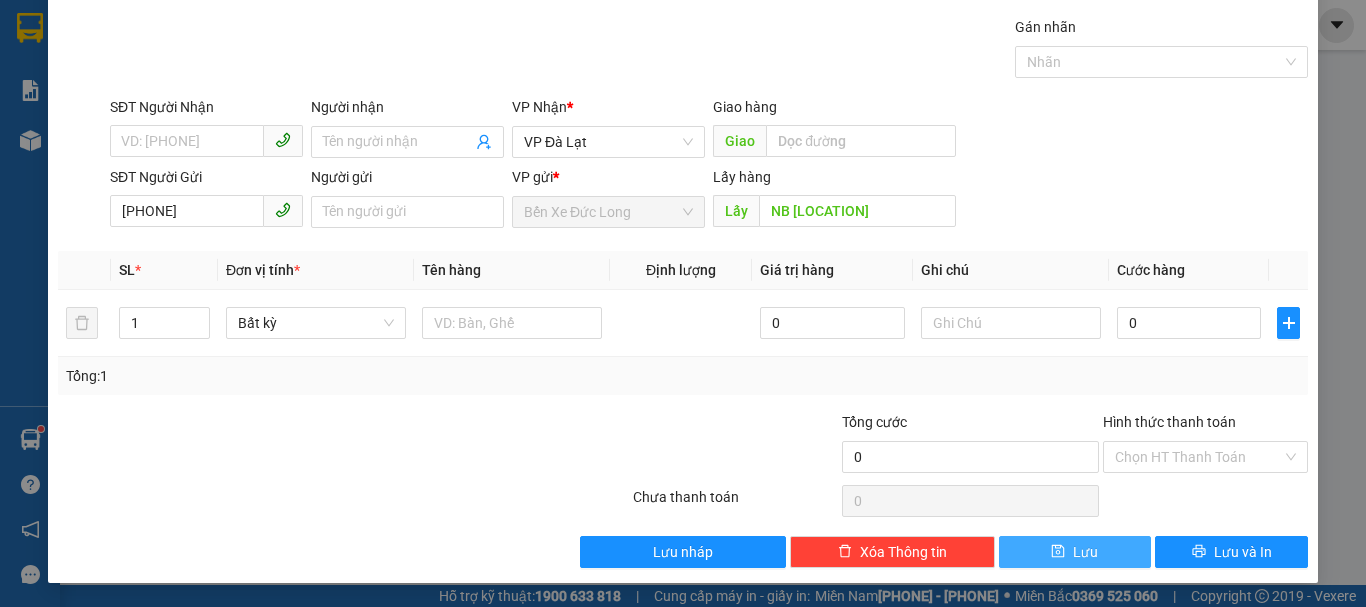 click on "Lưu" at bounding box center [1075, 552] 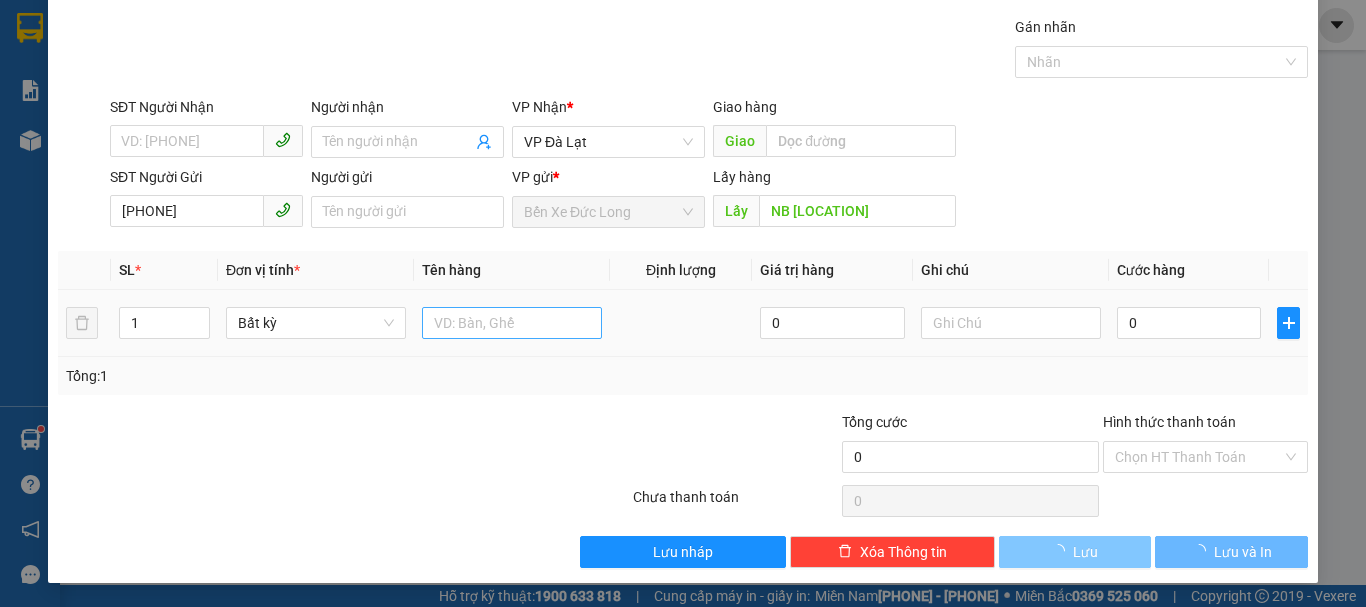 type 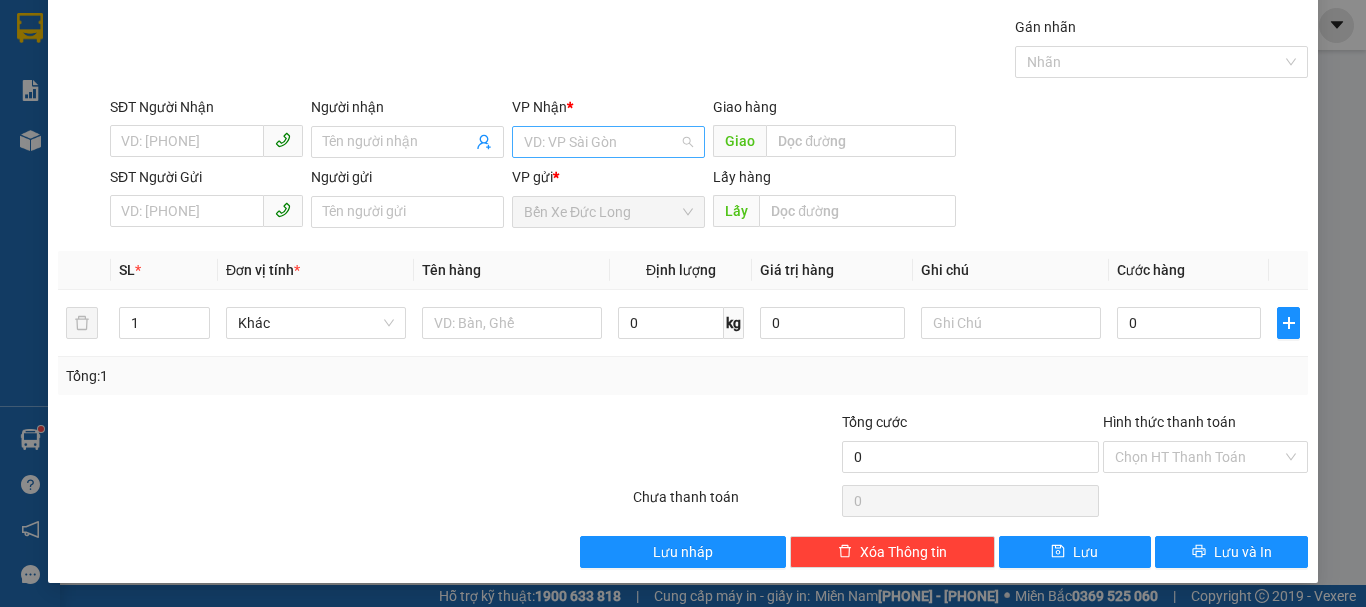 click at bounding box center [601, 142] 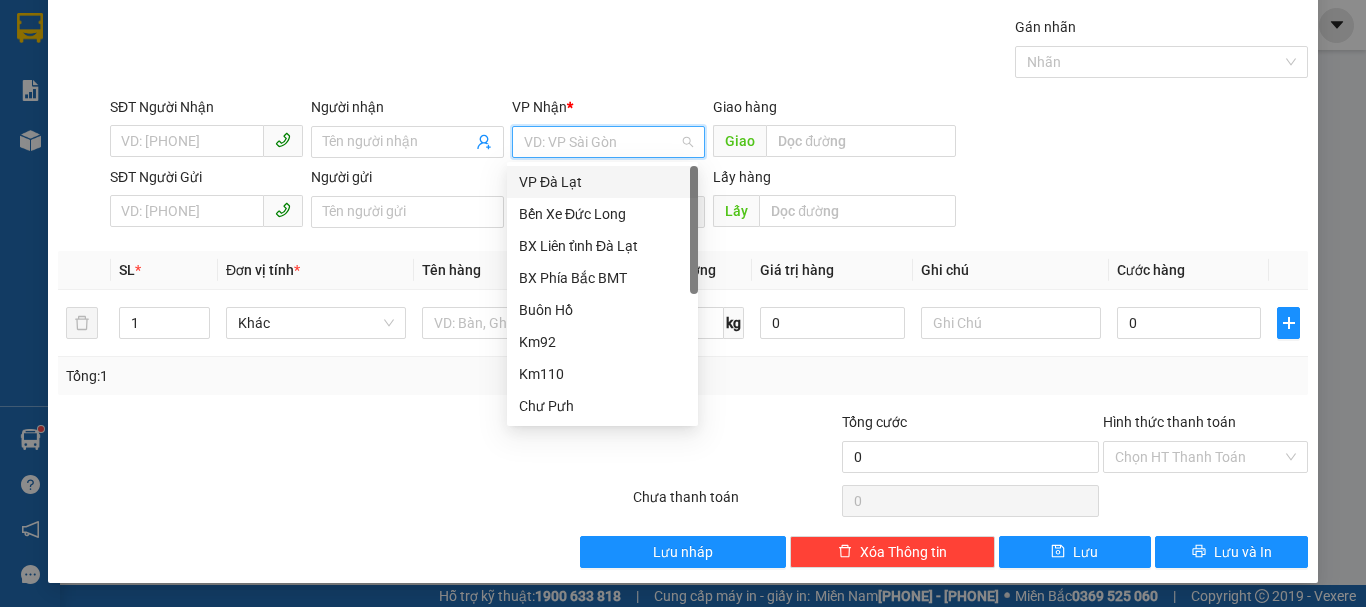 click on "VP Đà Lạt" at bounding box center (602, 182) 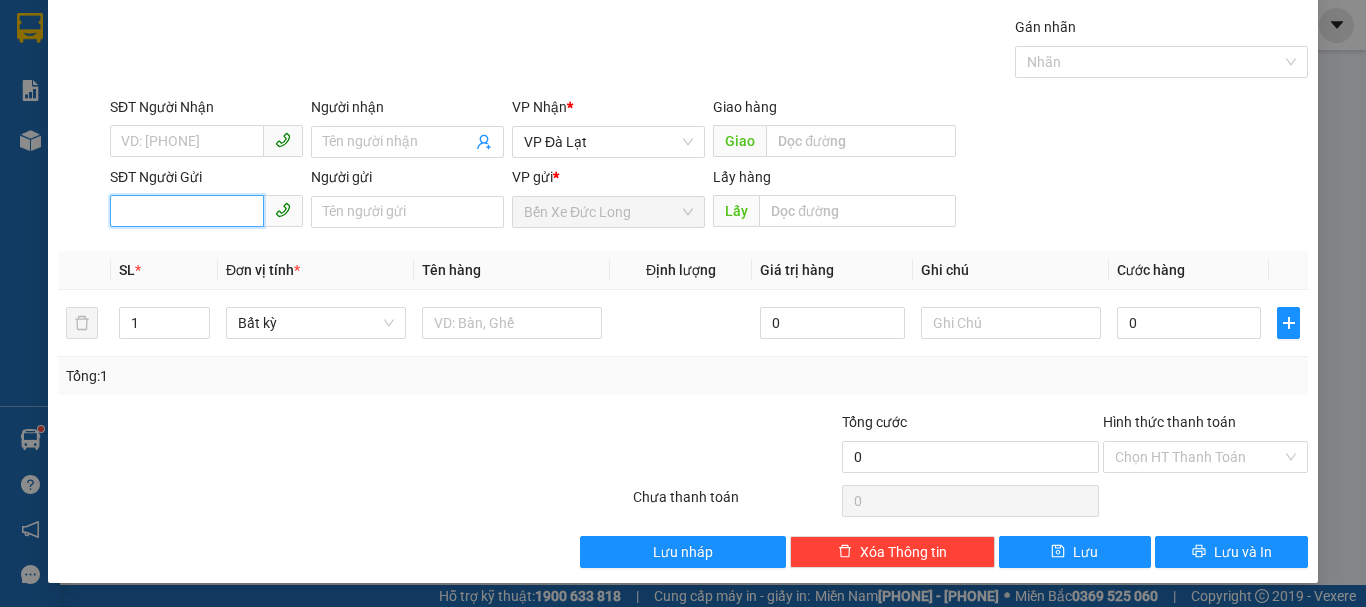 paste on "[PHONE]" 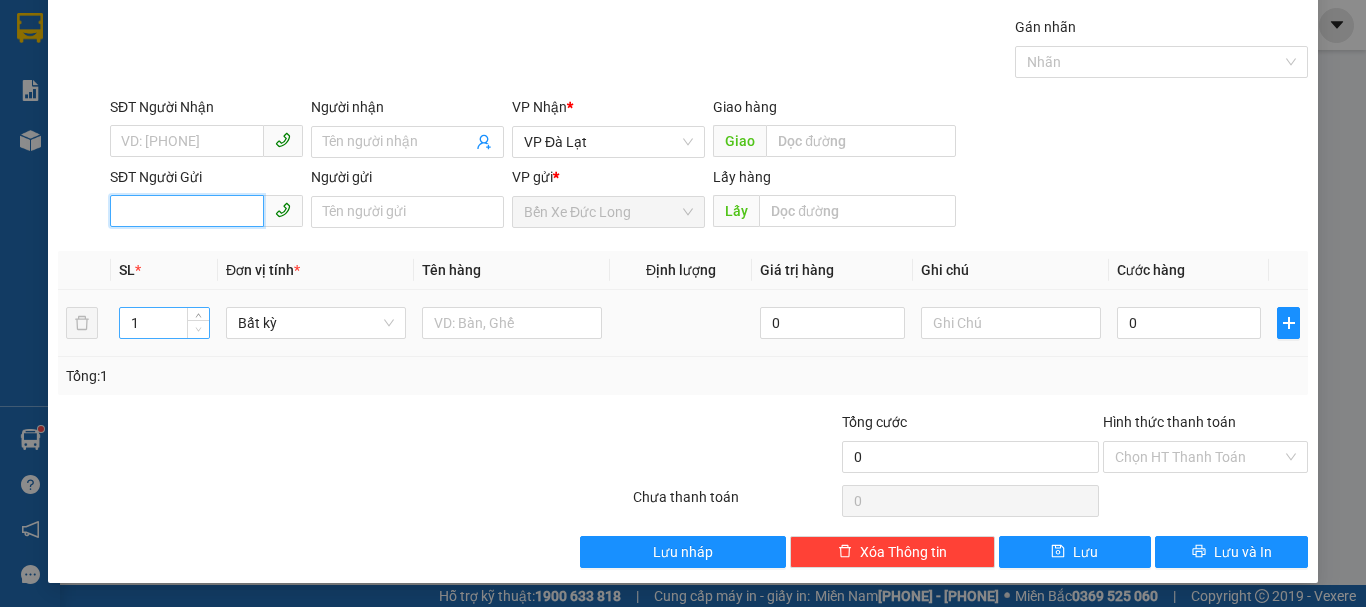 type on "[PHONE]" 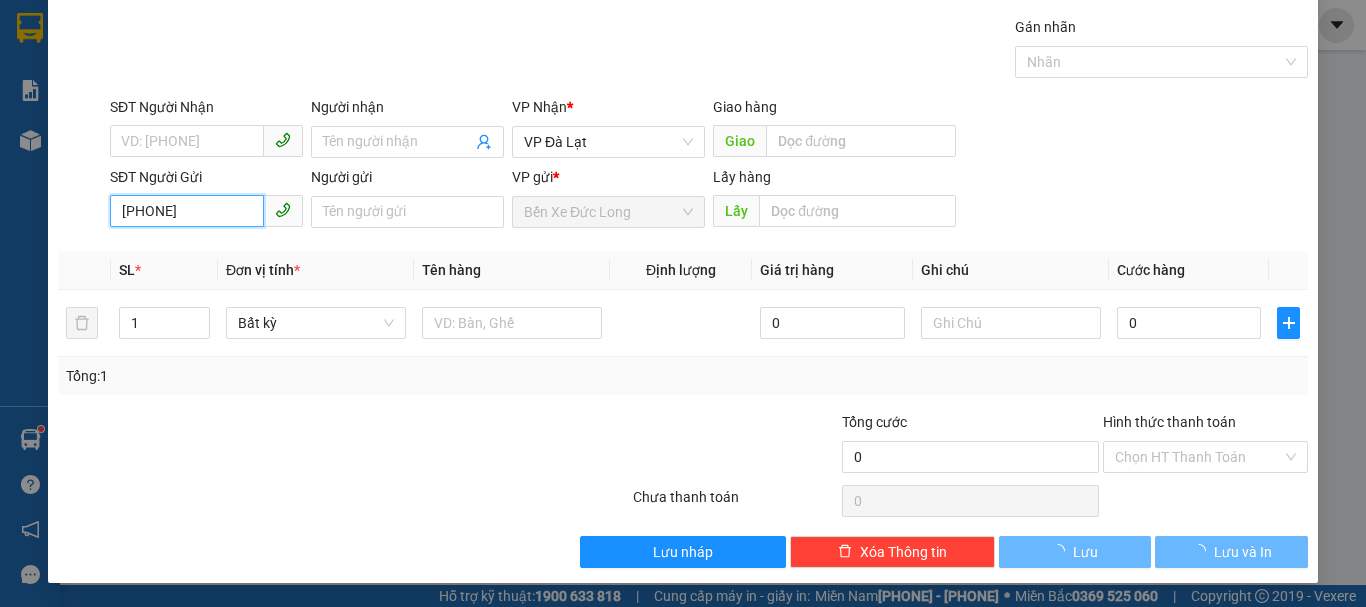 click on "[PHONE]" at bounding box center [187, 211] 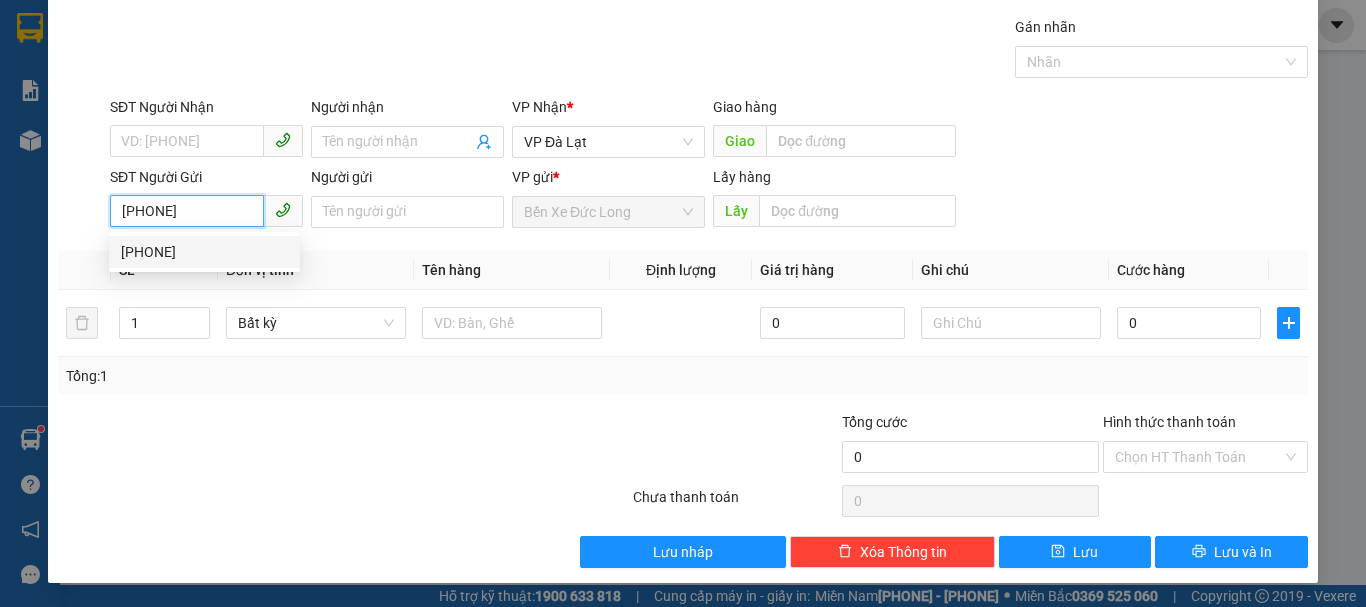 drag, startPoint x: 141, startPoint y: 227, endPoint x: 159, endPoint y: 250, distance: 29.206163 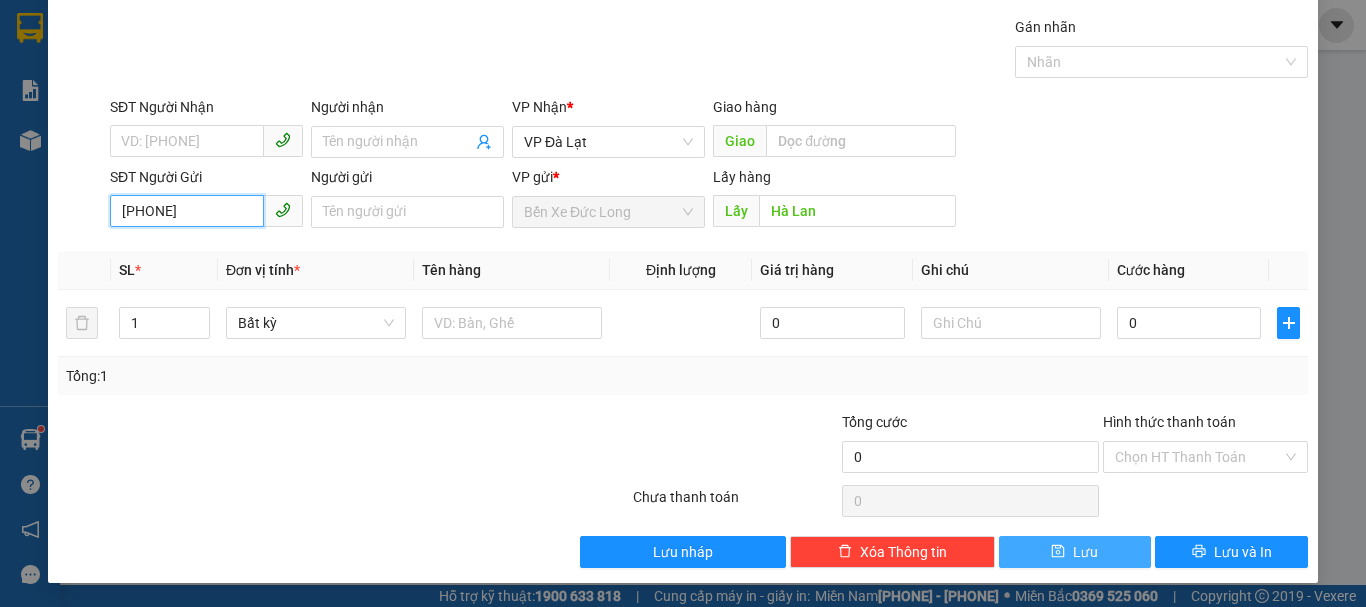type on "[PHONE]" 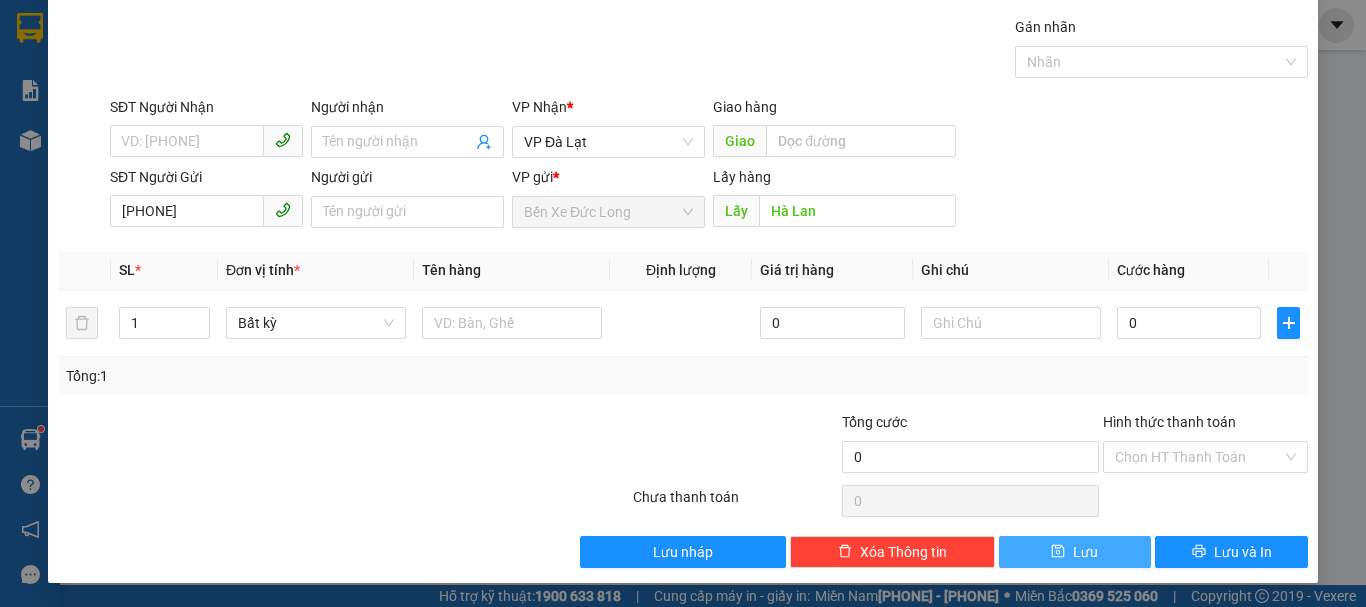 click on "Lưu" at bounding box center (1075, 552) 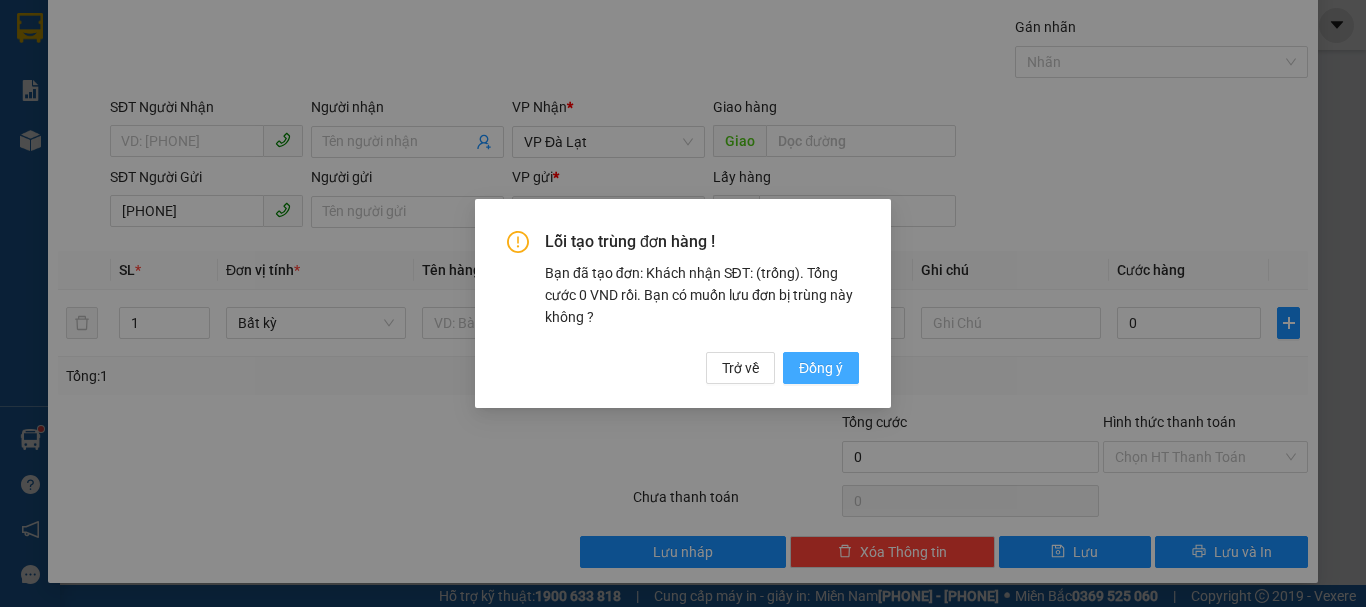 click on "Đồng ý" at bounding box center [821, 368] 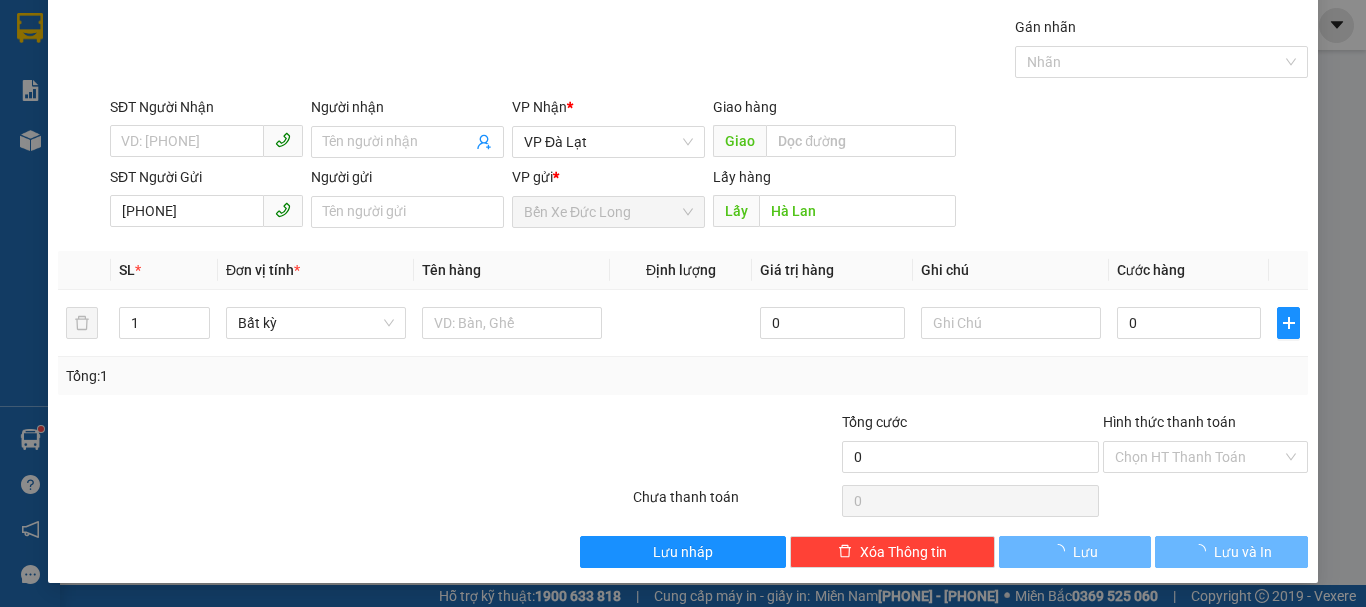 type 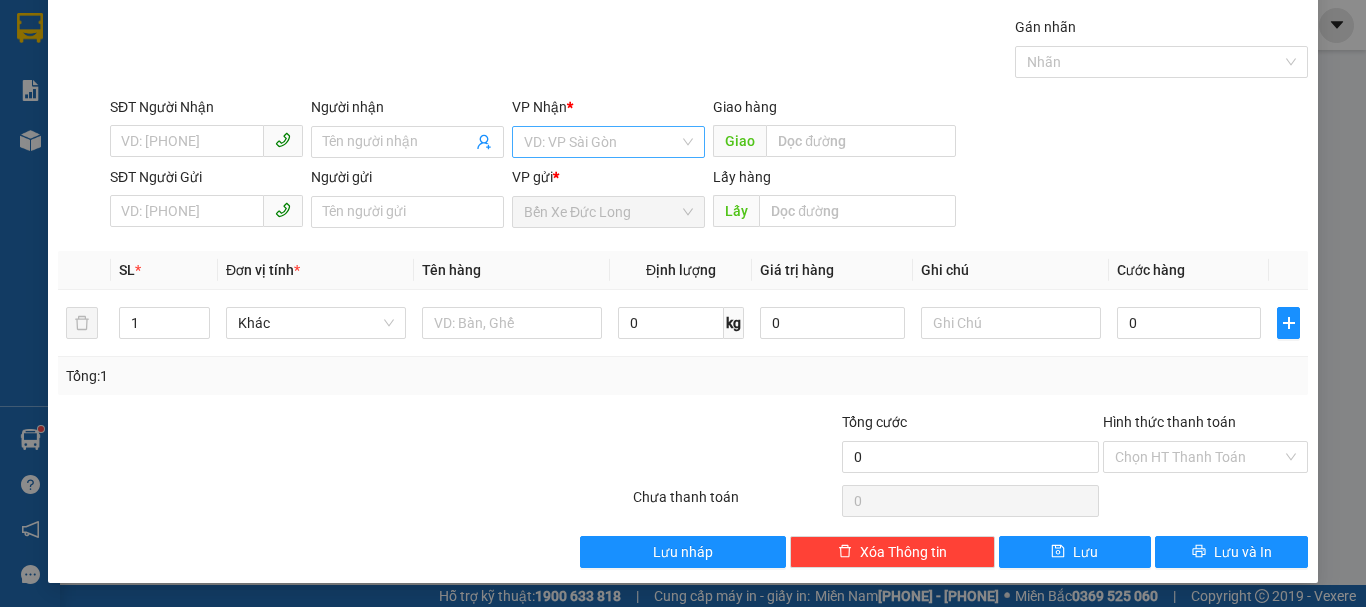 click at bounding box center (601, 142) 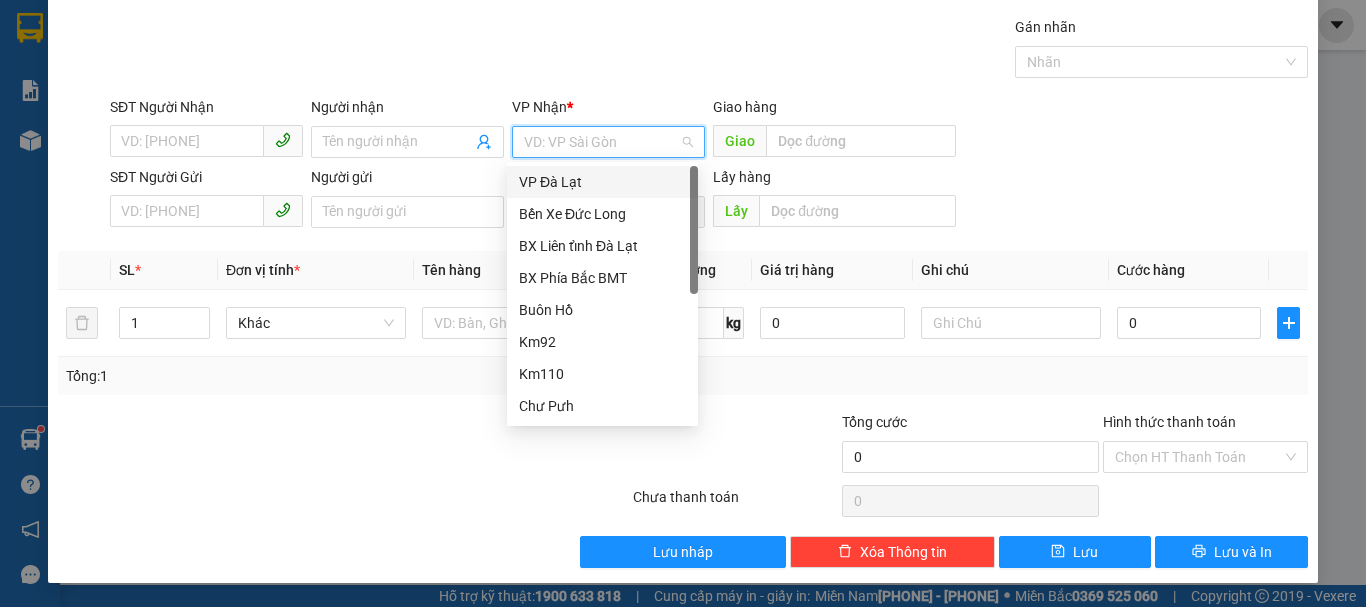 drag, startPoint x: 559, startPoint y: 183, endPoint x: 319, endPoint y: 236, distance: 245.78242 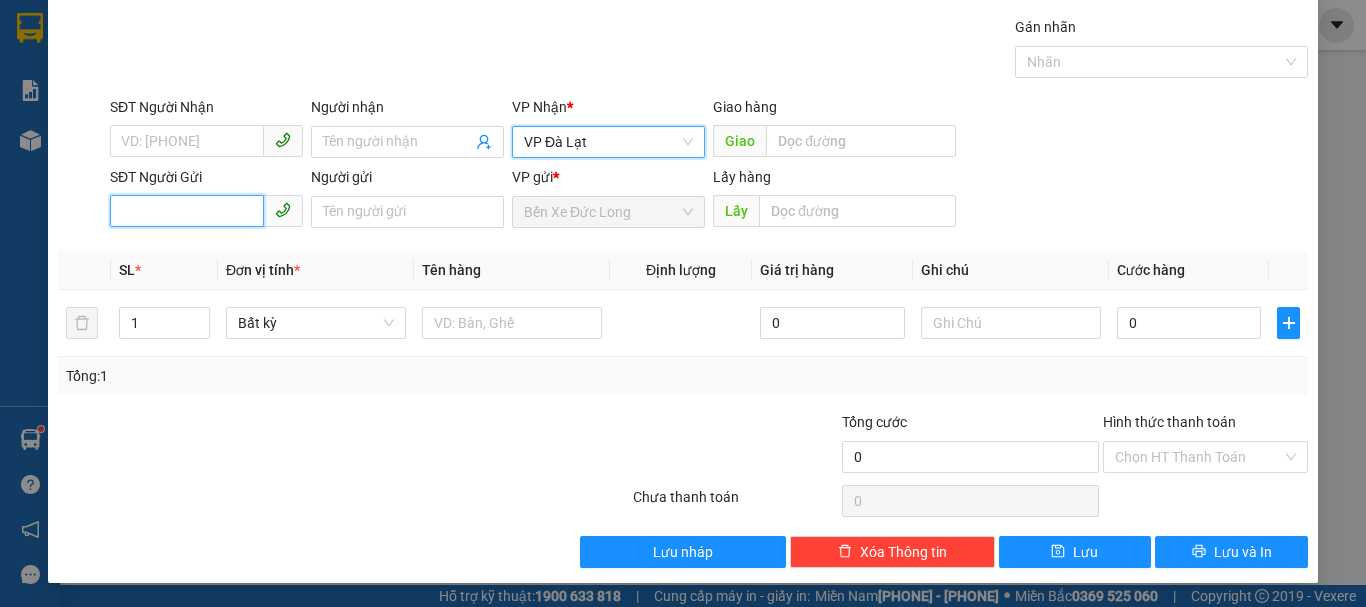 click on "SĐT Người Gửi" at bounding box center [187, 211] 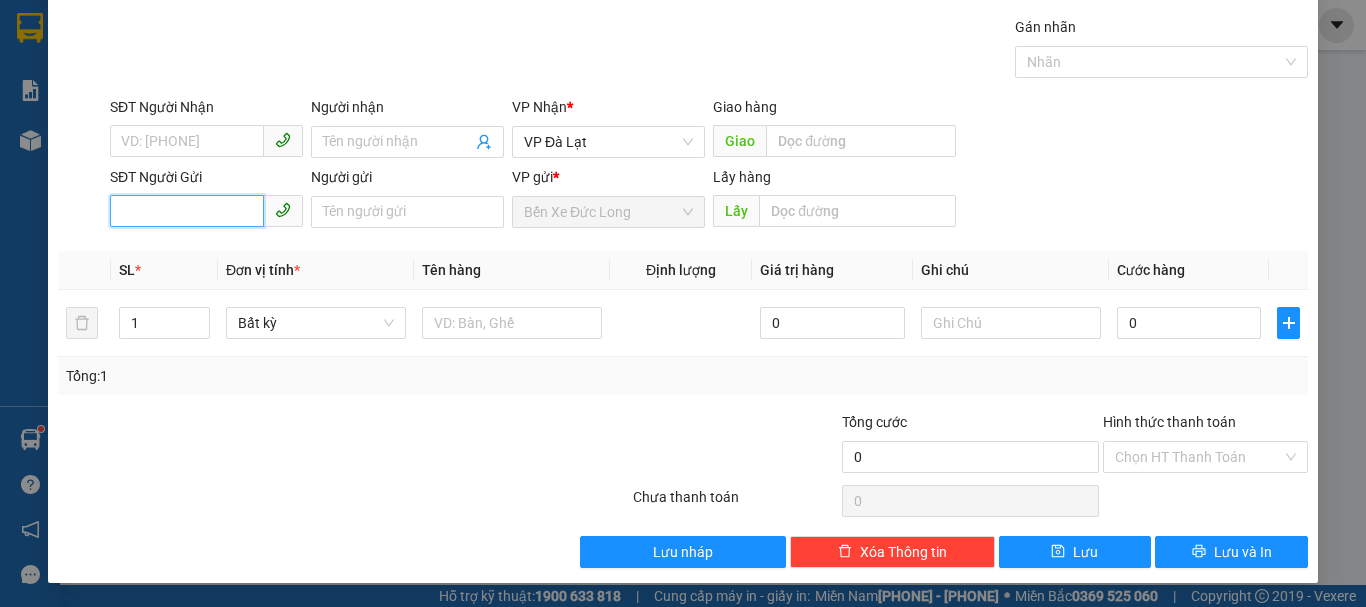 paste on "[PHONE]" 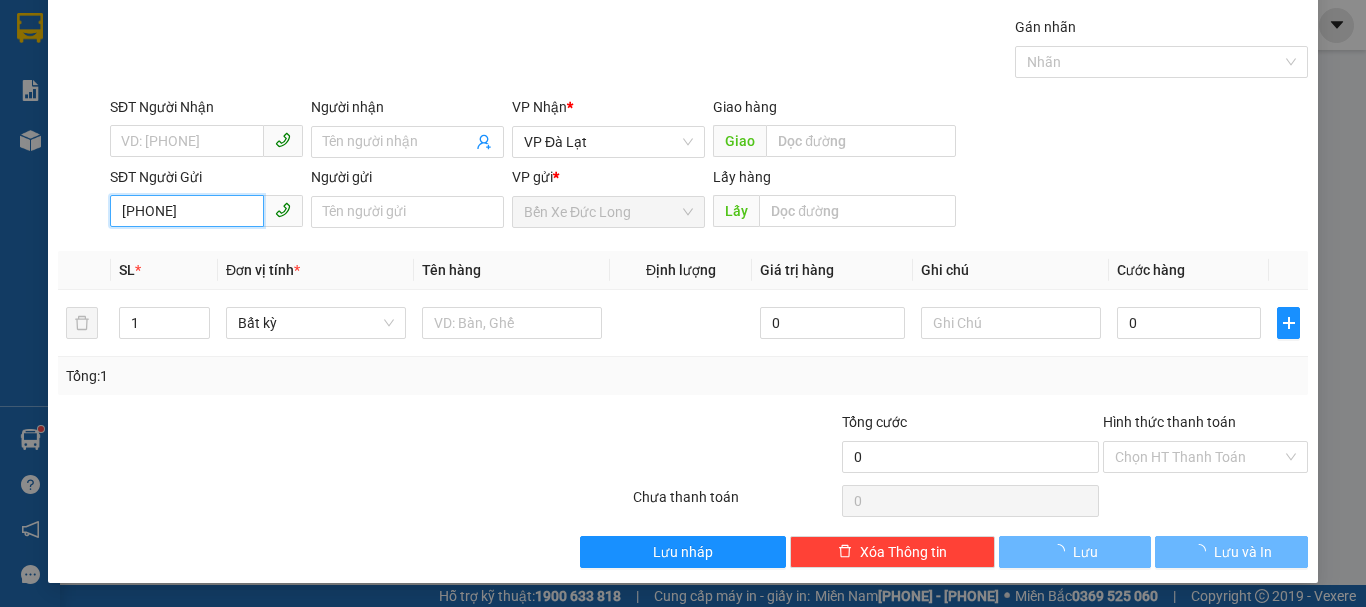 click on "[PHONE]" at bounding box center [187, 211] 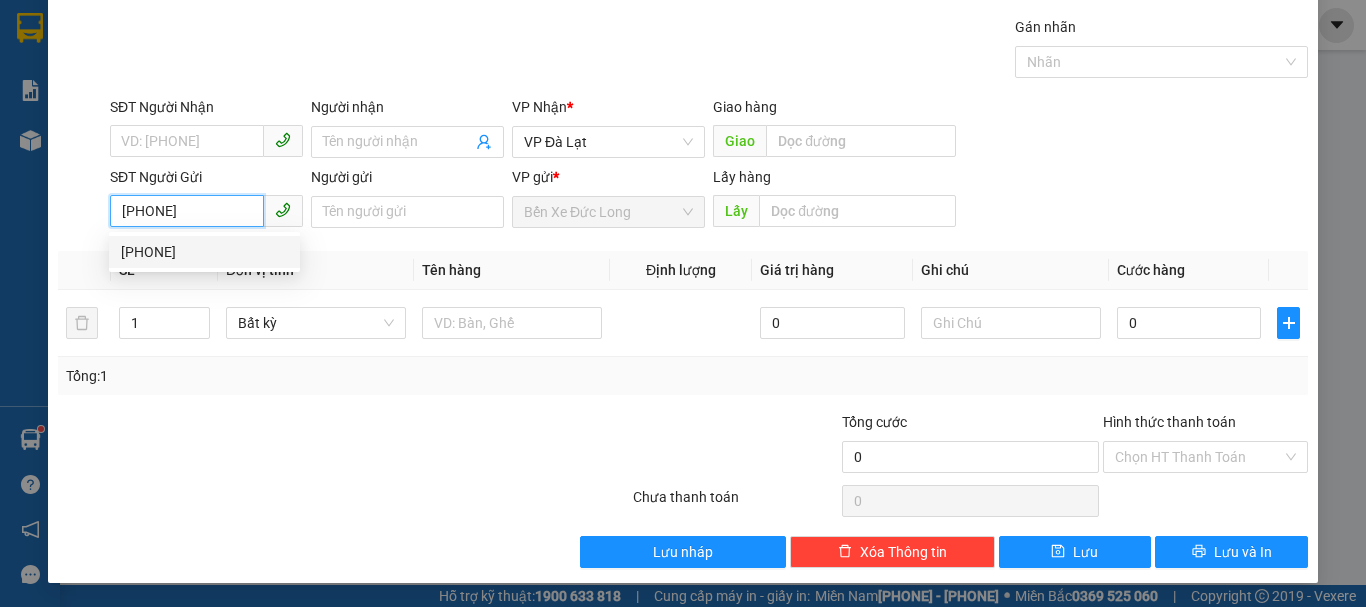 click on "[PHONE]" at bounding box center [204, 252] 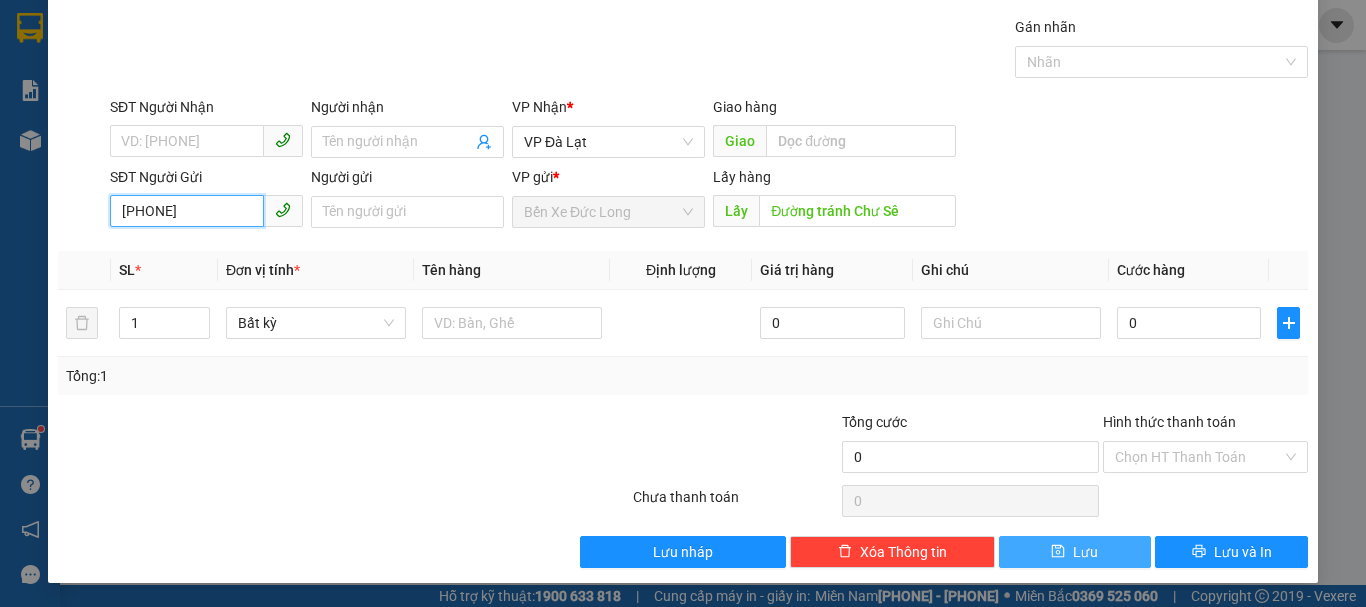 type on "[PHONE]" 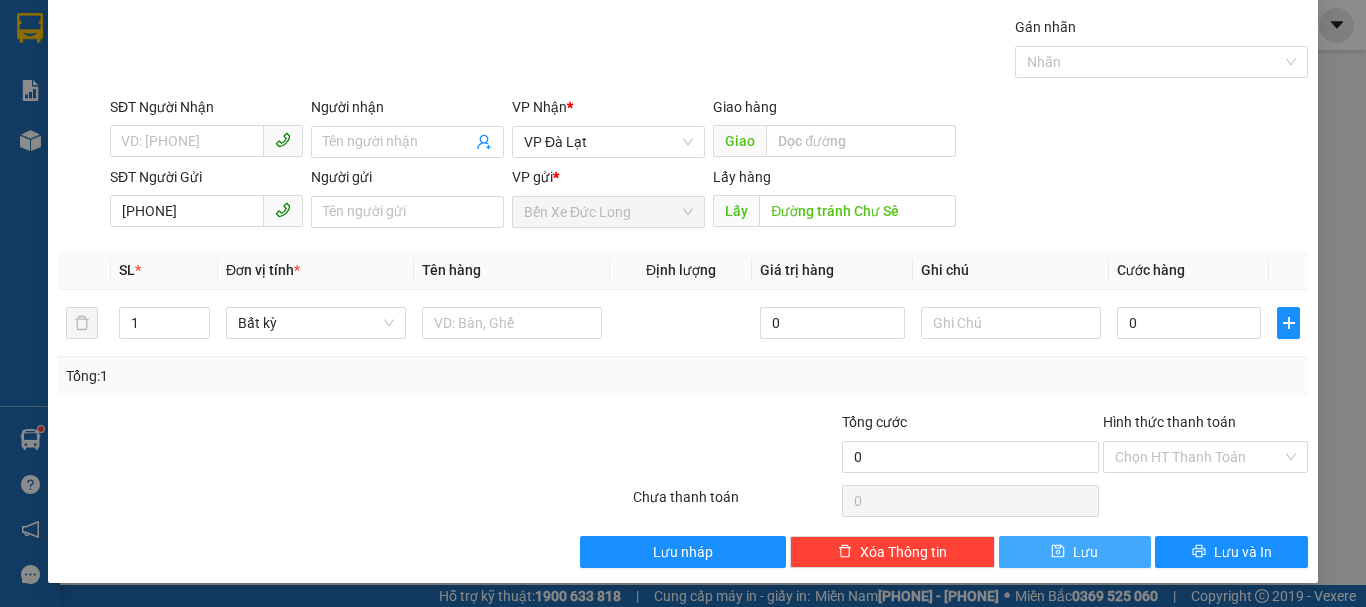 click on "Lưu" at bounding box center [1085, 552] 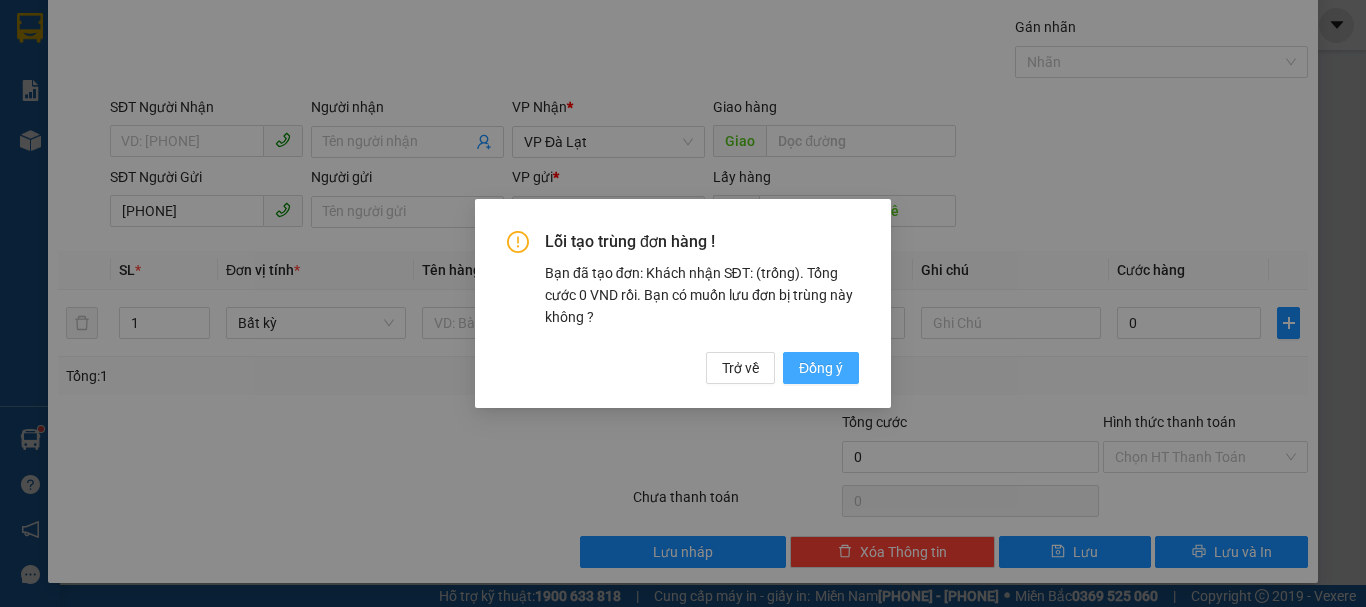 click on "Đồng ý" at bounding box center (821, 368) 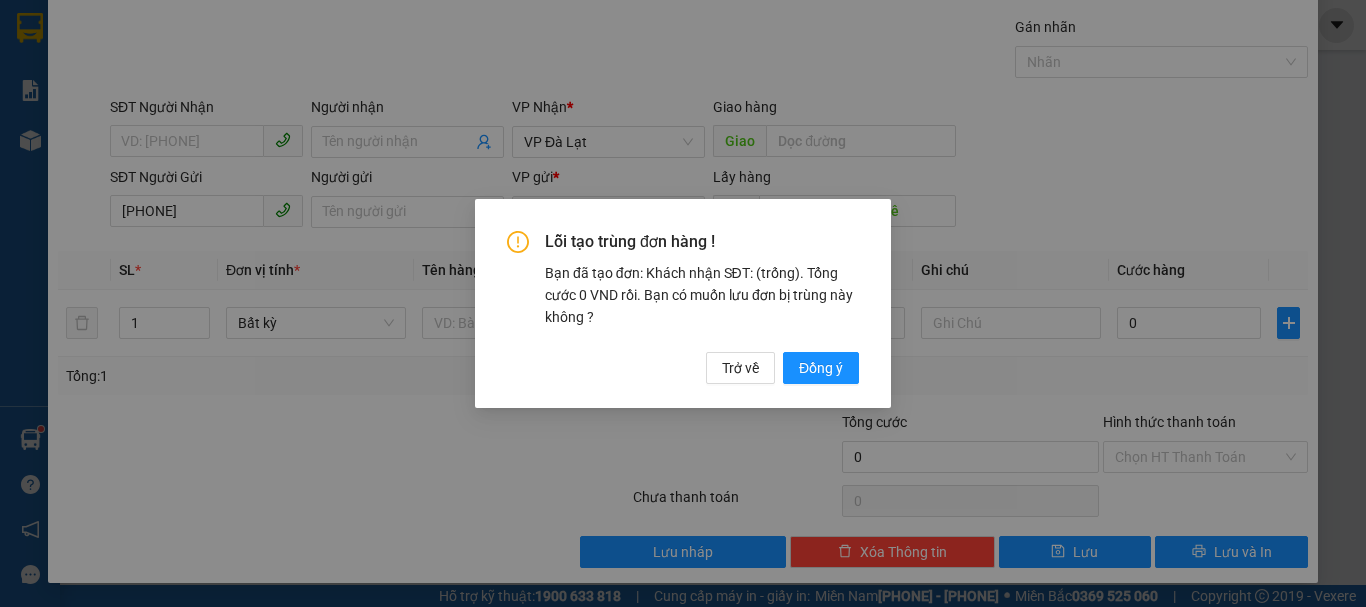 type 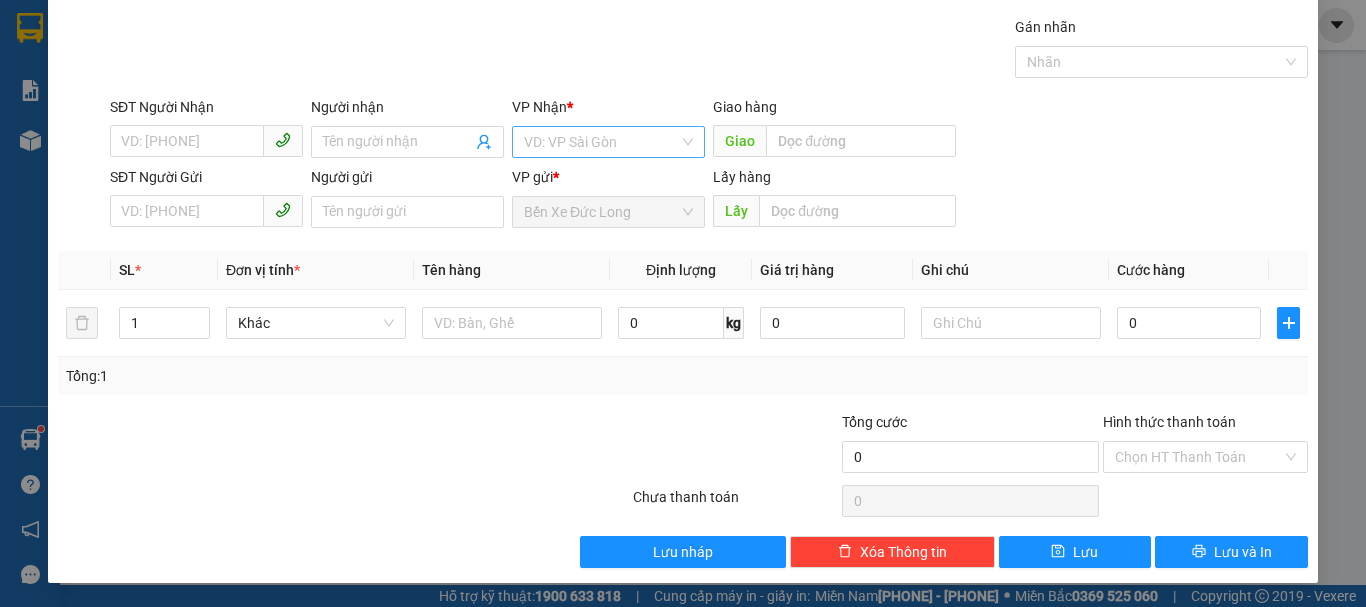 click at bounding box center (601, 142) 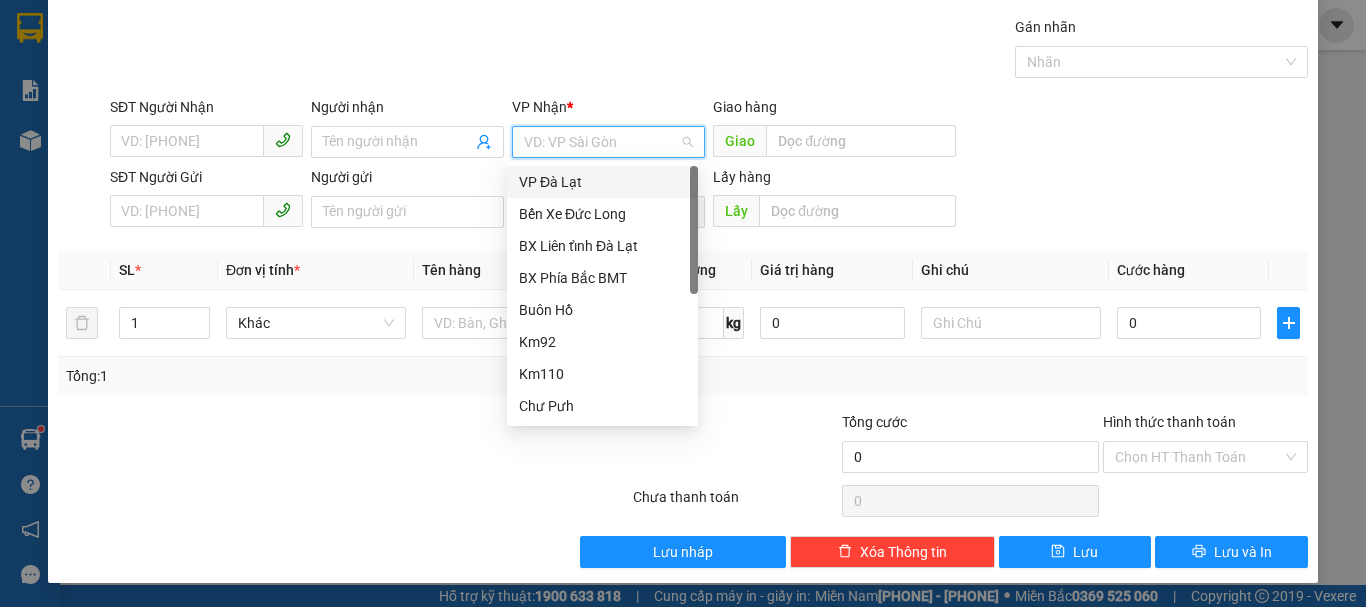 click on "VP Đà Lạt" at bounding box center [602, 182] 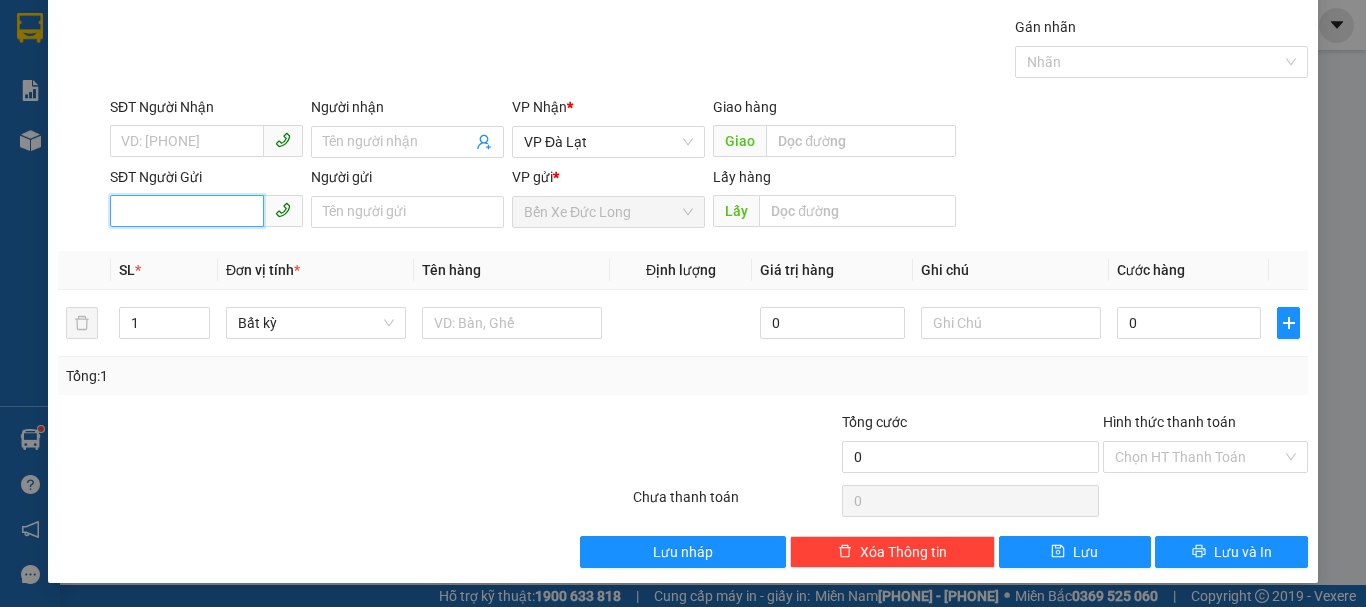 click on "SĐT Người Gửi" at bounding box center (187, 211) 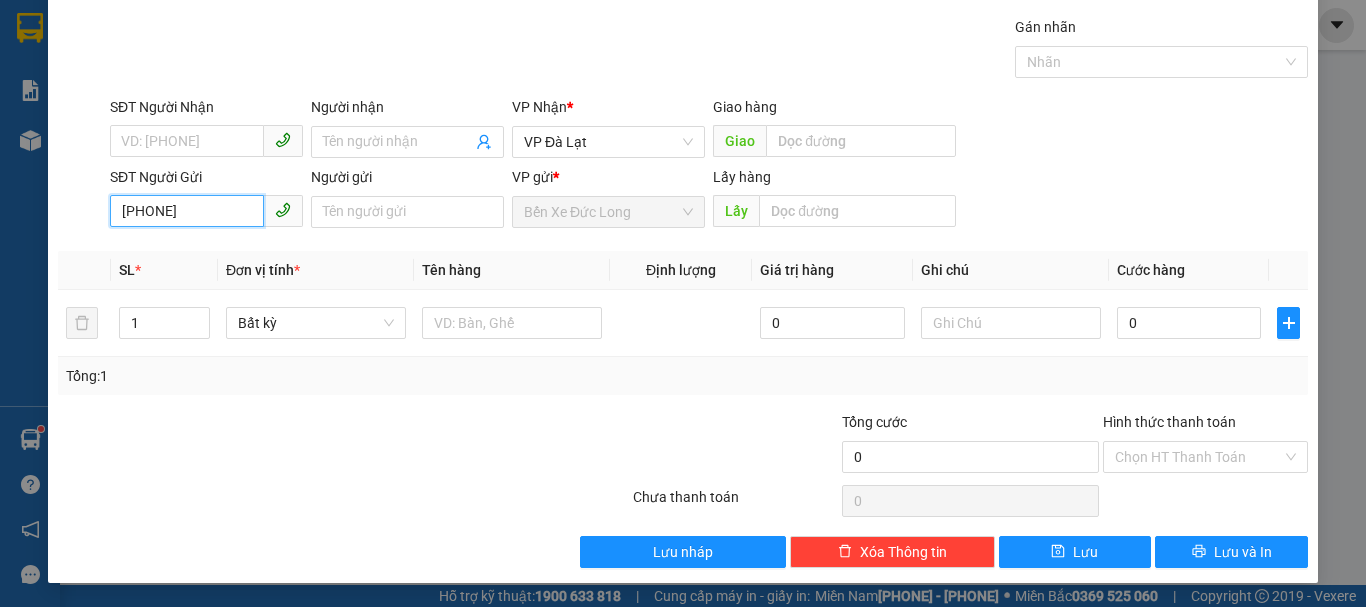 click on "[PHONE]" at bounding box center (187, 211) 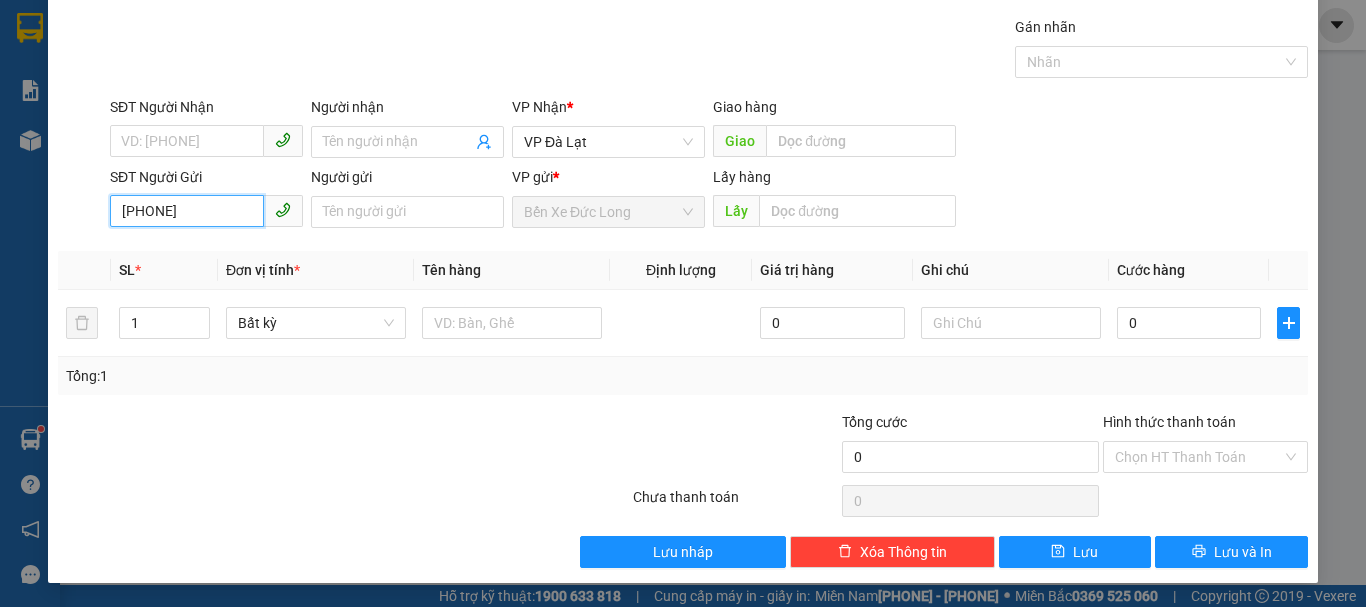 type on "[PHONE]" 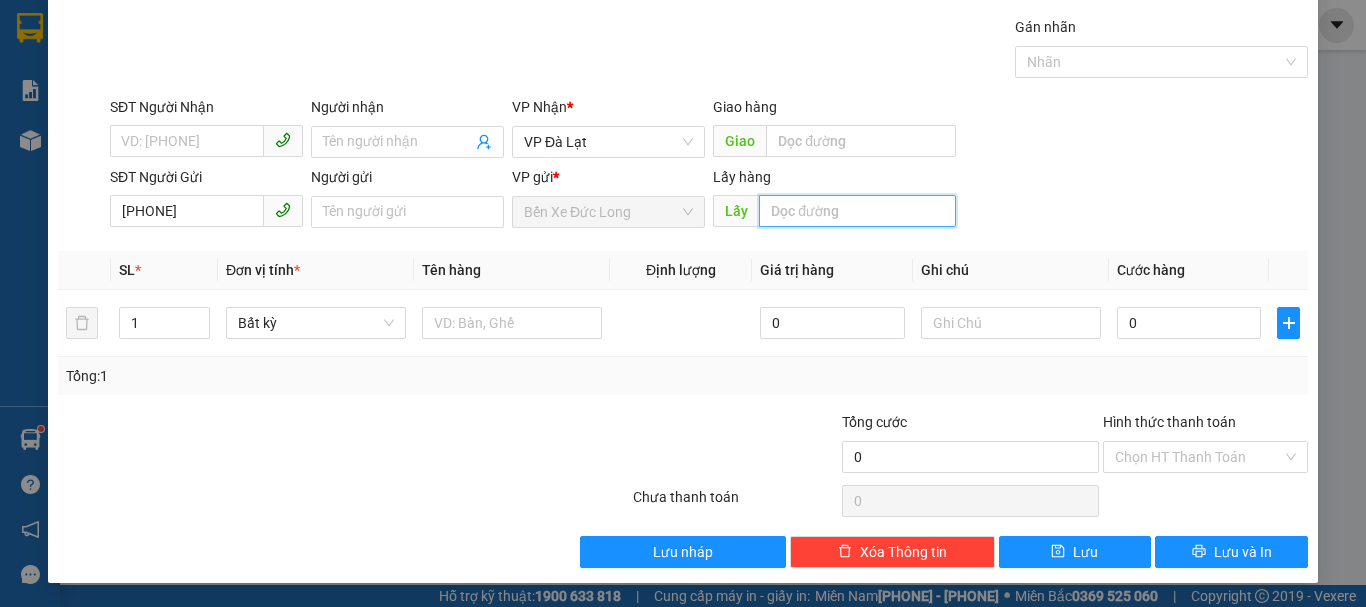 click at bounding box center (857, 211) 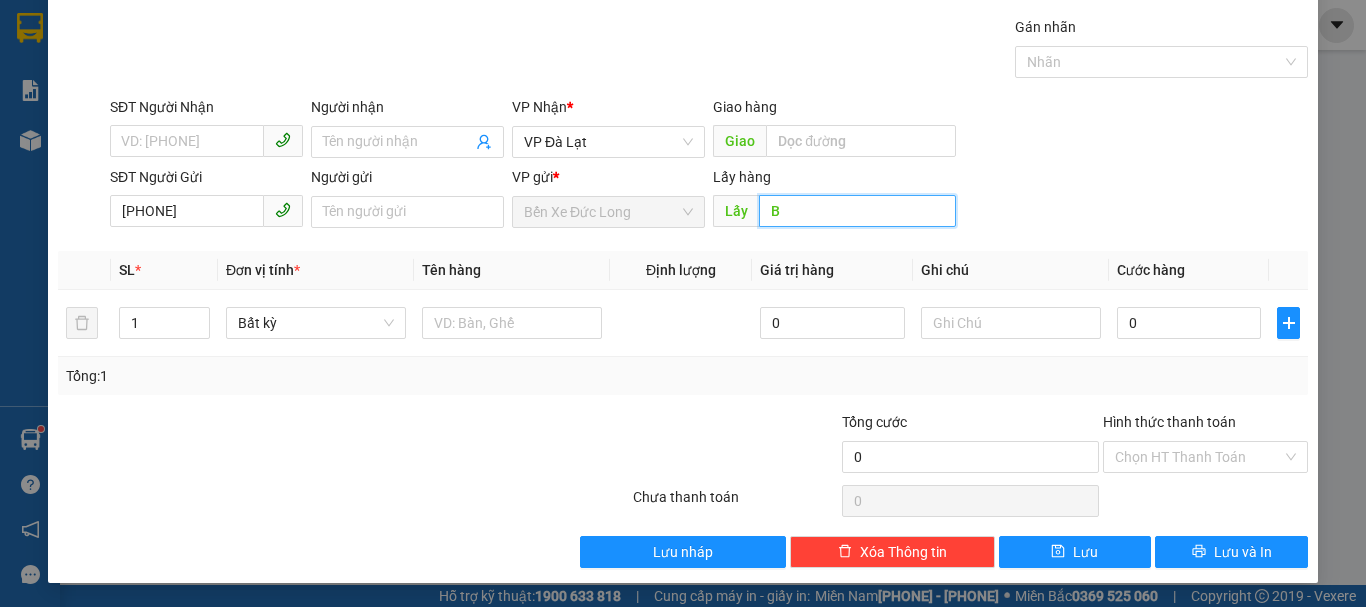 type on "B" 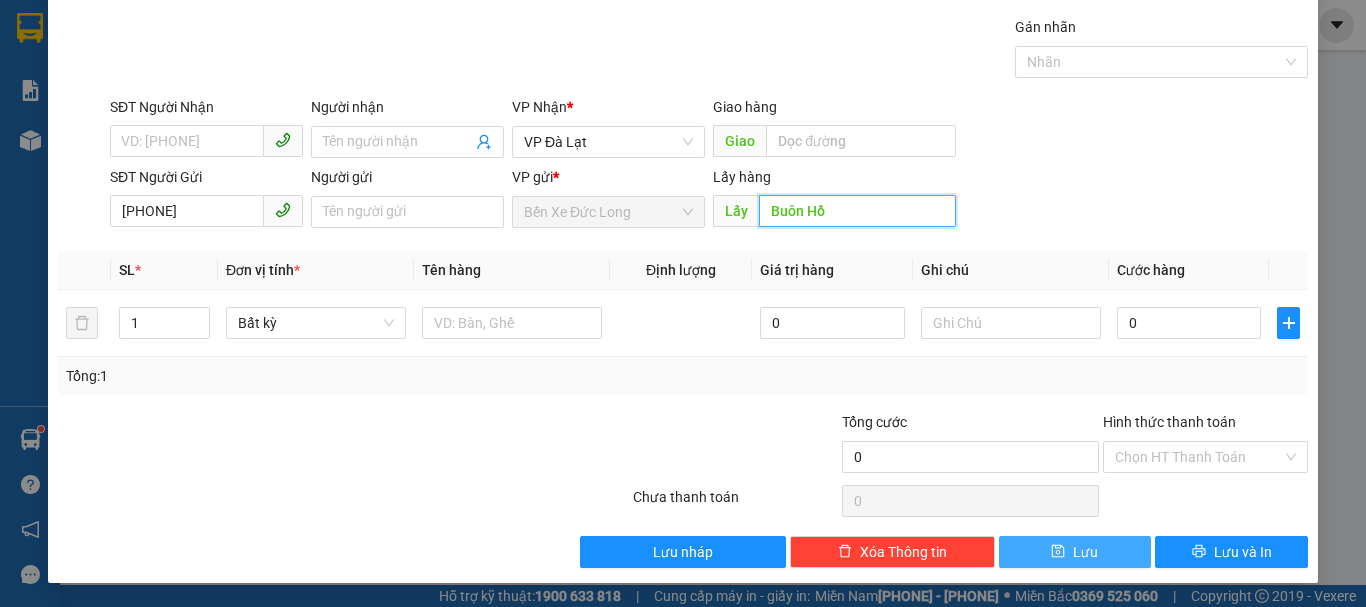type on "Buôn Hồ" 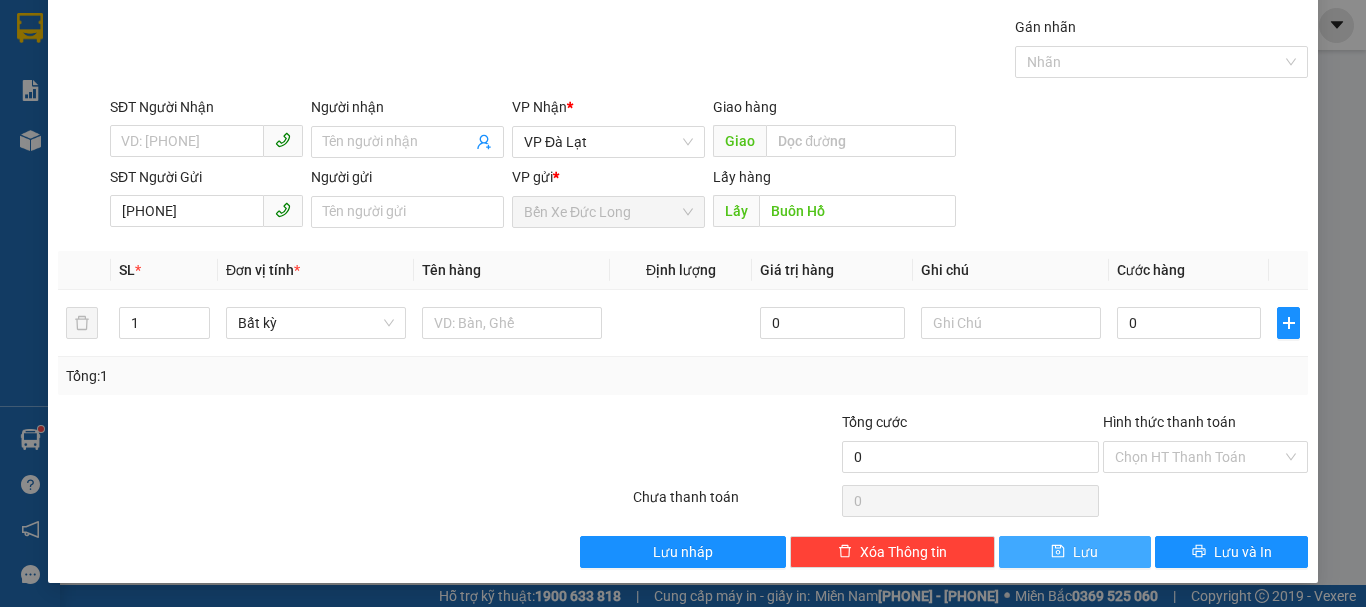 click on "Lưu" at bounding box center [1085, 552] 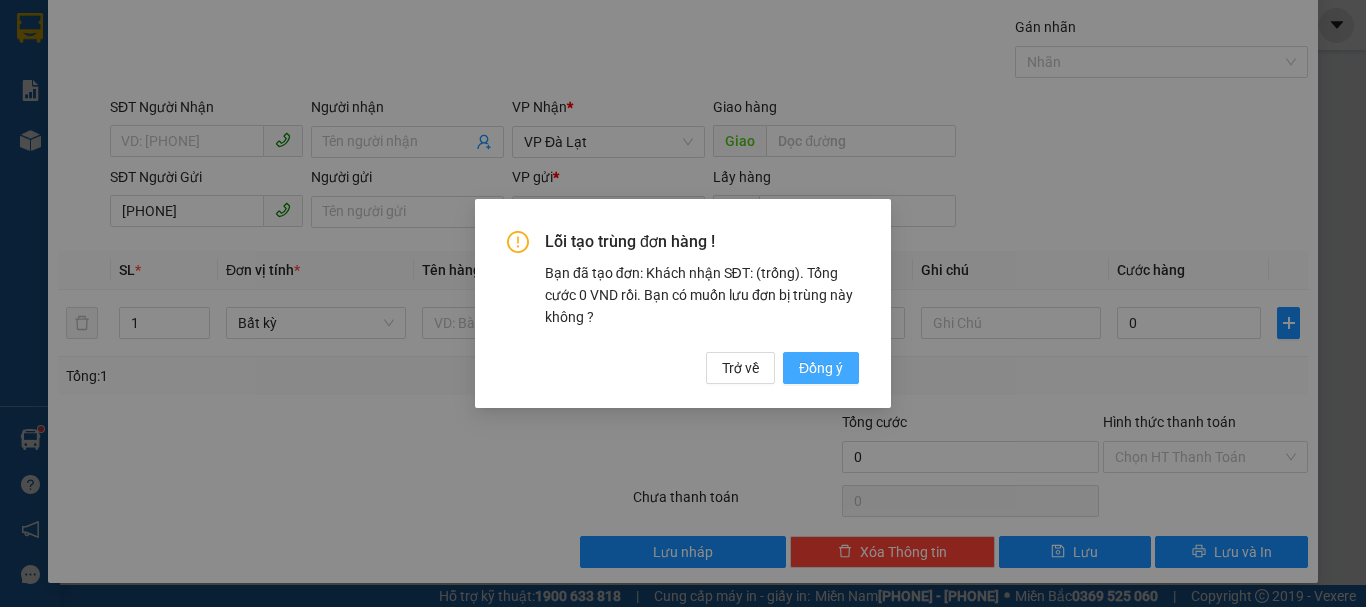 click on "Đồng ý" at bounding box center (821, 368) 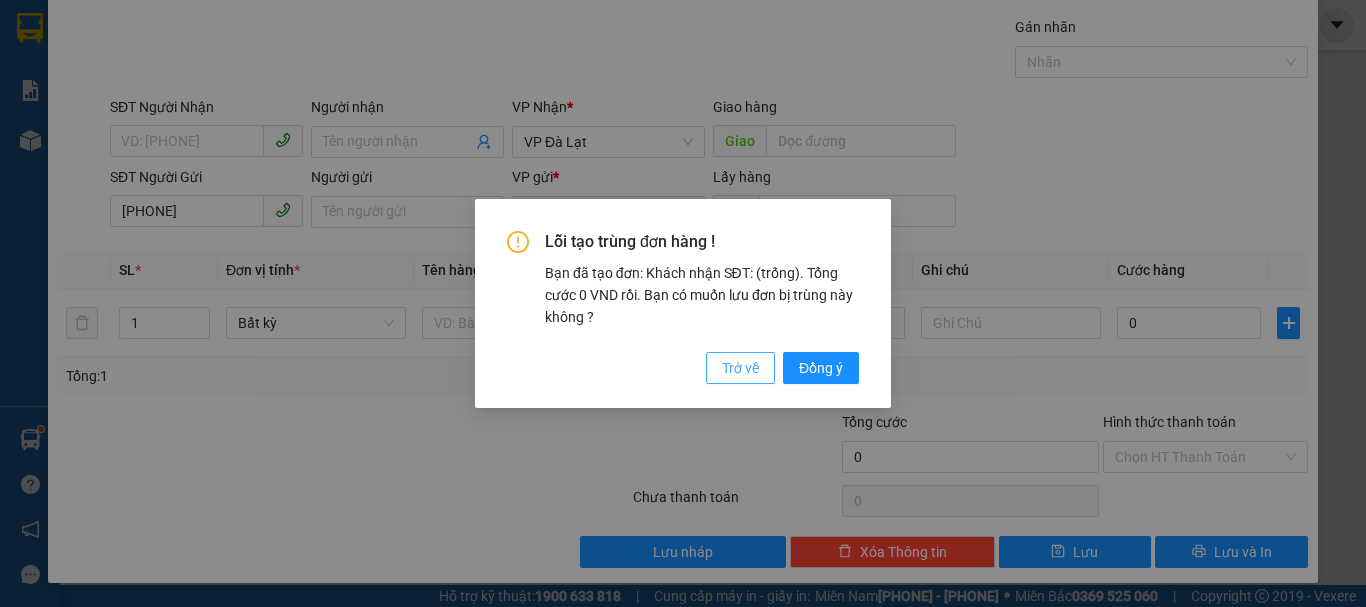 type 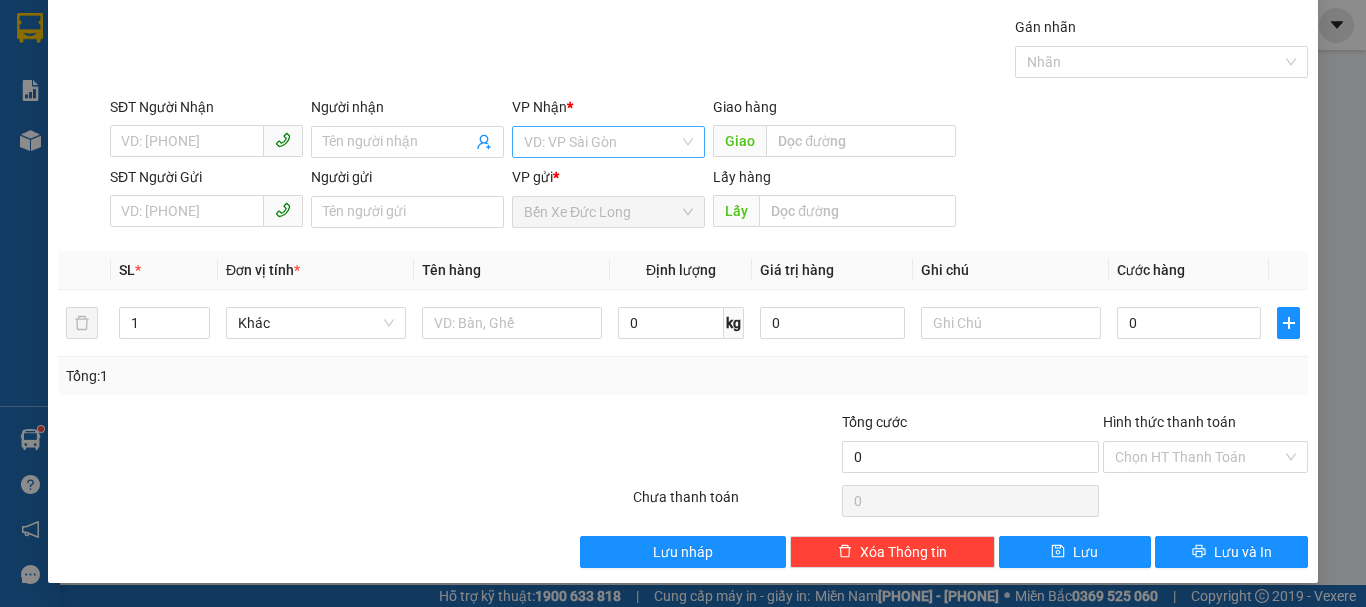 click at bounding box center (601, 142) 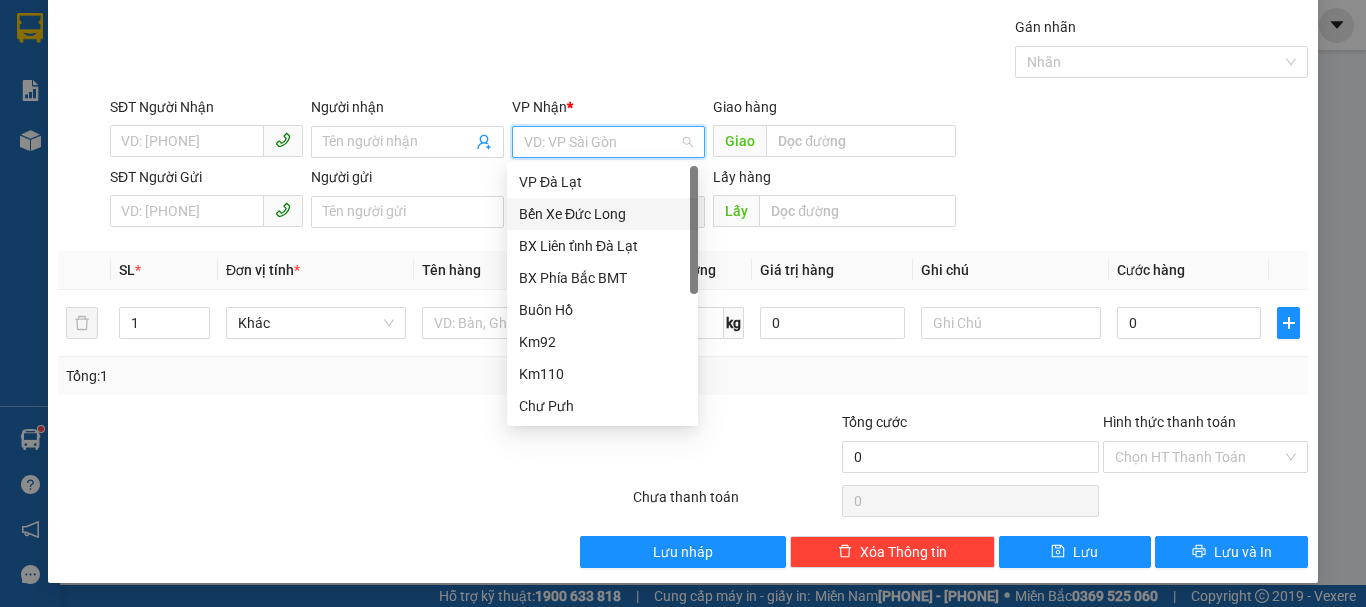 click on "Bến Xe Đức Long" at bounding box center [602, 214] 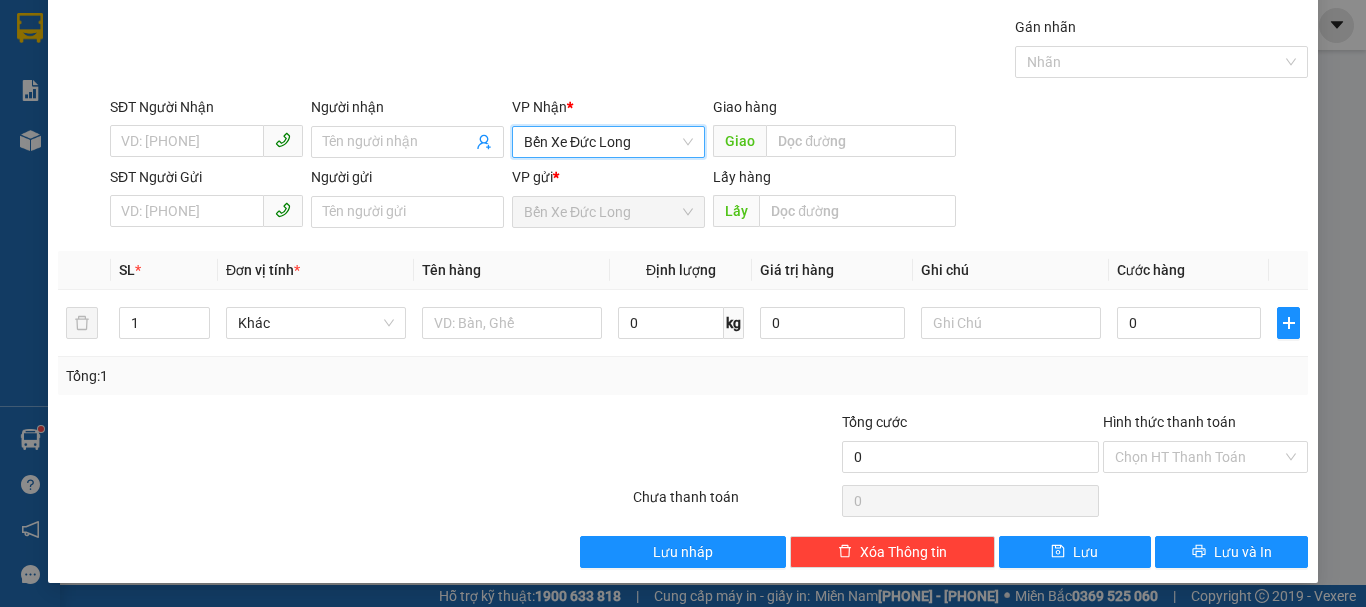 click on "VP Nhận  *" at bounding box center [608, 111] 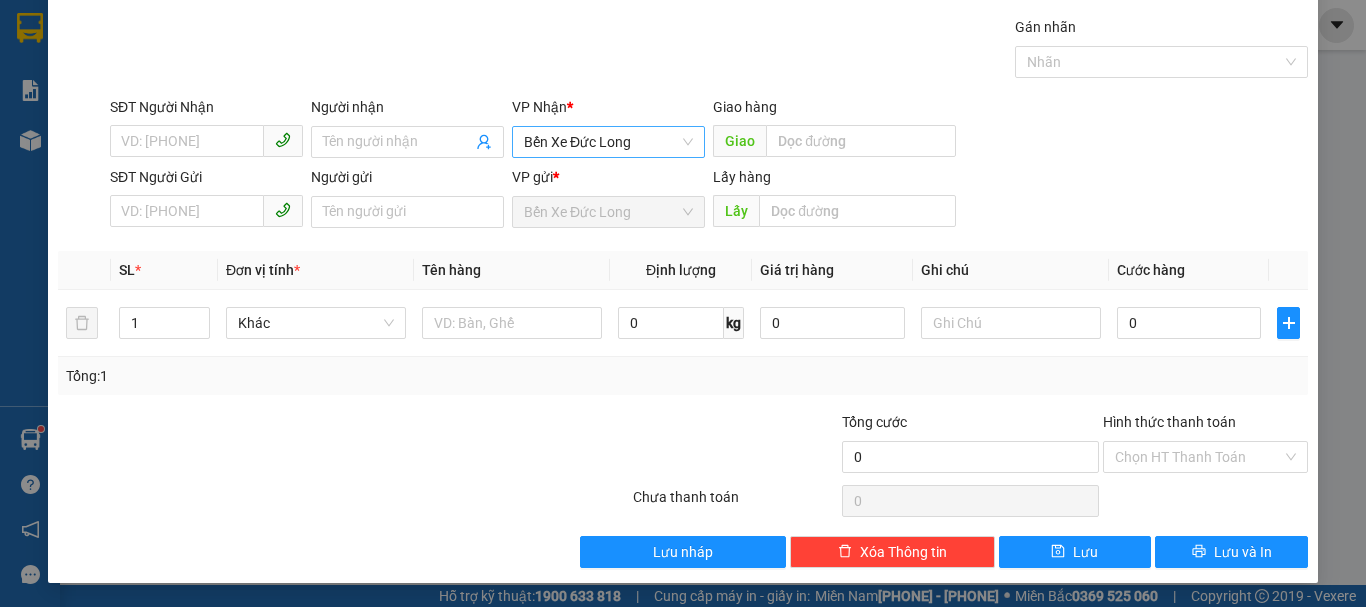 click on "Bến Xe Đức Long" at bounding box center (608, 142) 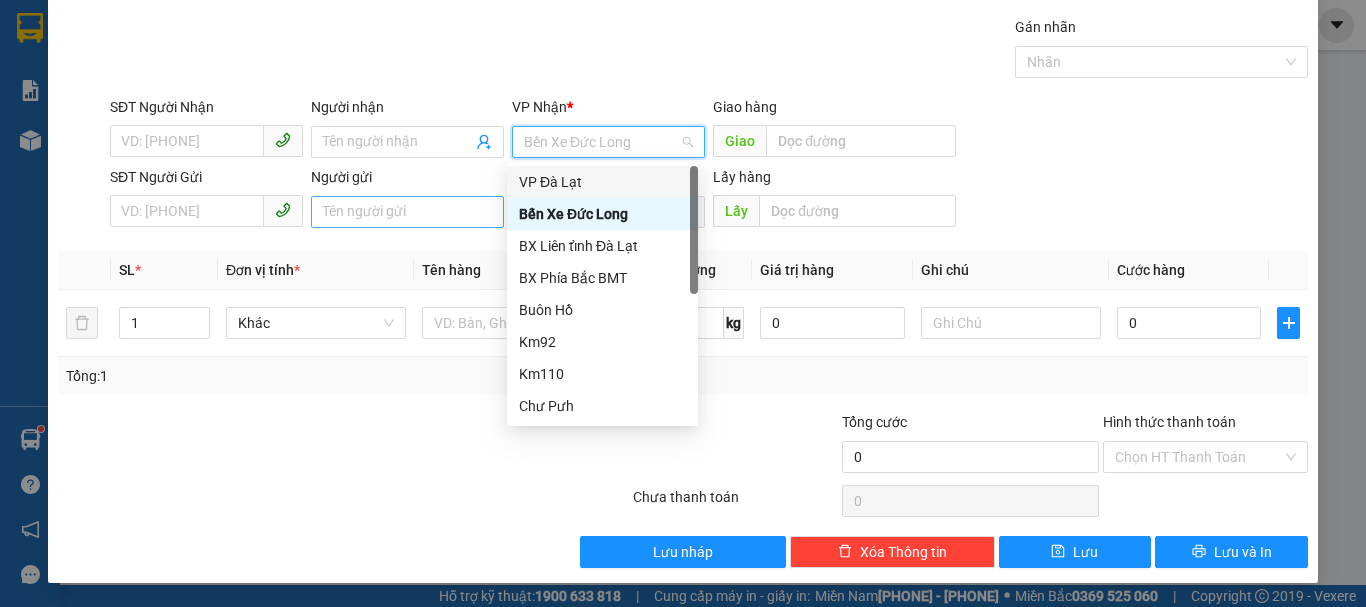 drag, startPoint x: 544, startPoint y: 183, endPoint x: 425, endPoint y: 203, distance: 120.66897 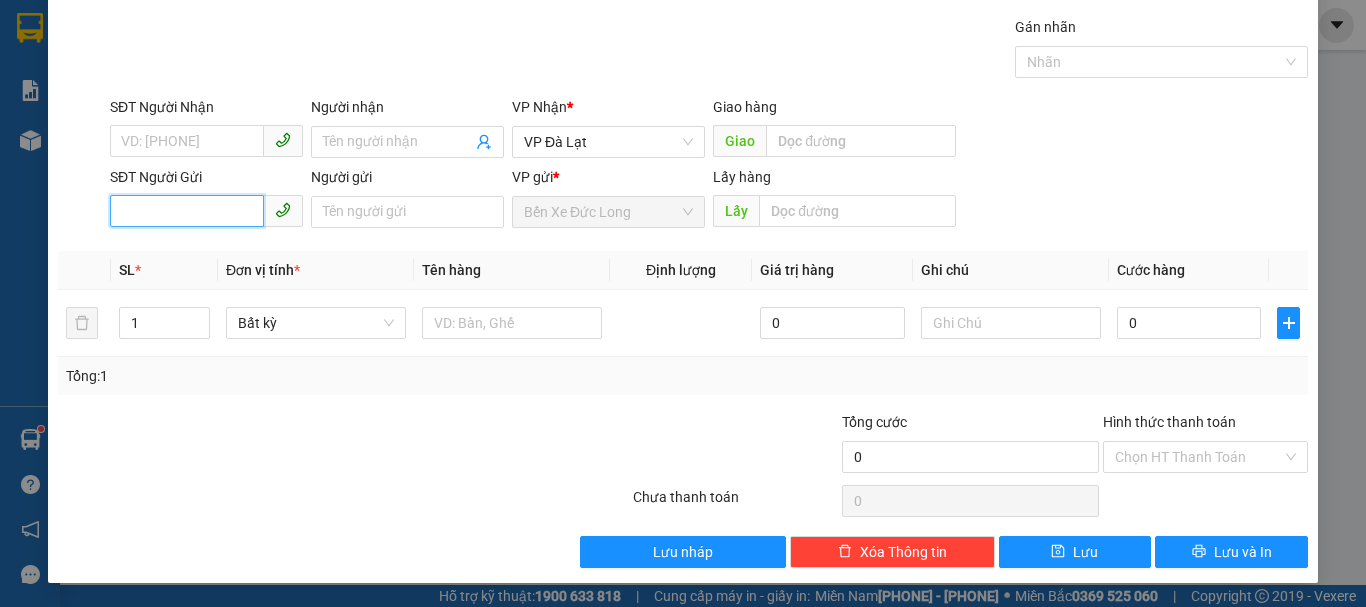 click on "SĐT Người Gửi" at bounding box center [187, 211] 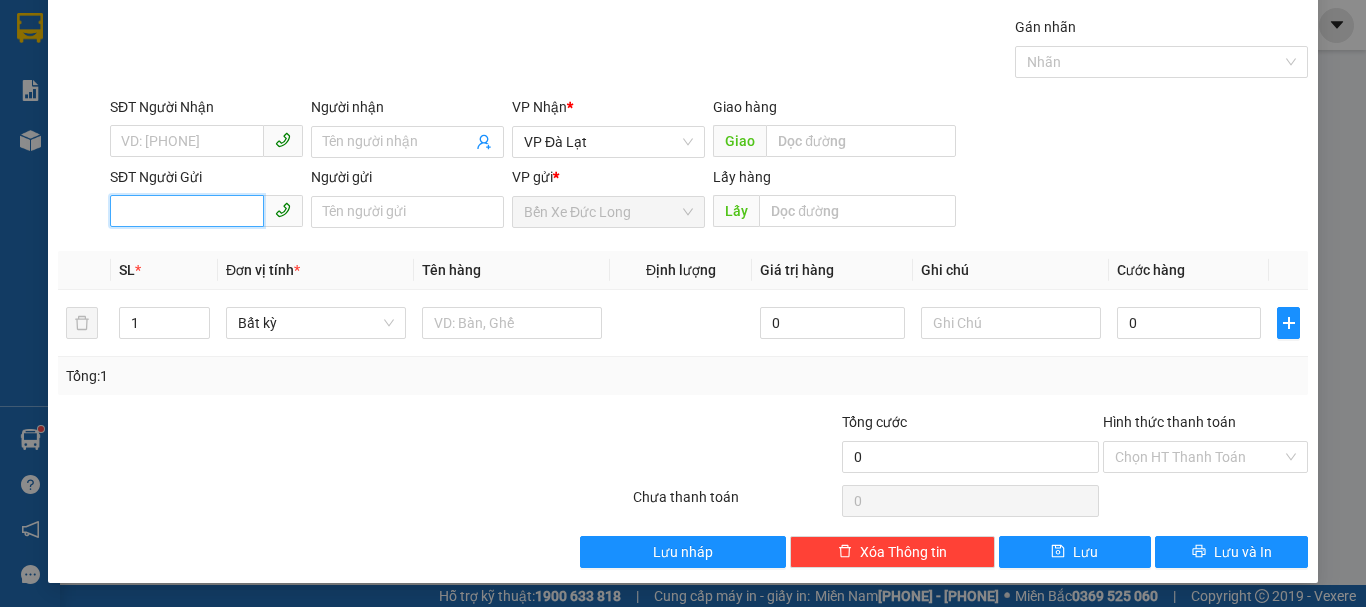 paste on "[PHONE]" 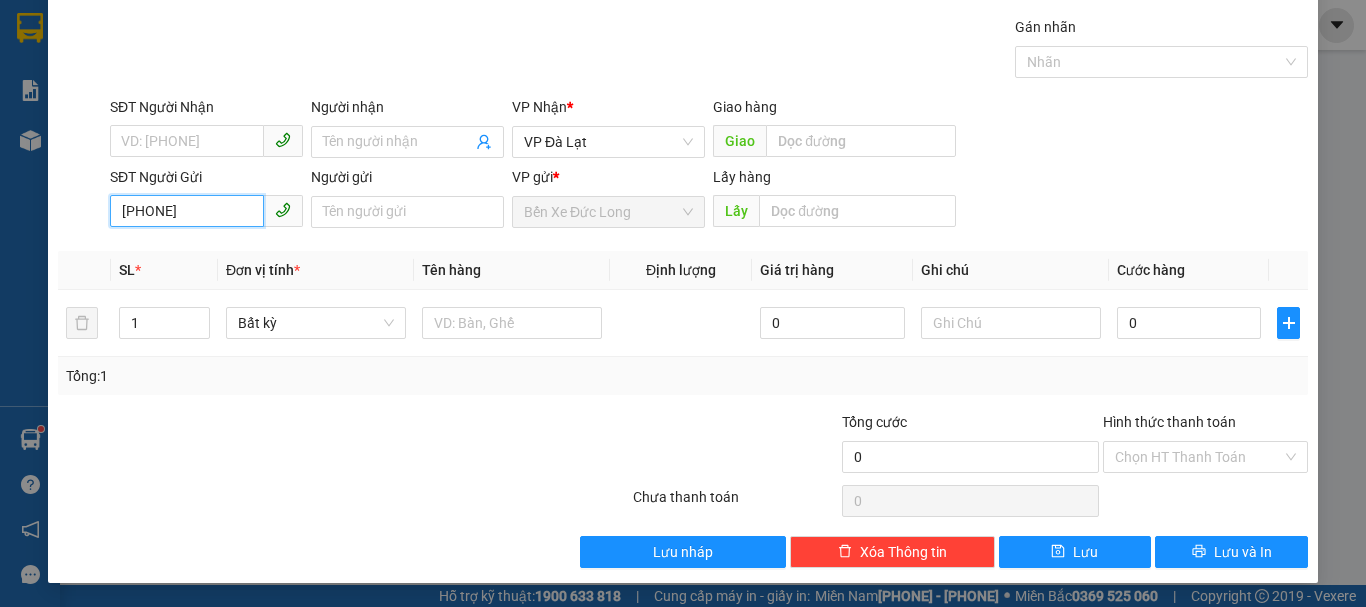 click on "[PHONE]" at bounding box center (187, 211) 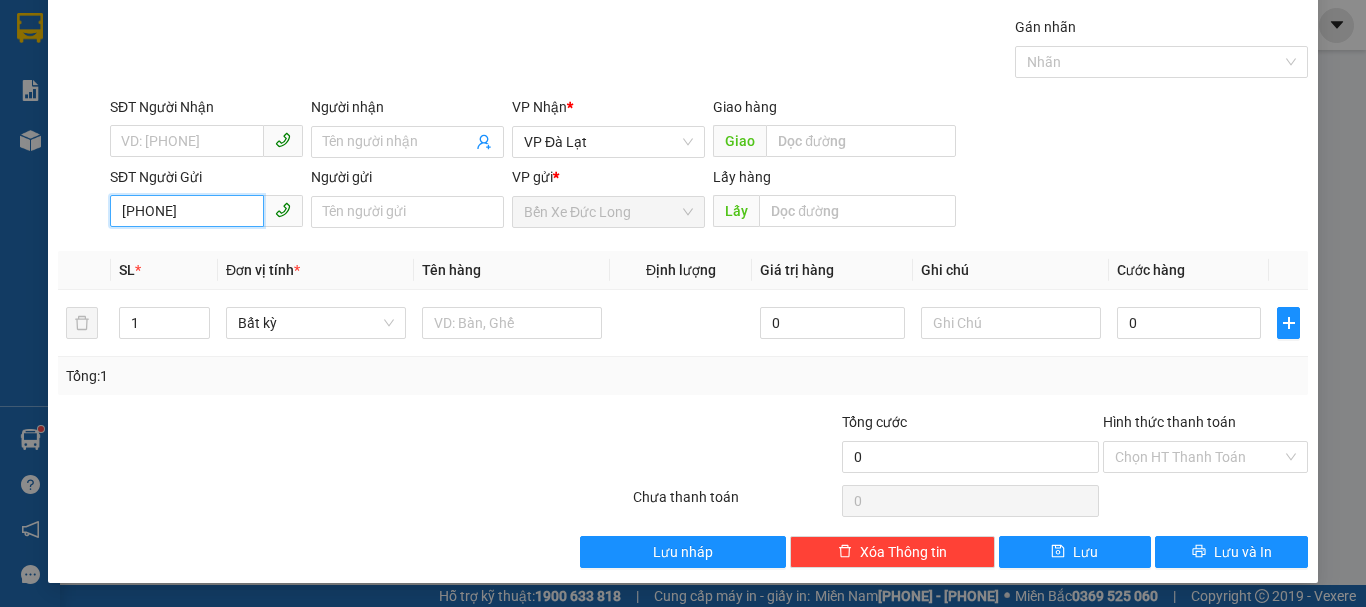 type on "[PHONE]" 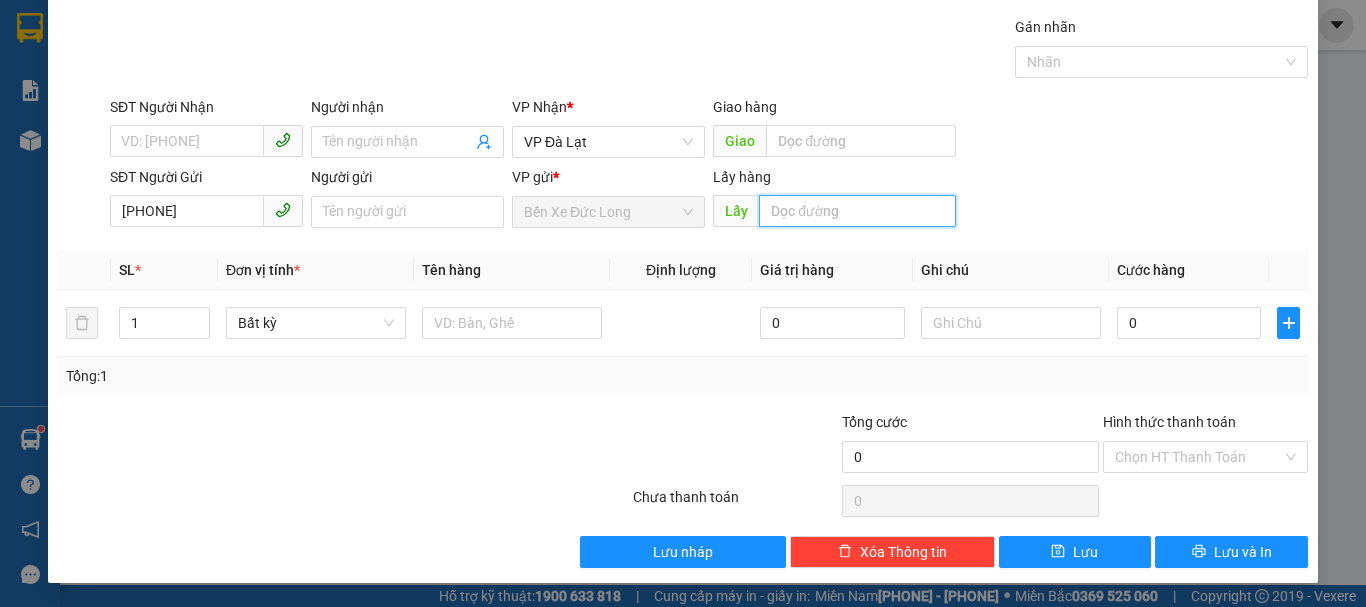 click at bounding box center [857, 211] 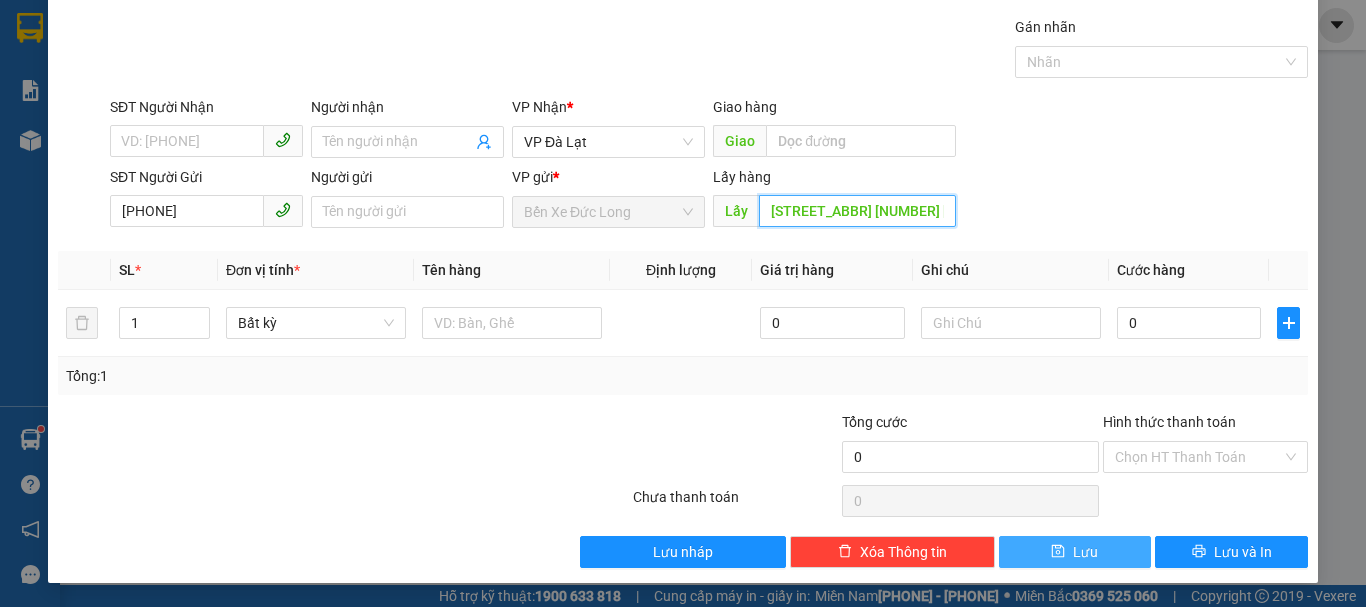 type on "[STREET_ABBR] [NUMBER] [STREET]" 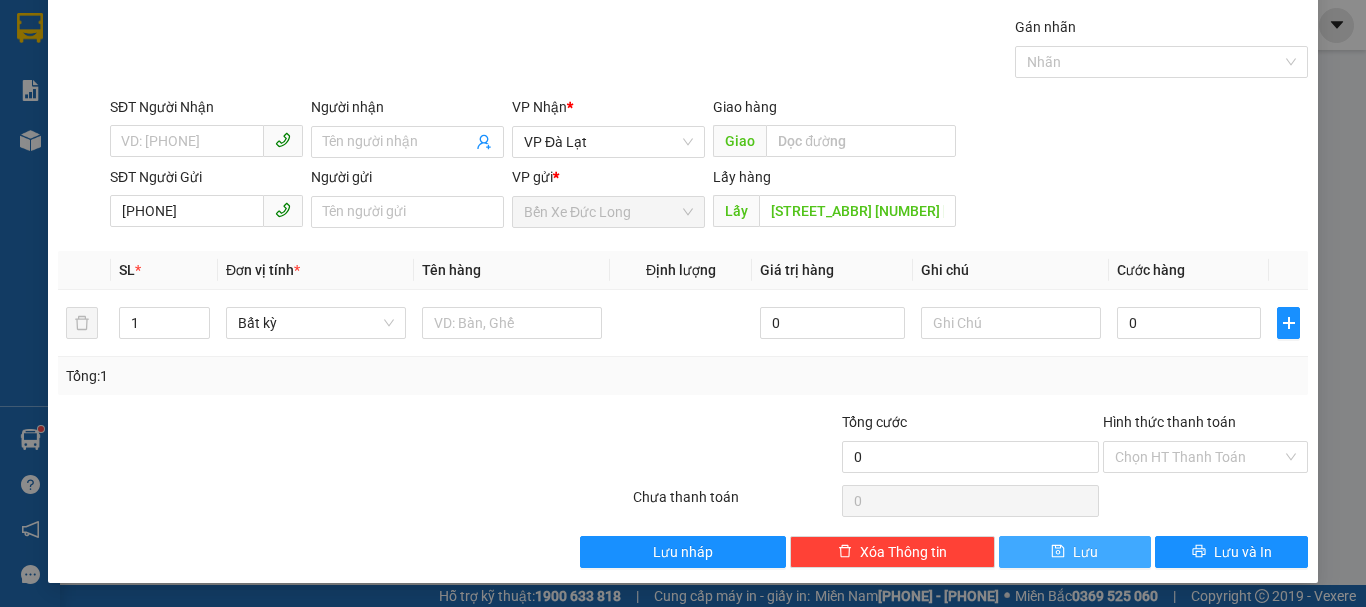 click on "Lưu" at bounding box center (1085, 552) 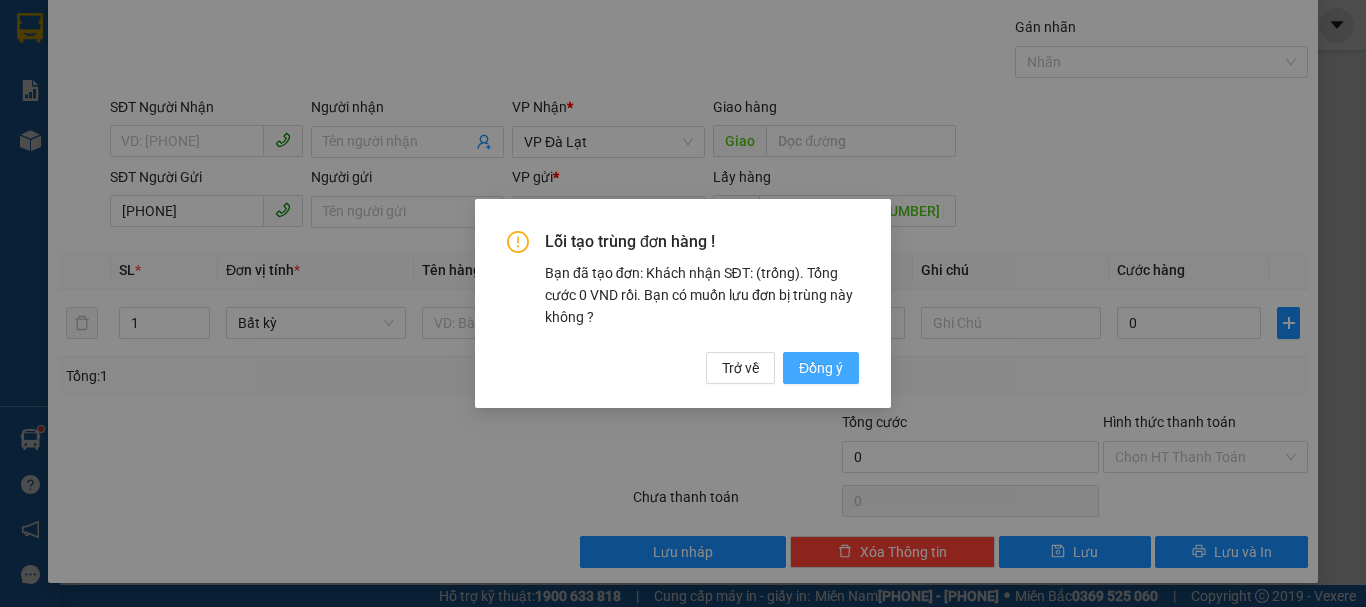 click on "Đồng ý" at bounding box center [821, 368] 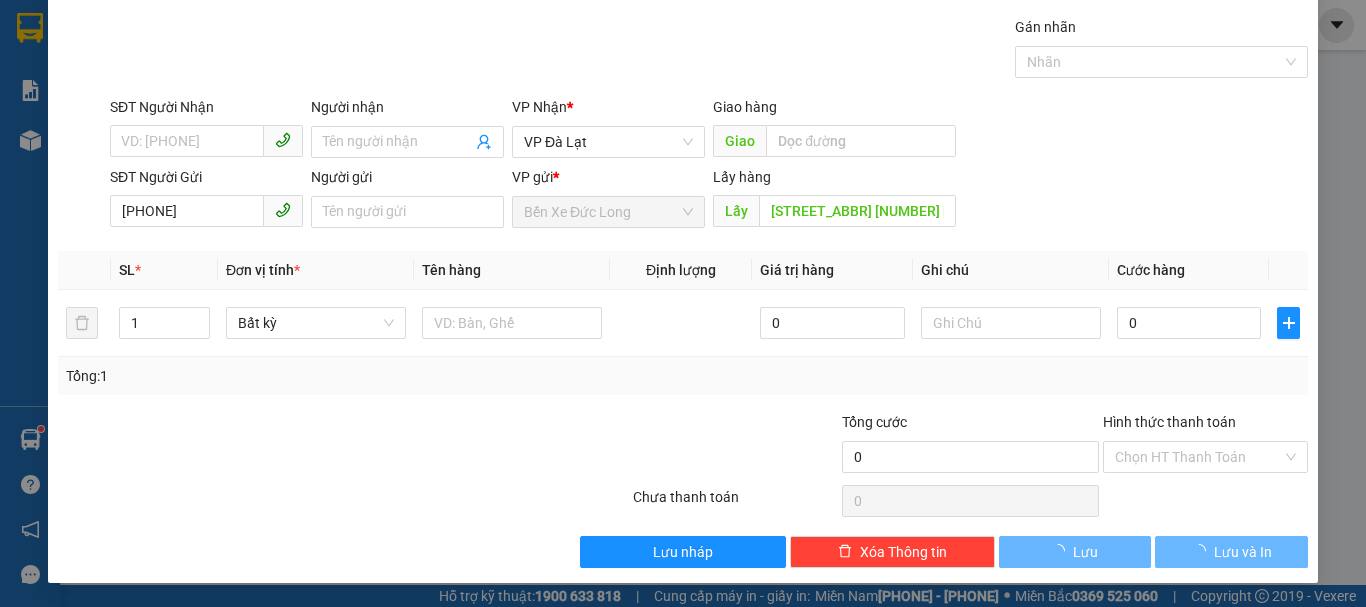 type 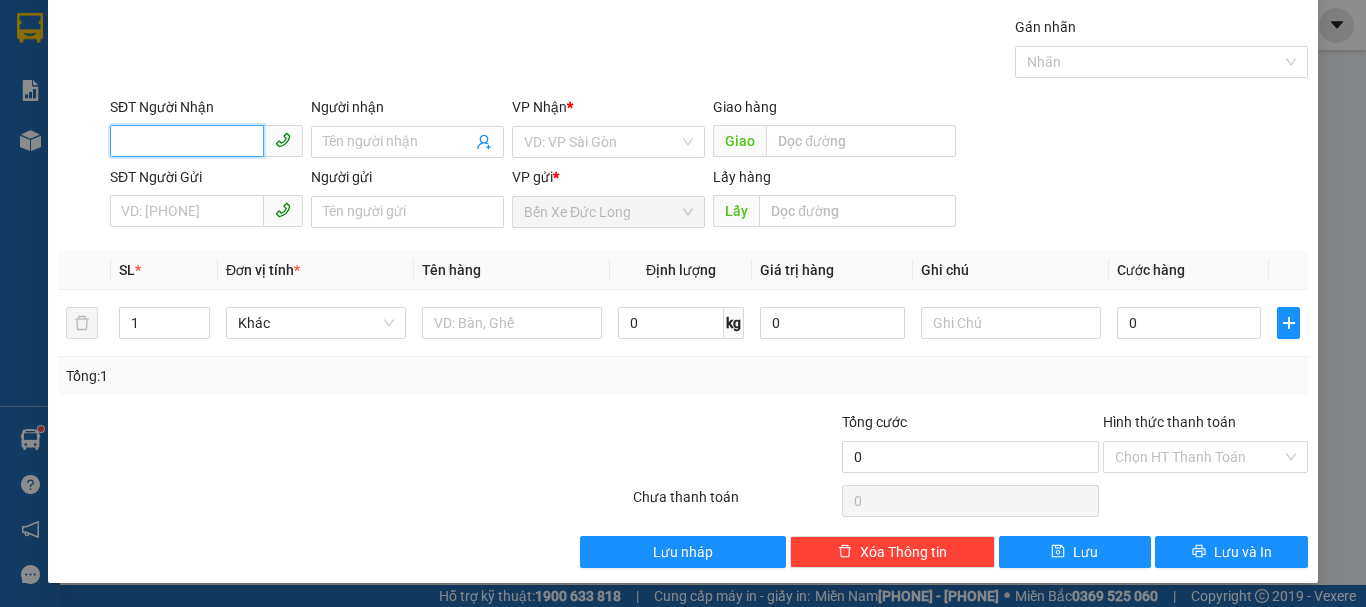 click on "SĐT Người Nhận" at bounding box center (187, 141) 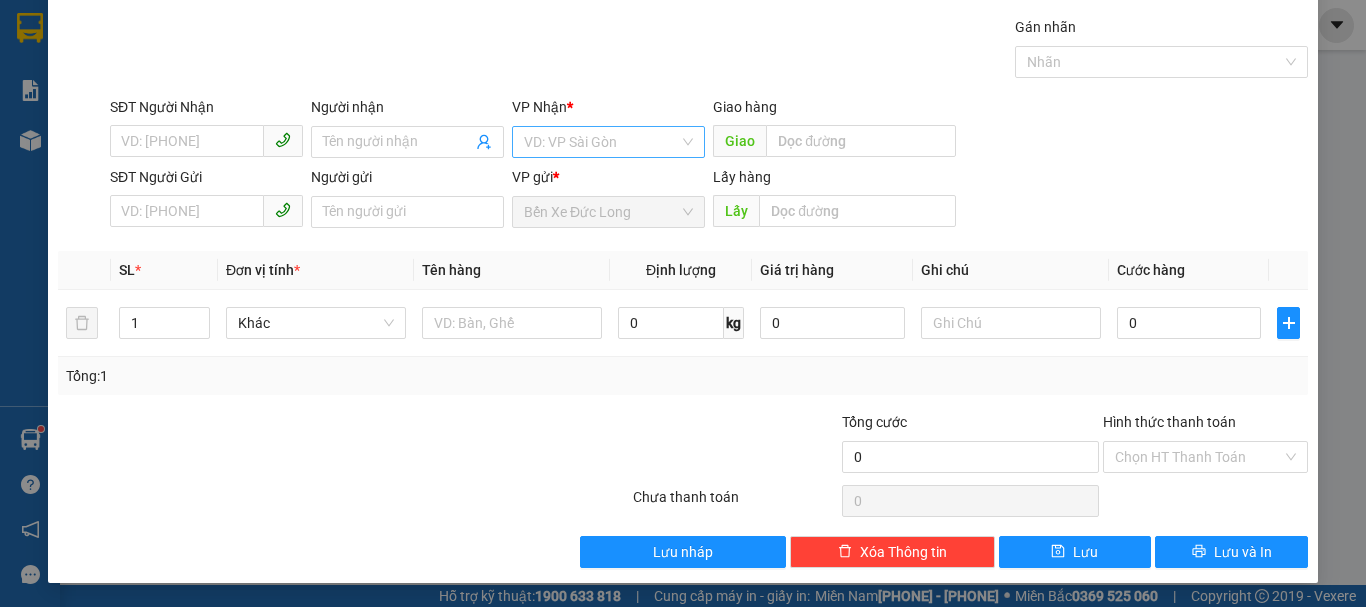 click at bounding box center [601, 142] 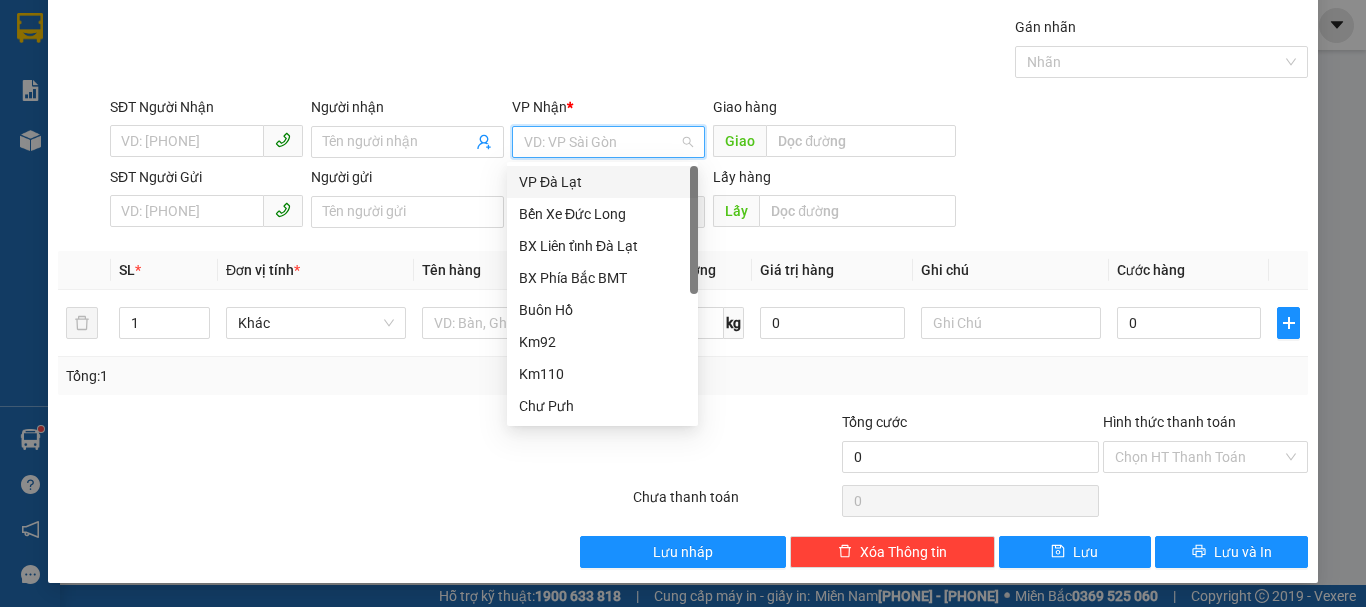 drag, startPoint x: 539, startPoint y: 180, endPoint x: 177, endPoint y: 153, distance: 363.00552 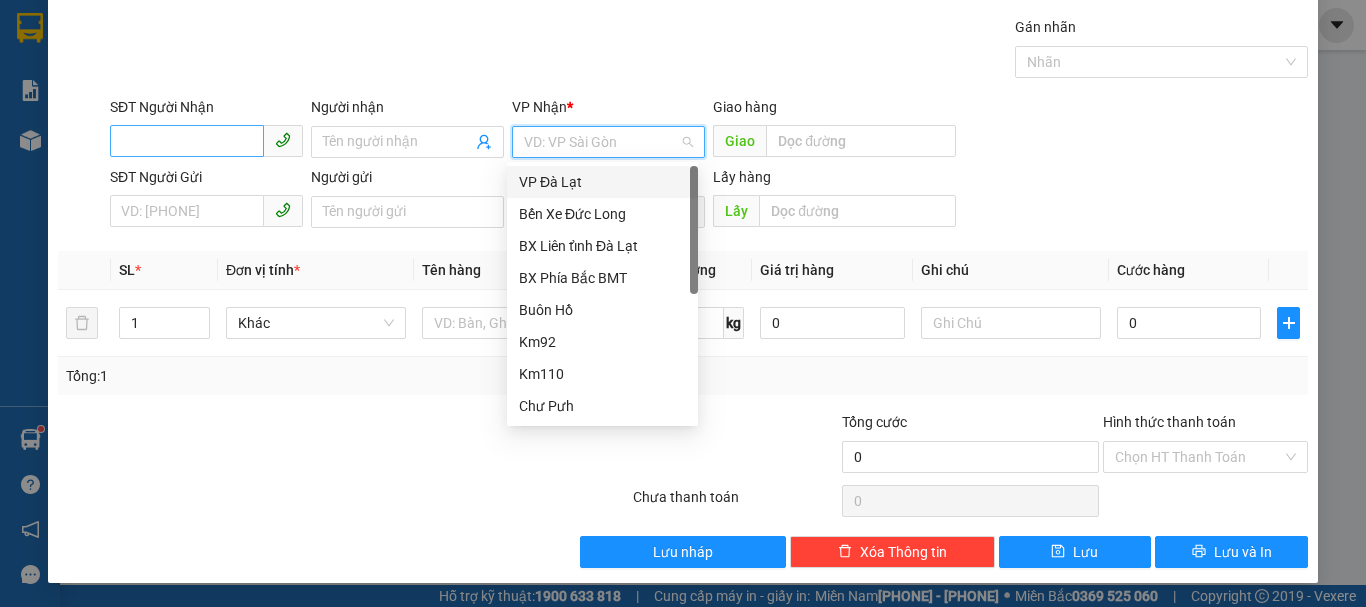 click on "VP Đà Lạt" at bounding box center [602, 182] 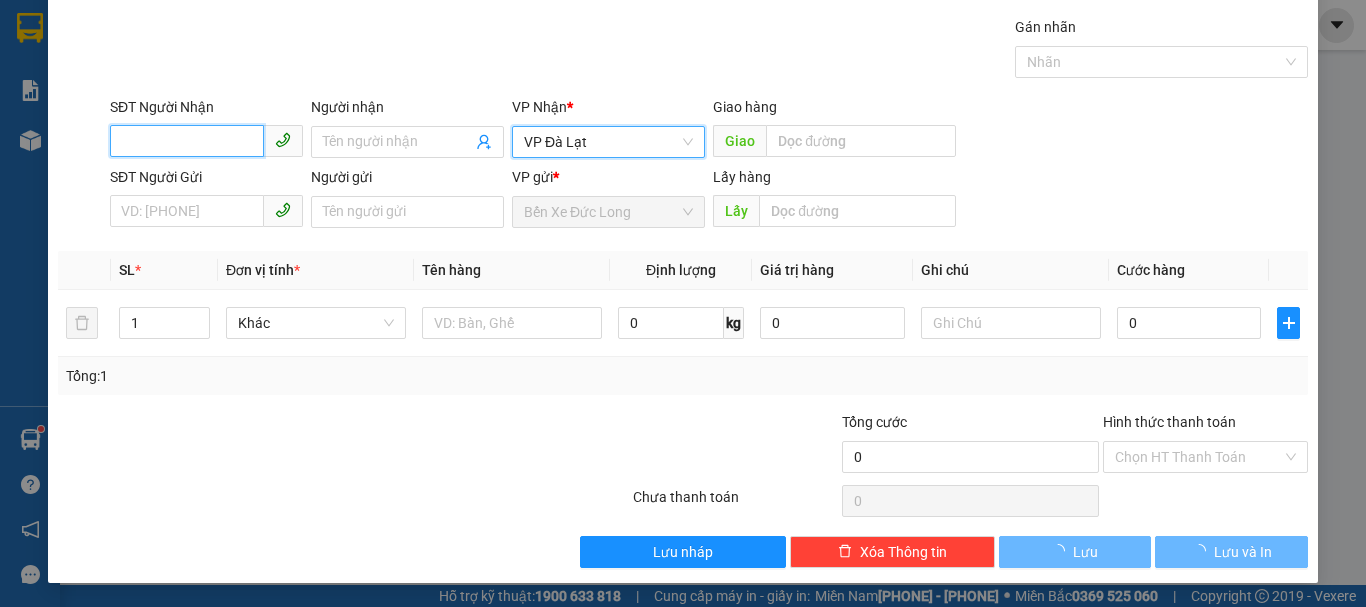 click on "SĐT Người Nhận" at bounding box center (187, 141) 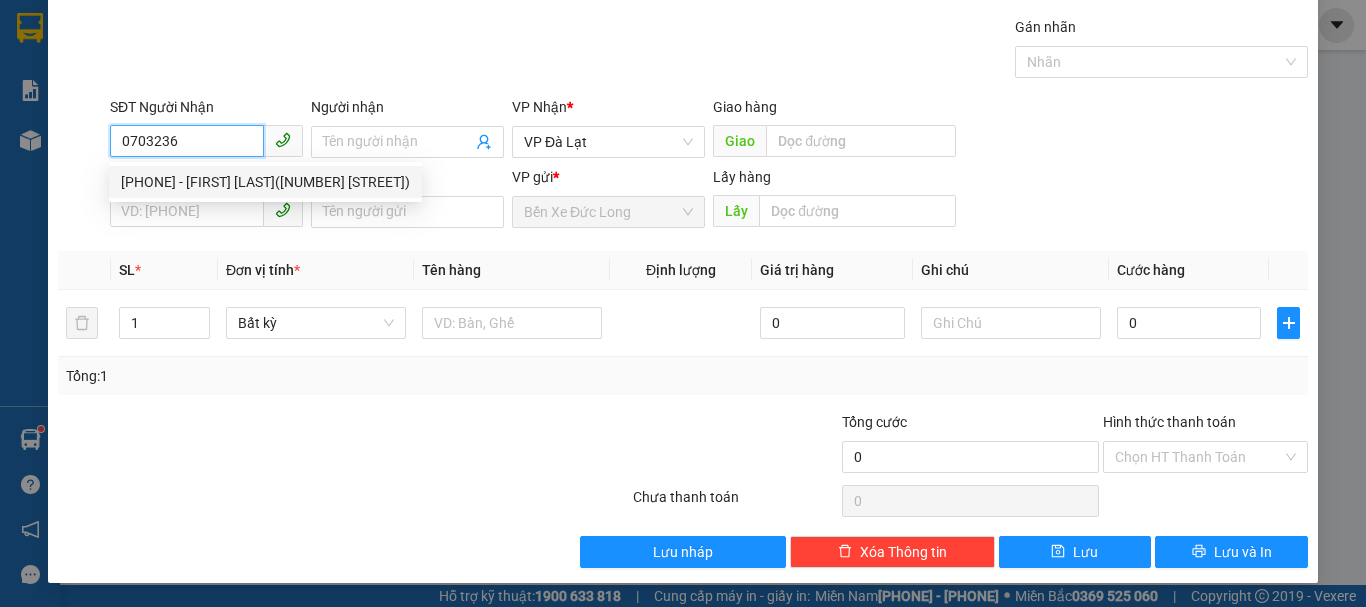 click on "[PHONE] - [FIRST] [LAST]([NUMBER] [STREET])" at bounding box center [265, 182] 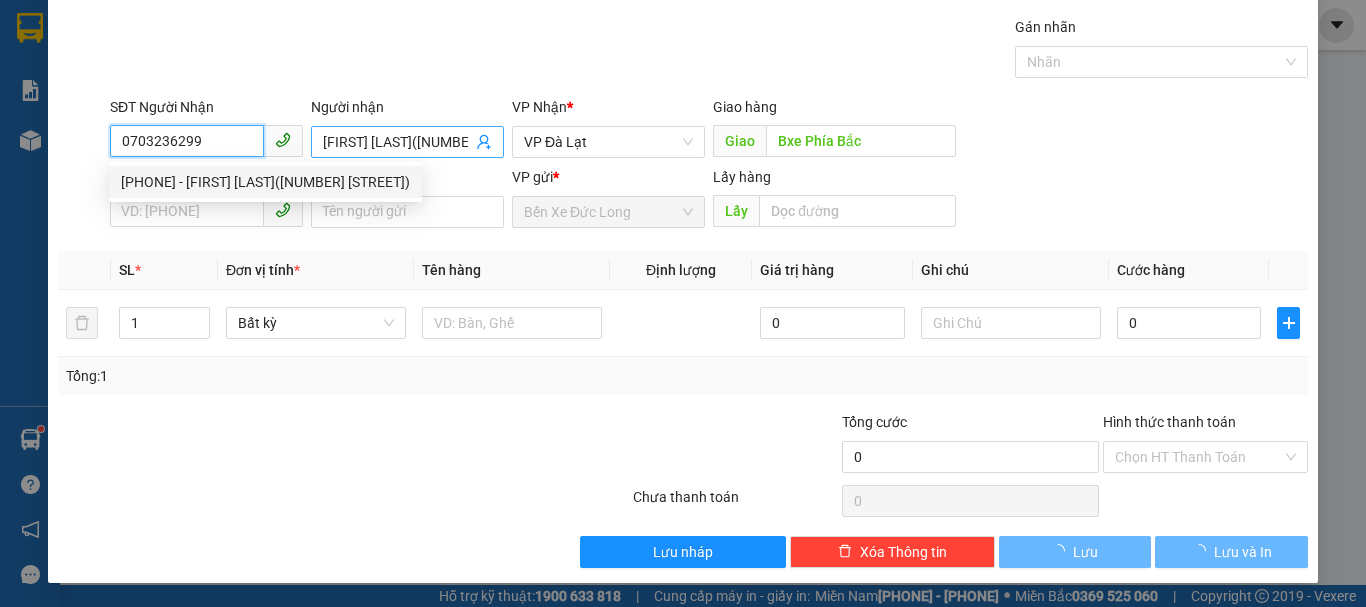 type on "50.000" 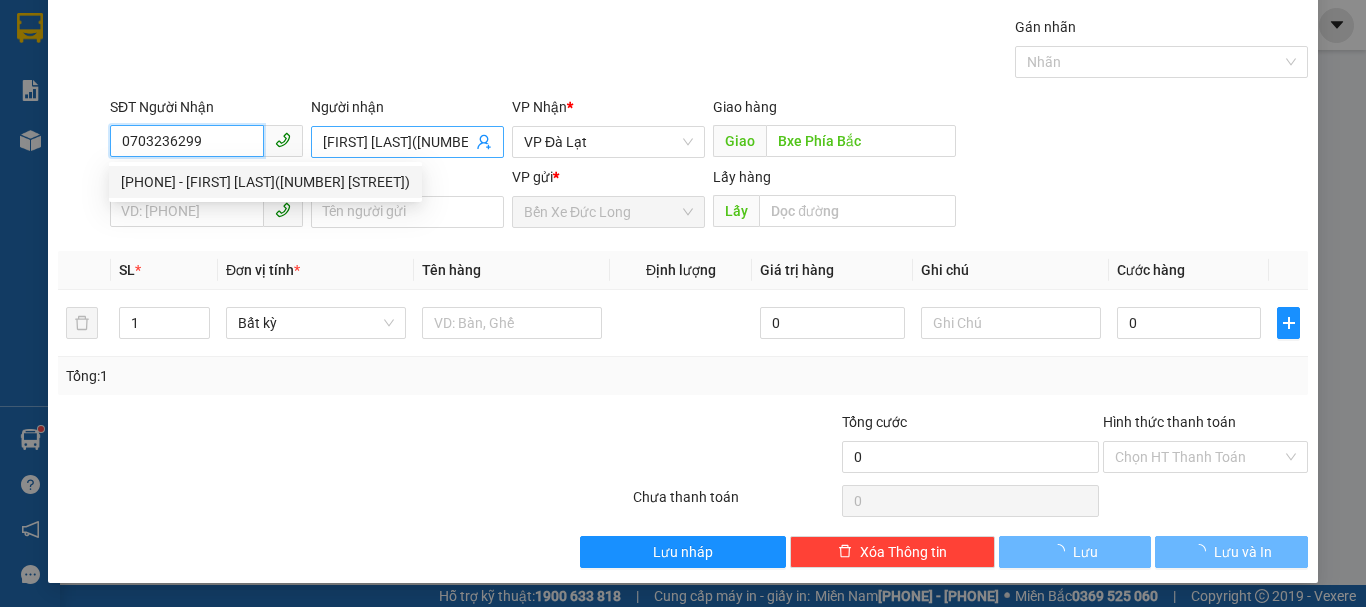 type on "50.000" 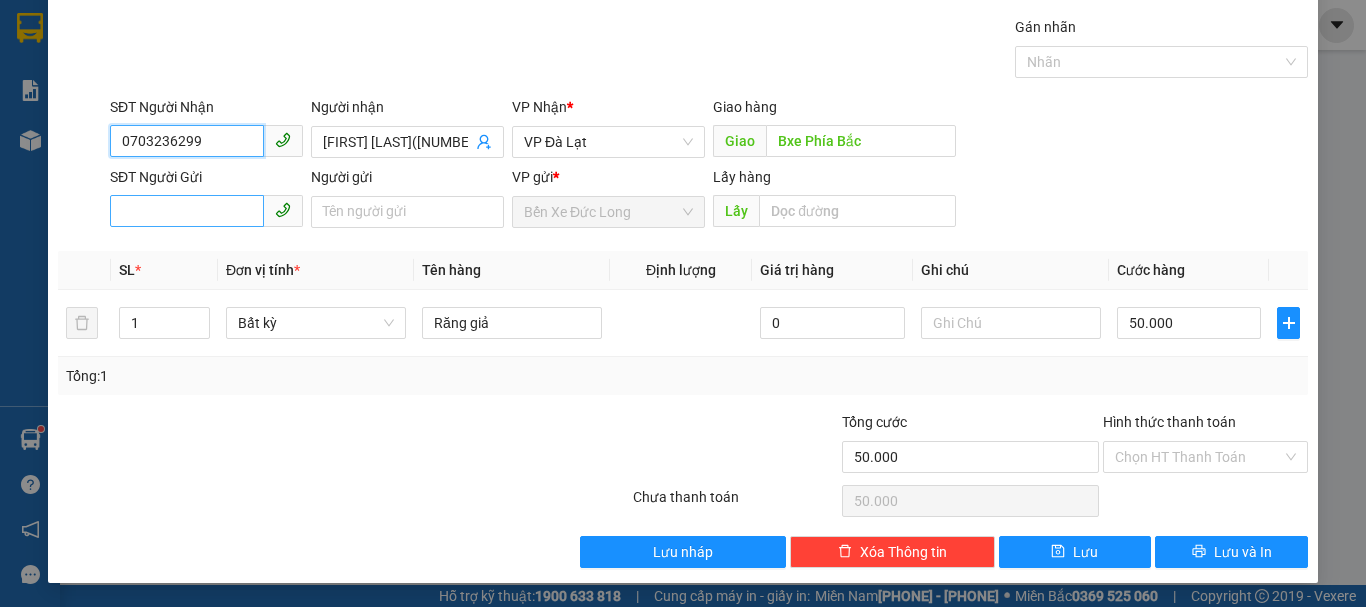 type on "0703236299" 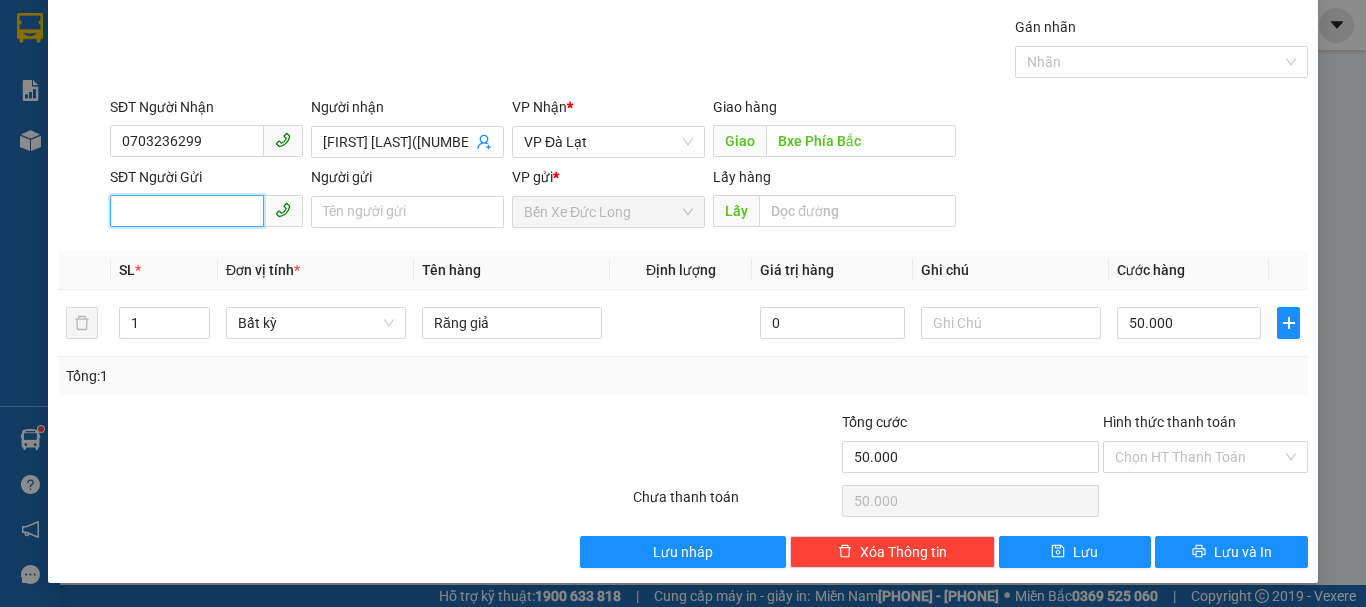 drag, startPoint x: 223, startPoint y: 196, endPoint x: 219, endPoint y: 209, distance: 13.601471 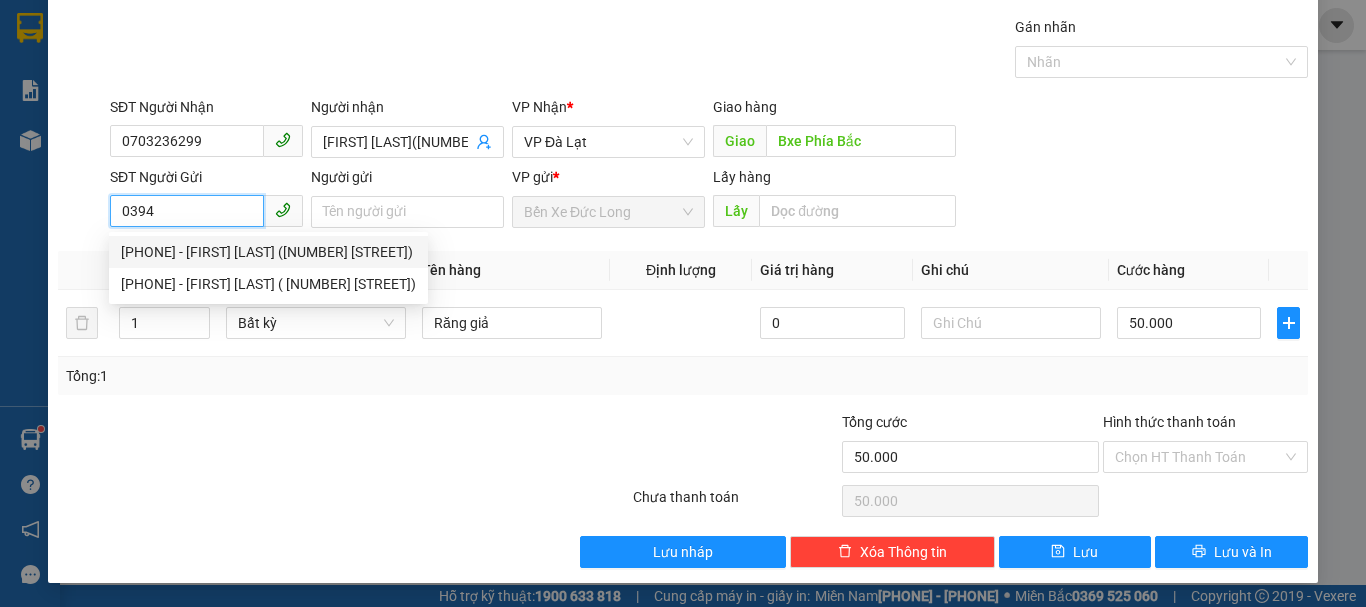 click on "[PHONE] - [FIRST] [LAST] ([NUMBER] [STREET])" at bounding box center [268, 252] 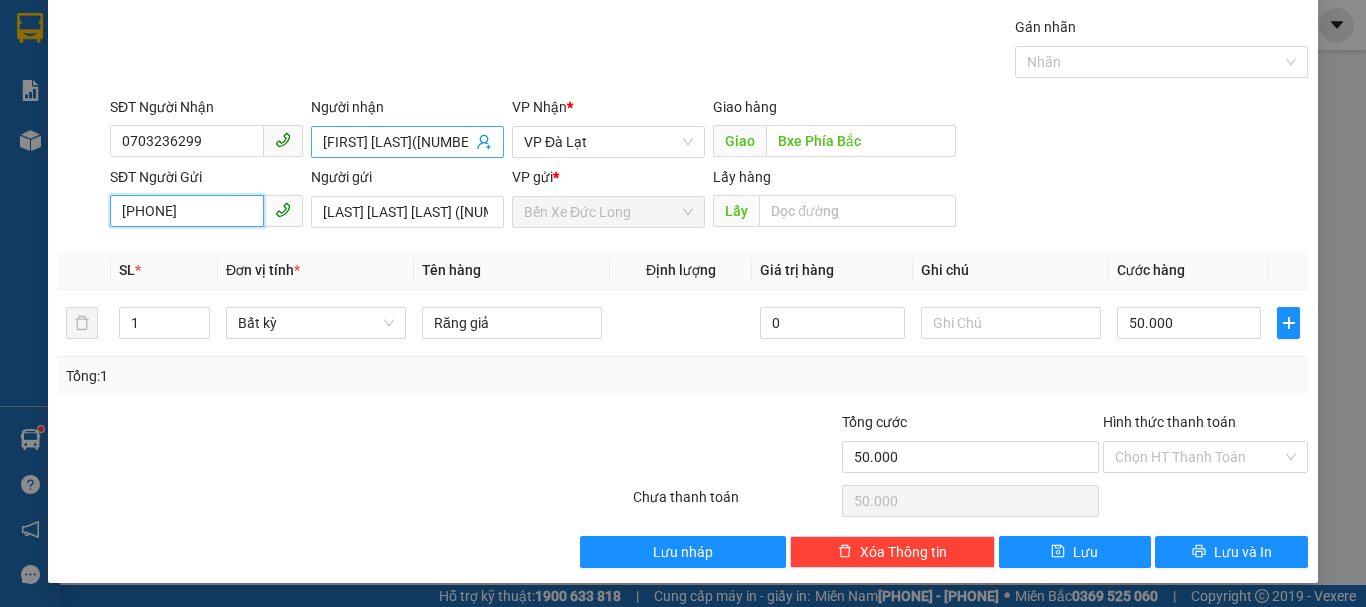 type on "[PHONE]" 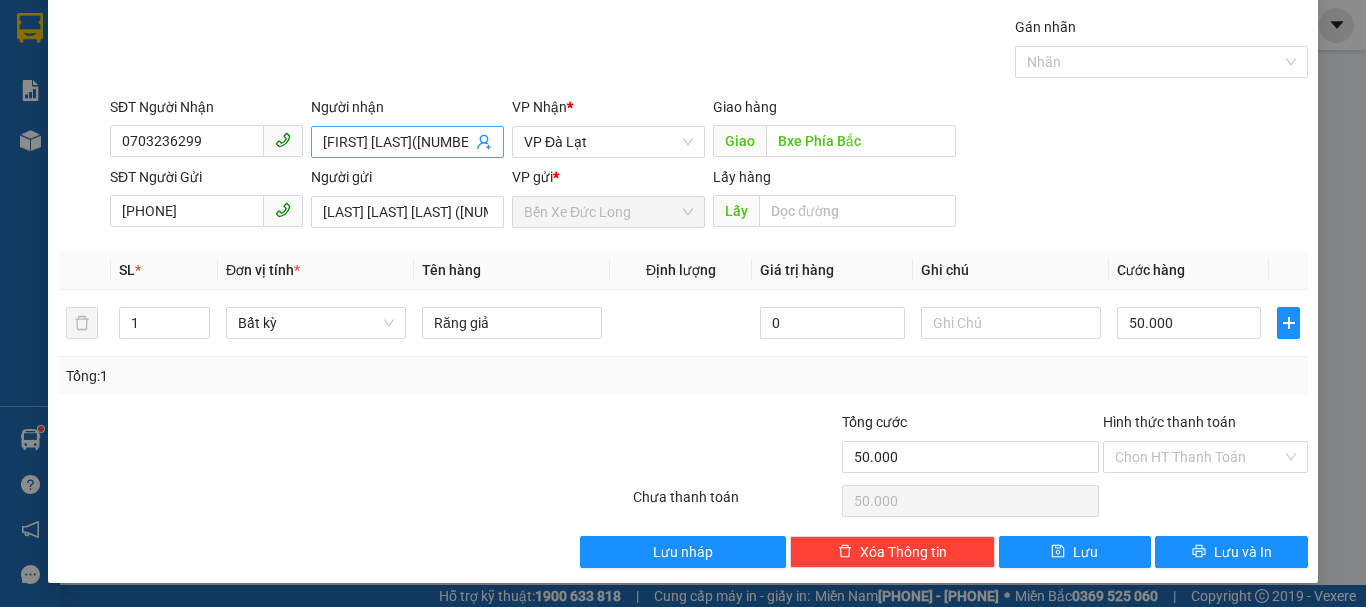 click on "[FIRST] [LAST]([NUMBER] [STREET])" at bounding box center [397, 142] 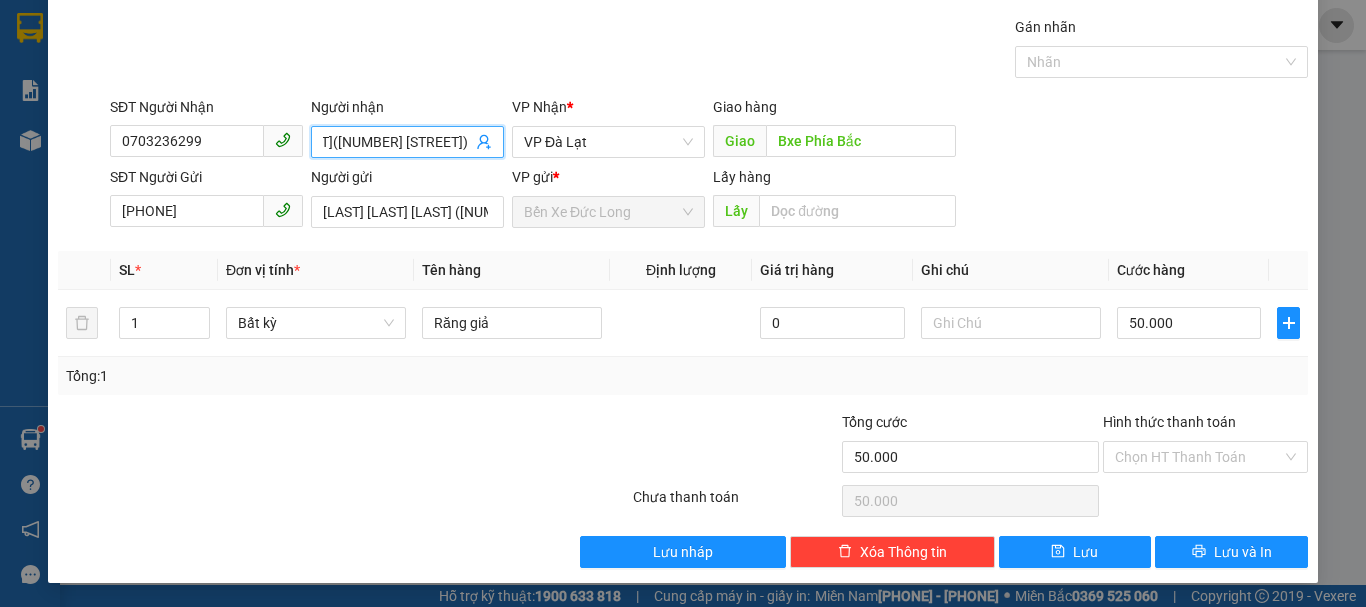 click on "[FIRST] [LAST]([NUMBER] [STREET])" at bounding box center (397, 142) 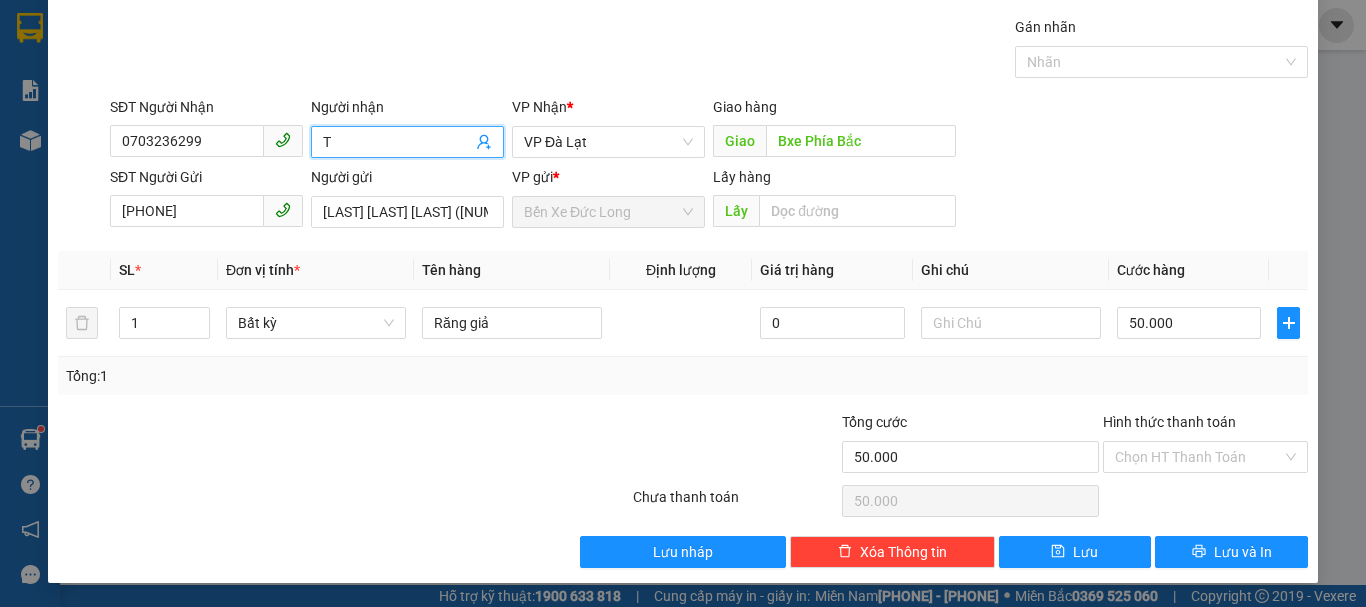 scroll, scrollTop: 0, scrollLeft: 0, axis: both 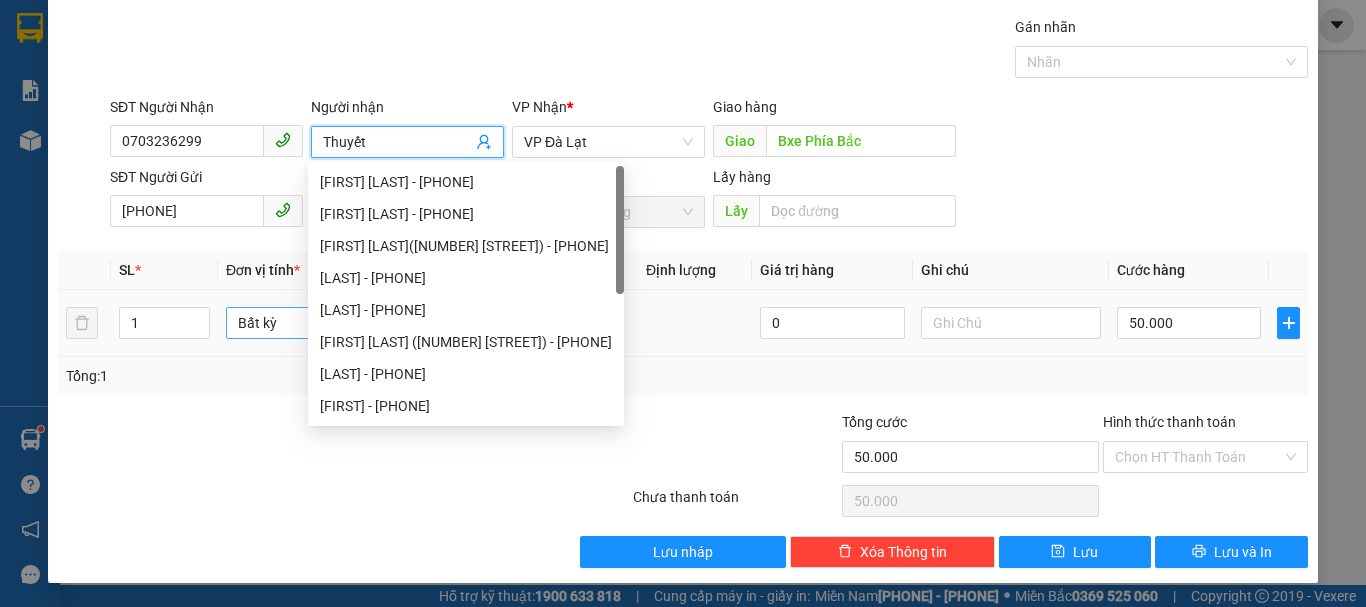 click on "Bất kỳ" at bounding box center (316, 323) 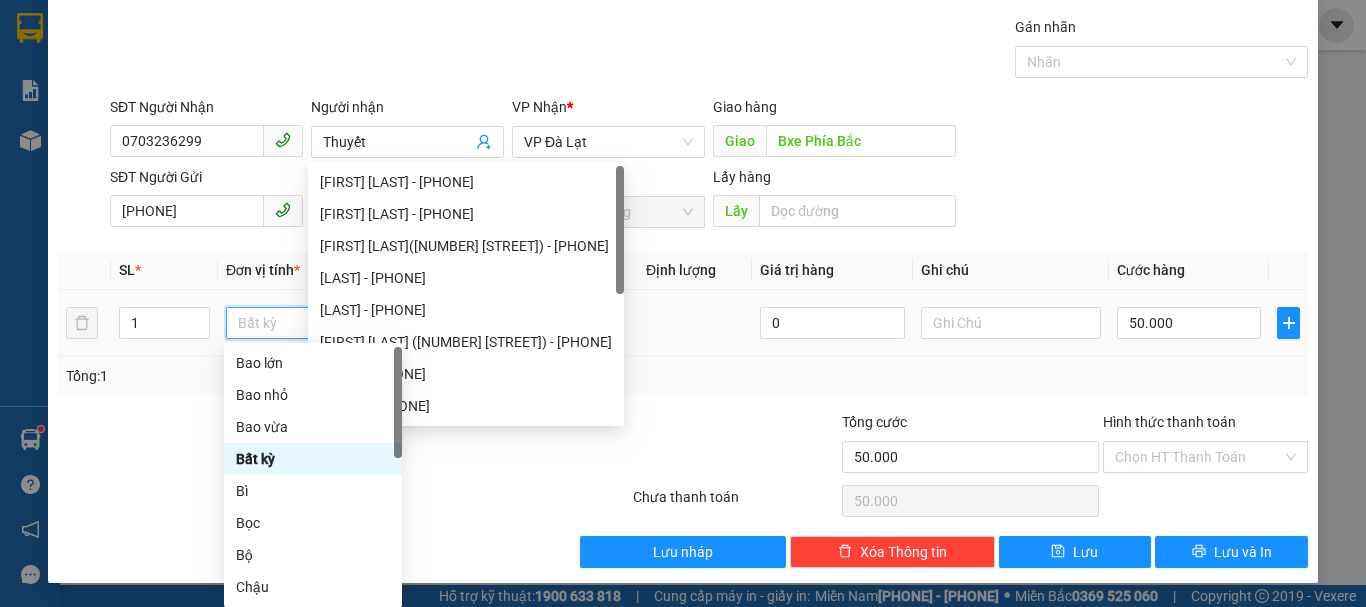 click on "Bất kỳ" at bounding box center [316, 323] 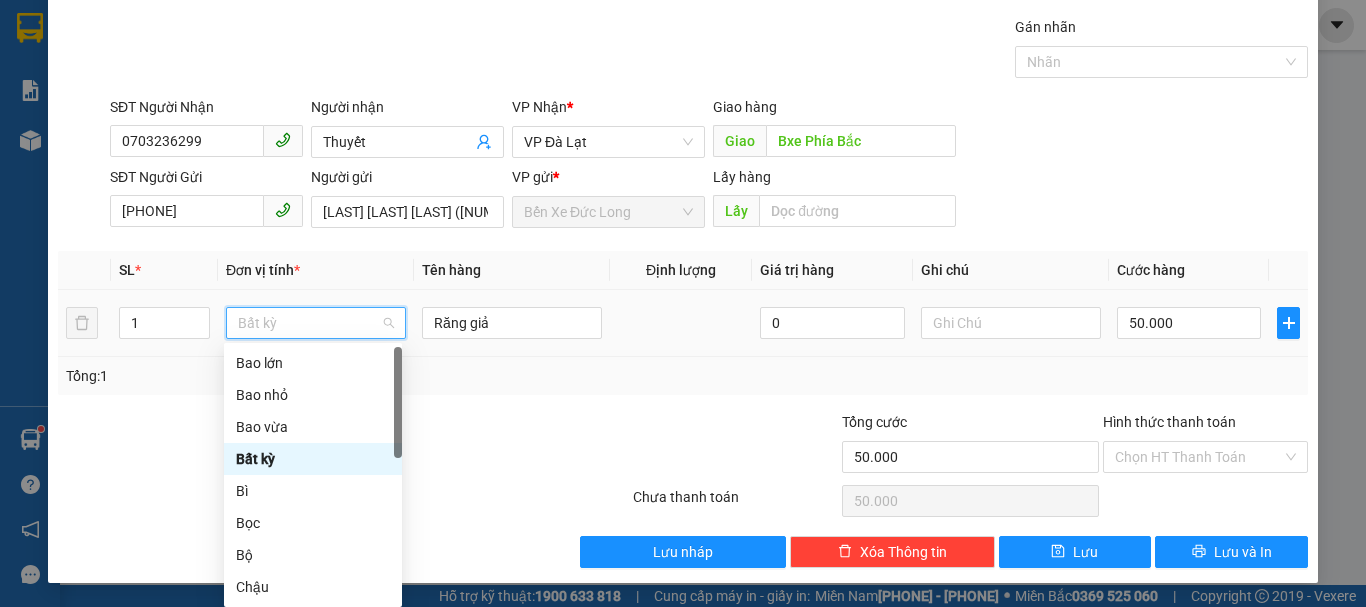 type on "h" 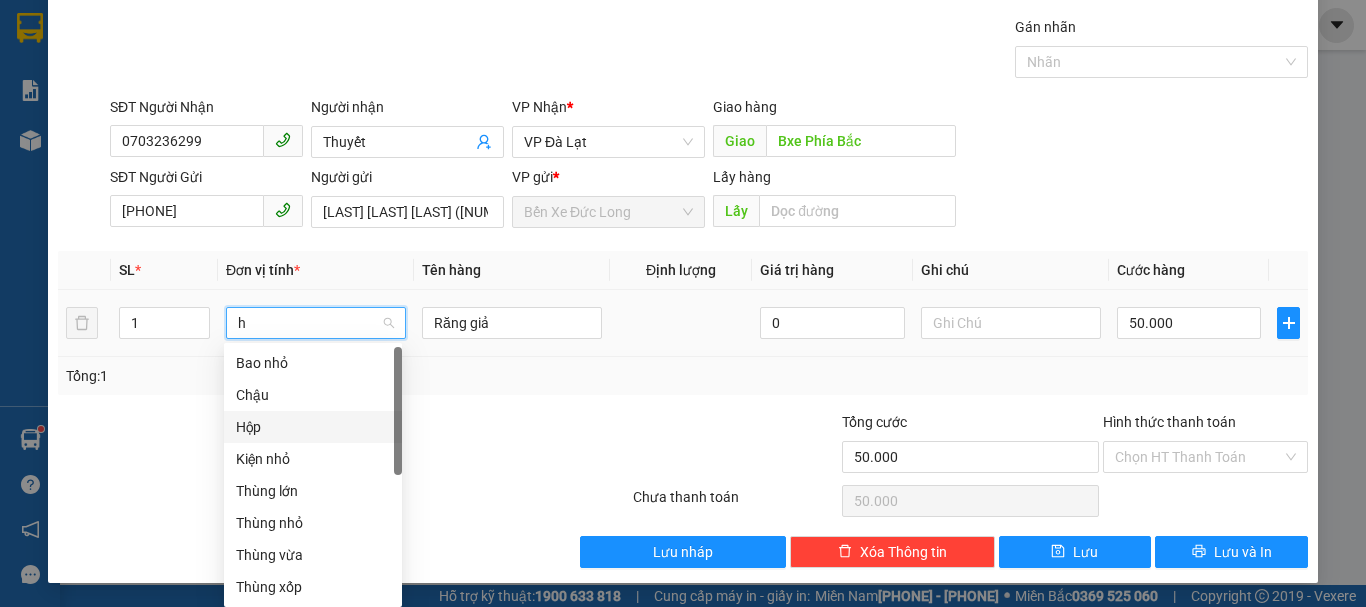 click on "Hộp" at bounding box center [313, 427] 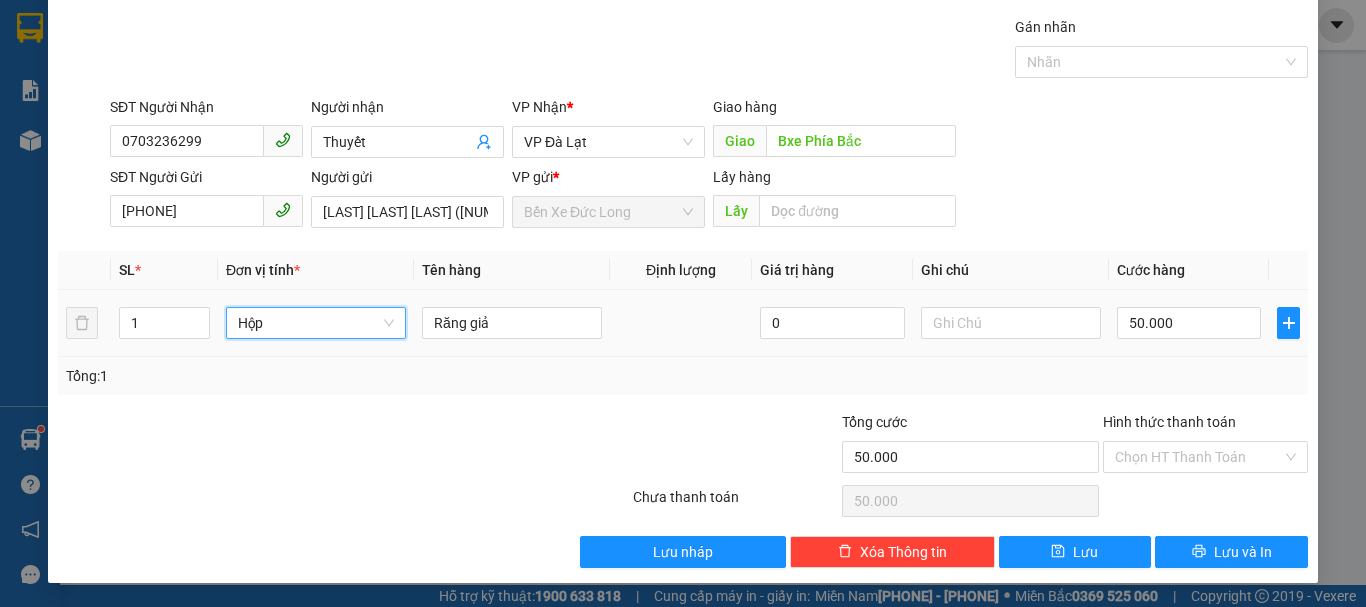 click on "SĐT Người Nhận [PHONE] Người nhận [FIRST] VP Nhận  * VP[LOCATION] Giao hàng Giao" at bounding box center (709, 131) 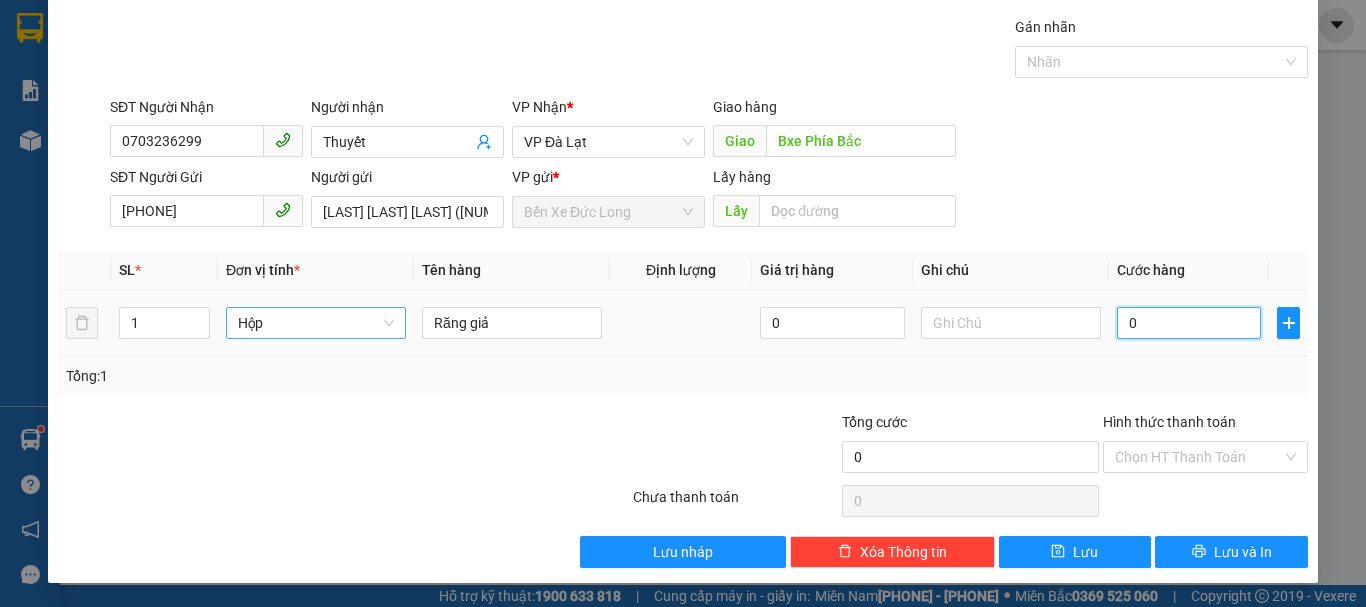 click on "0" at bounding box center (1189, 323) 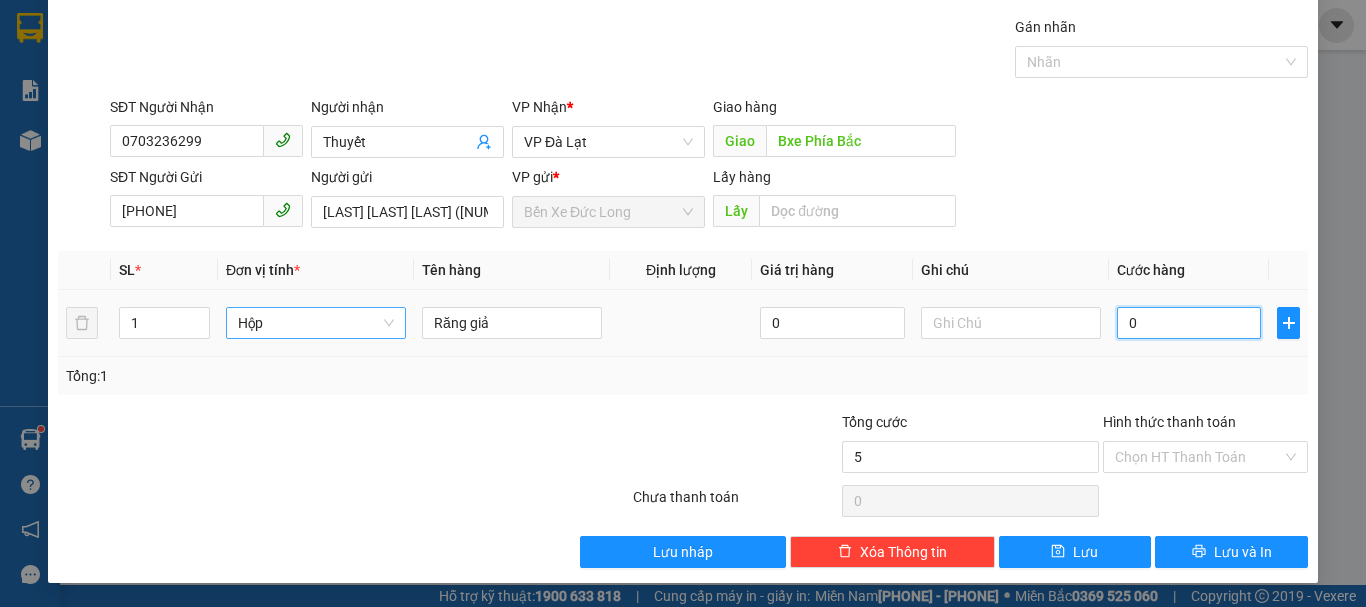 type on "5" 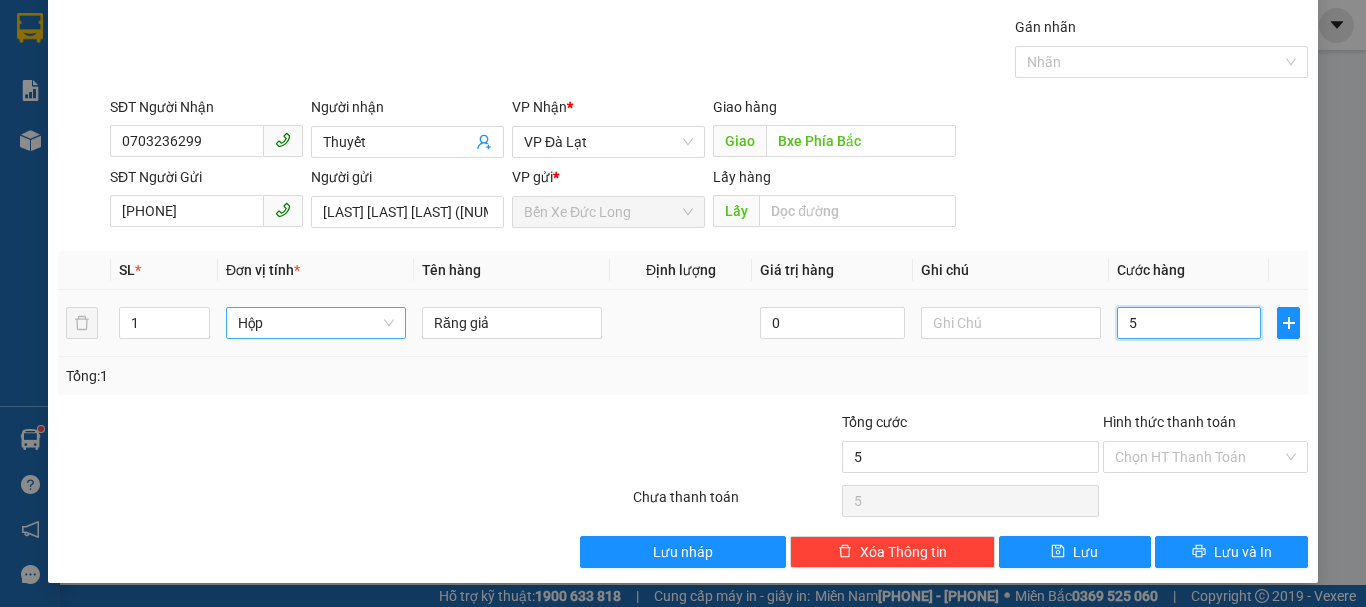 type on "50" 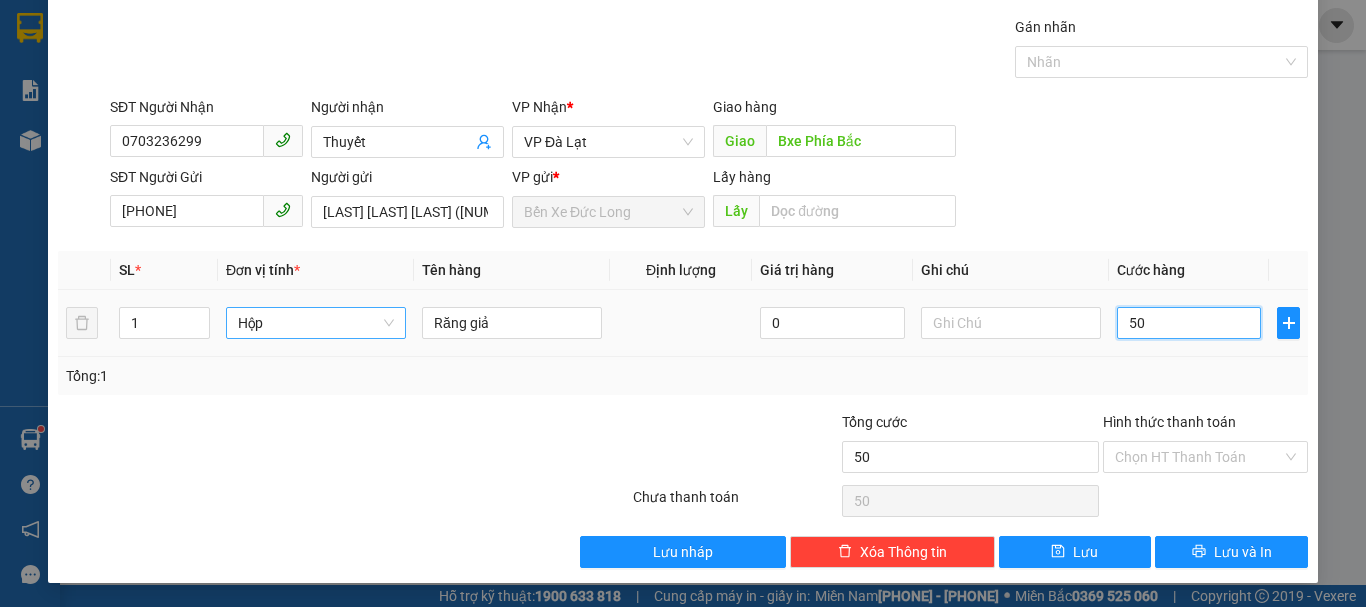 type on "500" 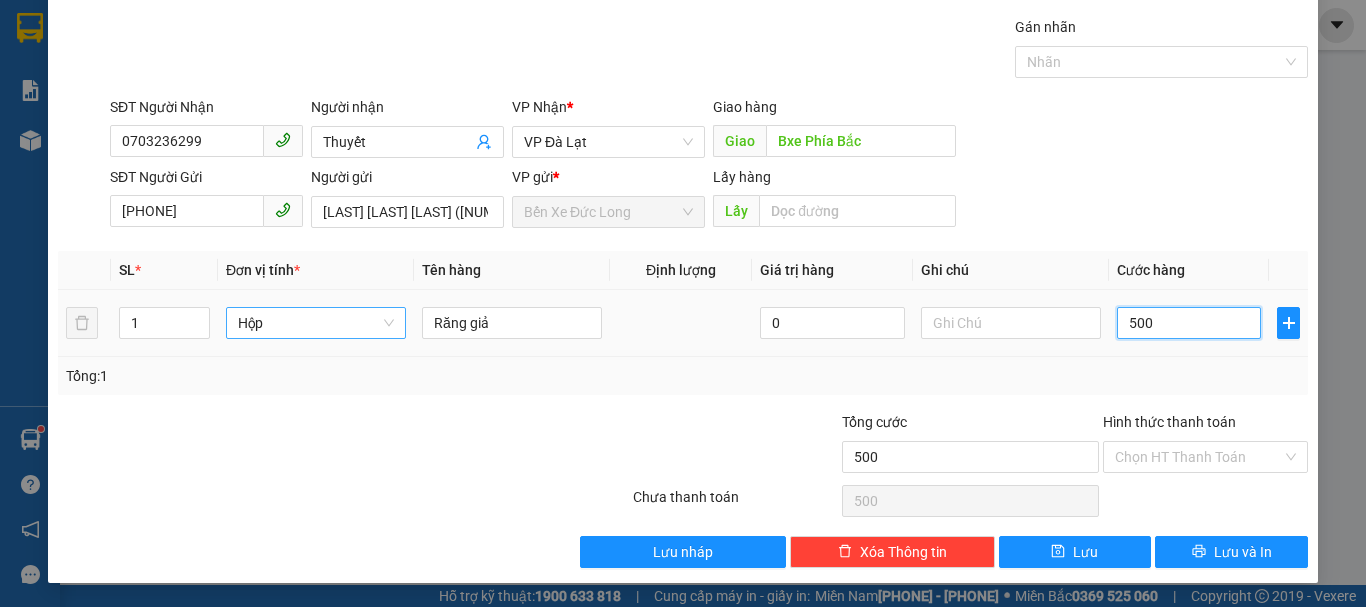 type on "5.000" 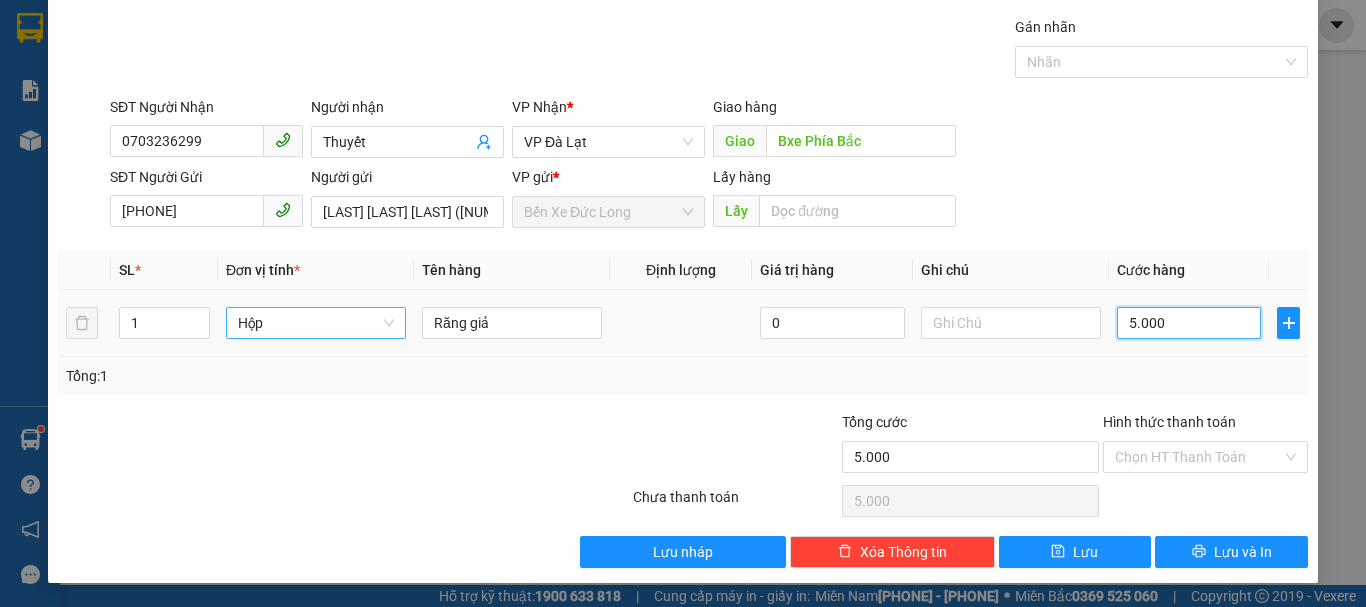 type on "50.000" 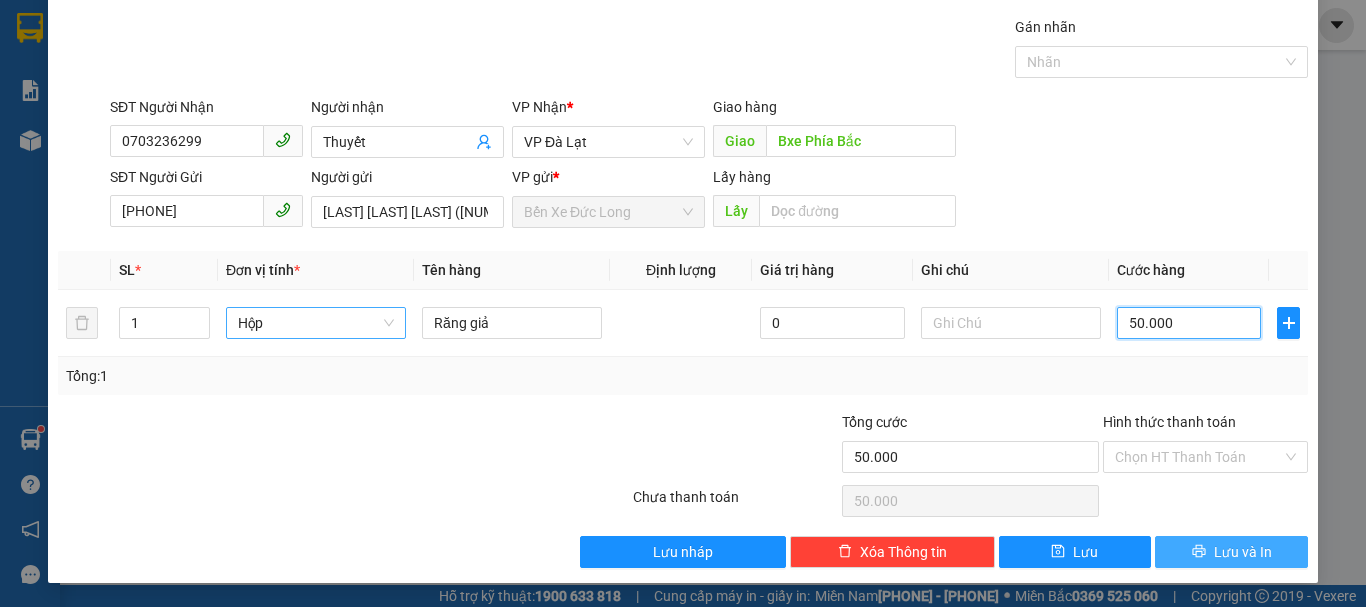 type on "50.000" 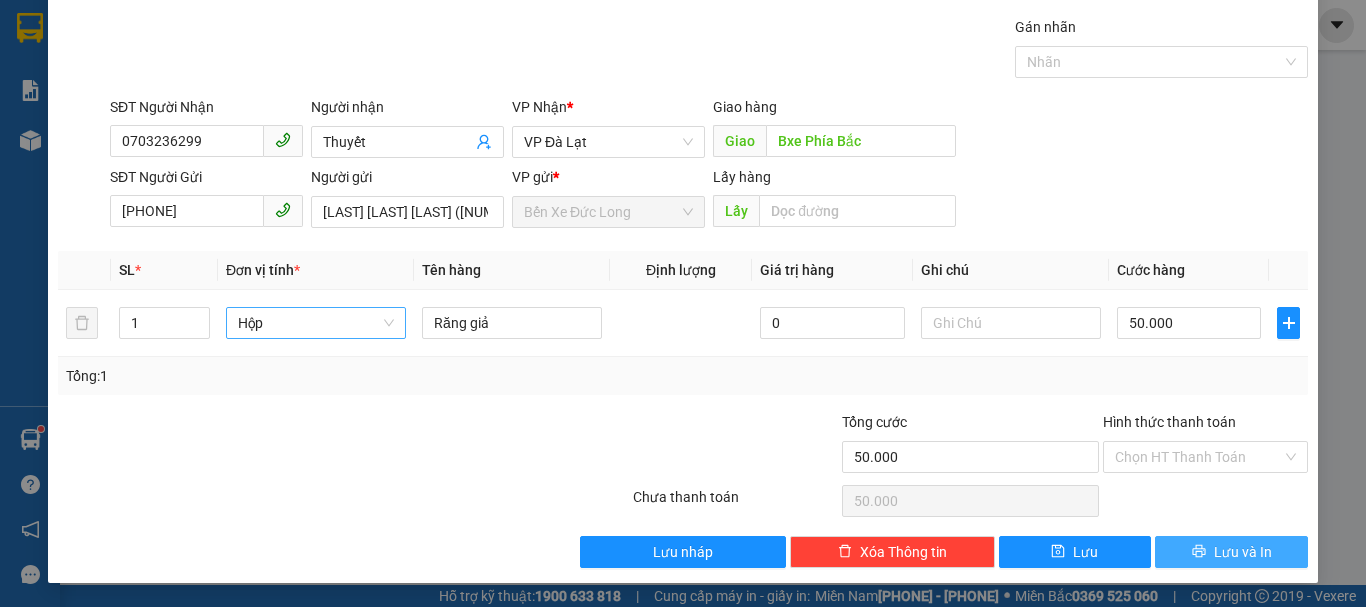 click on "Lưu và In" at bounding box center [1243, 552] 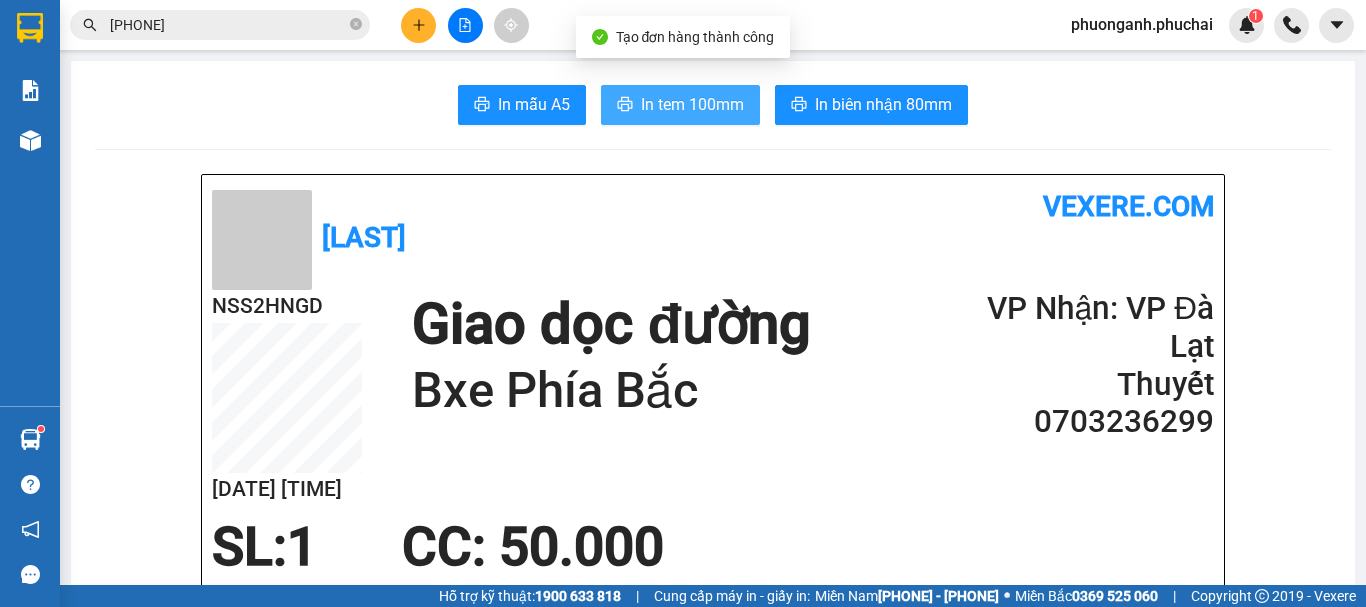 click on "In tem 100mm" at bounding box center (692, 104) 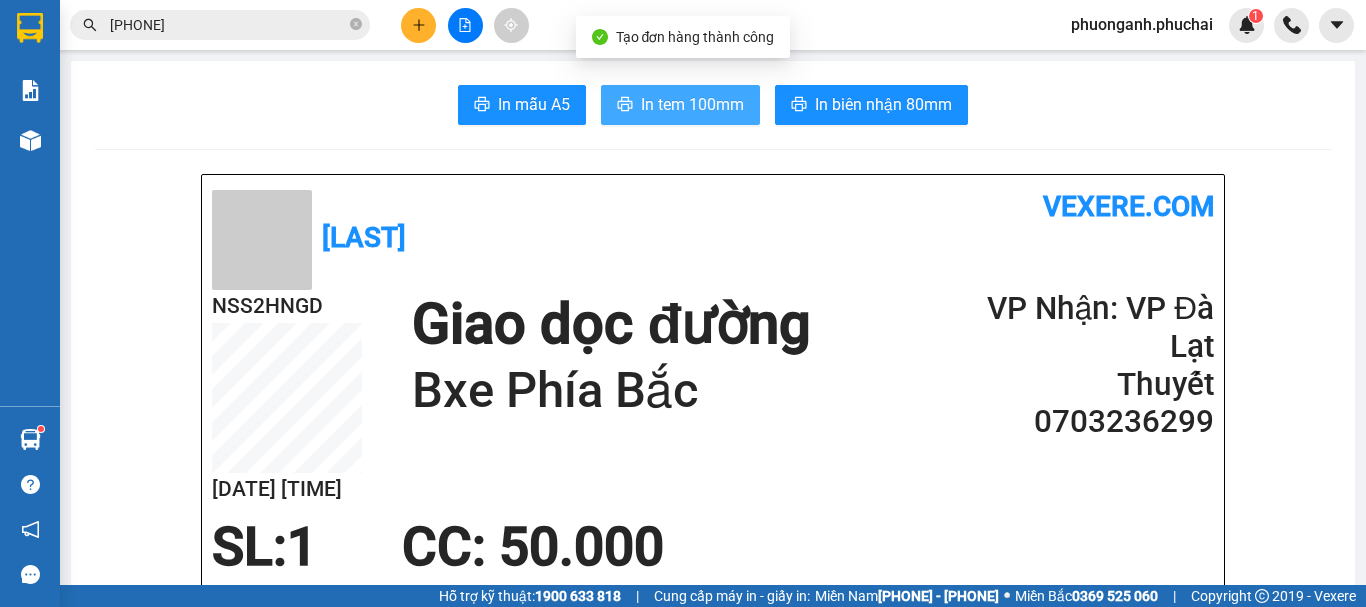 scroll, scrollTop: 0, scrollLeft: 0, axis: both 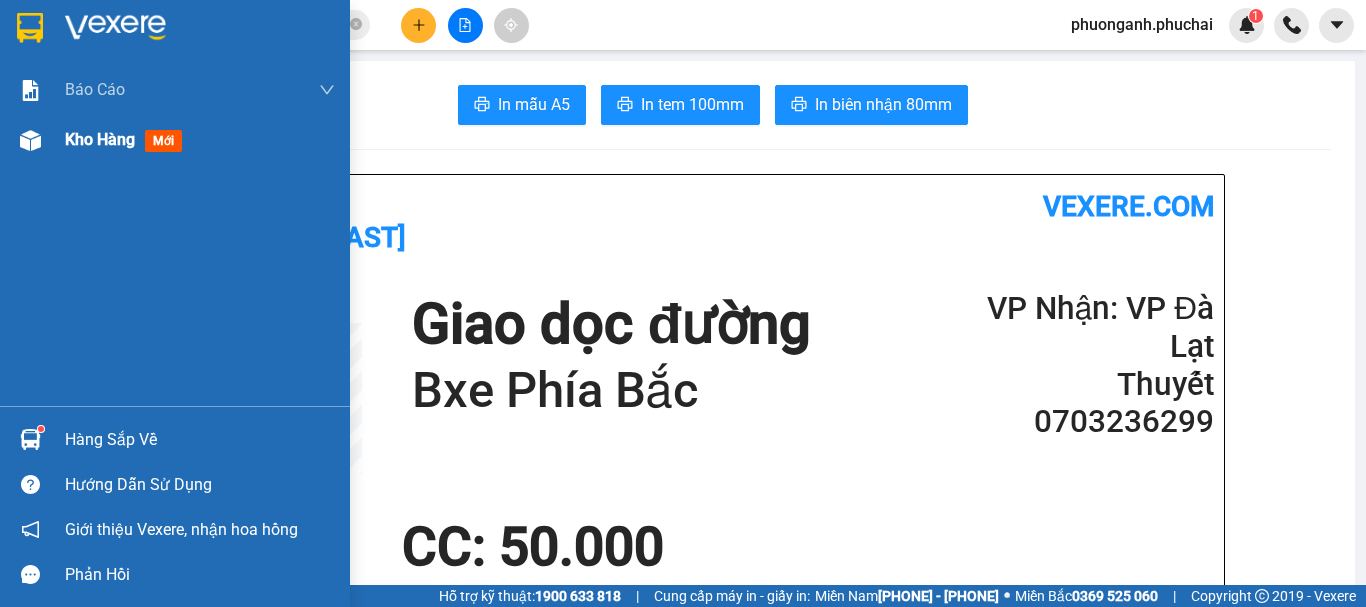 click on "Kho hàng mới" at bounding box center [127, 139] 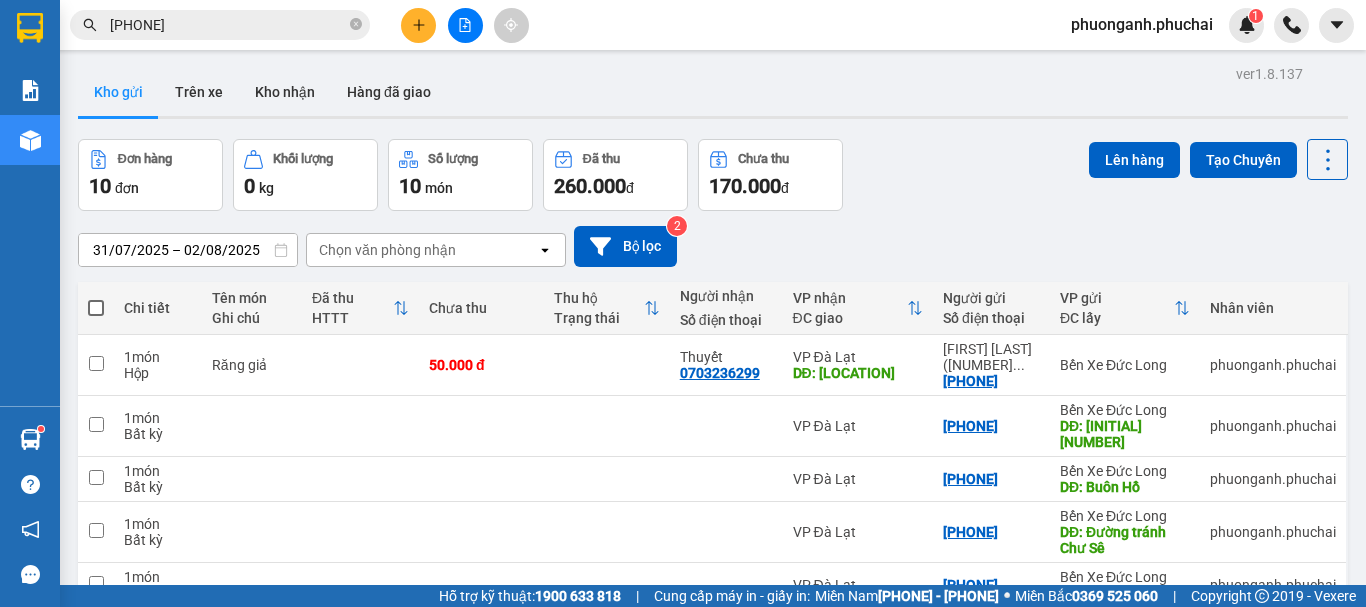 click at bounding box center [96, 308] 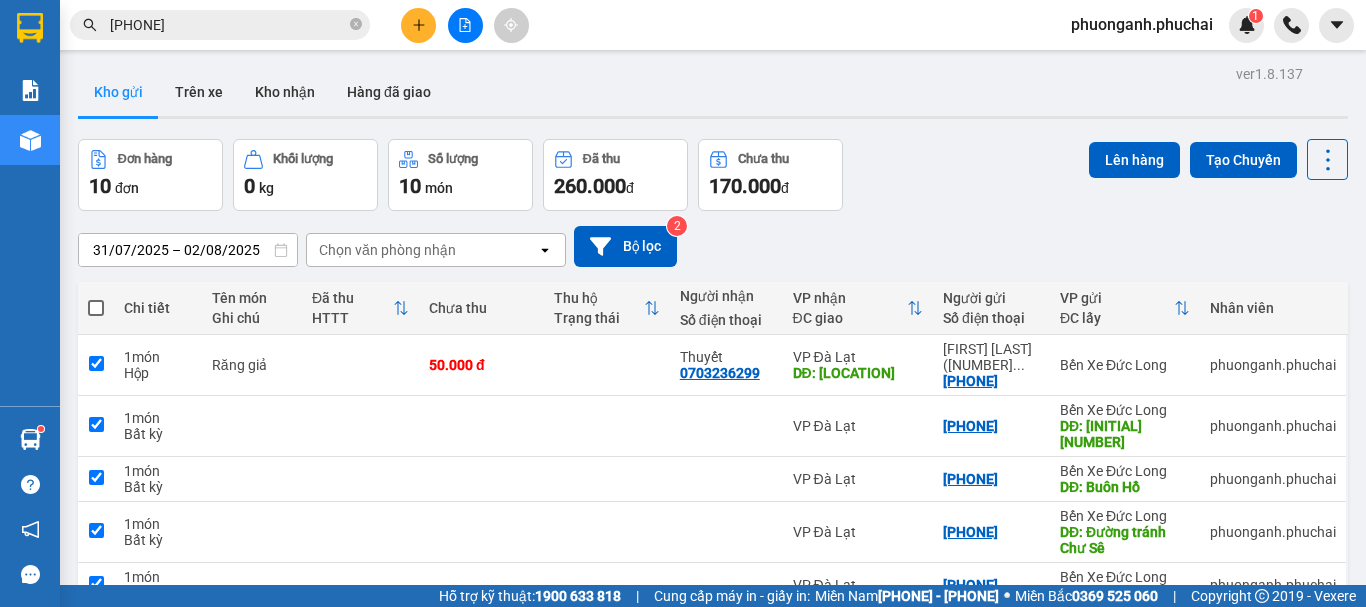 checkbox on "true" 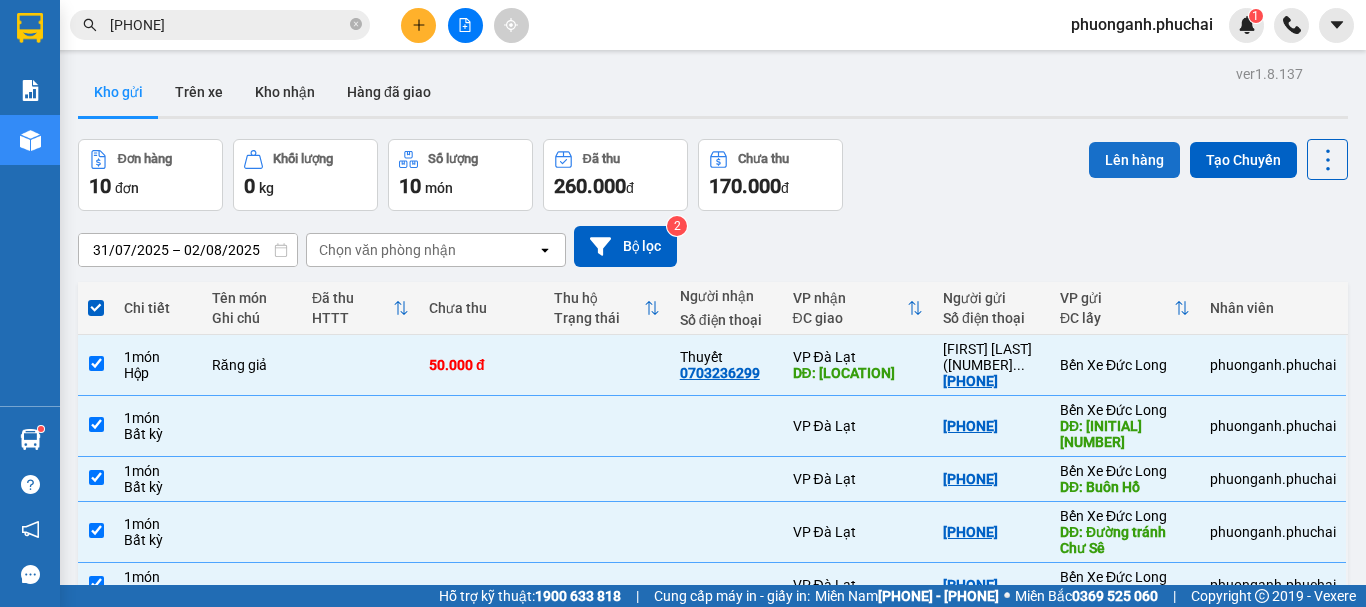 click on "Lên hàng" at bounding box center [1134, 160] 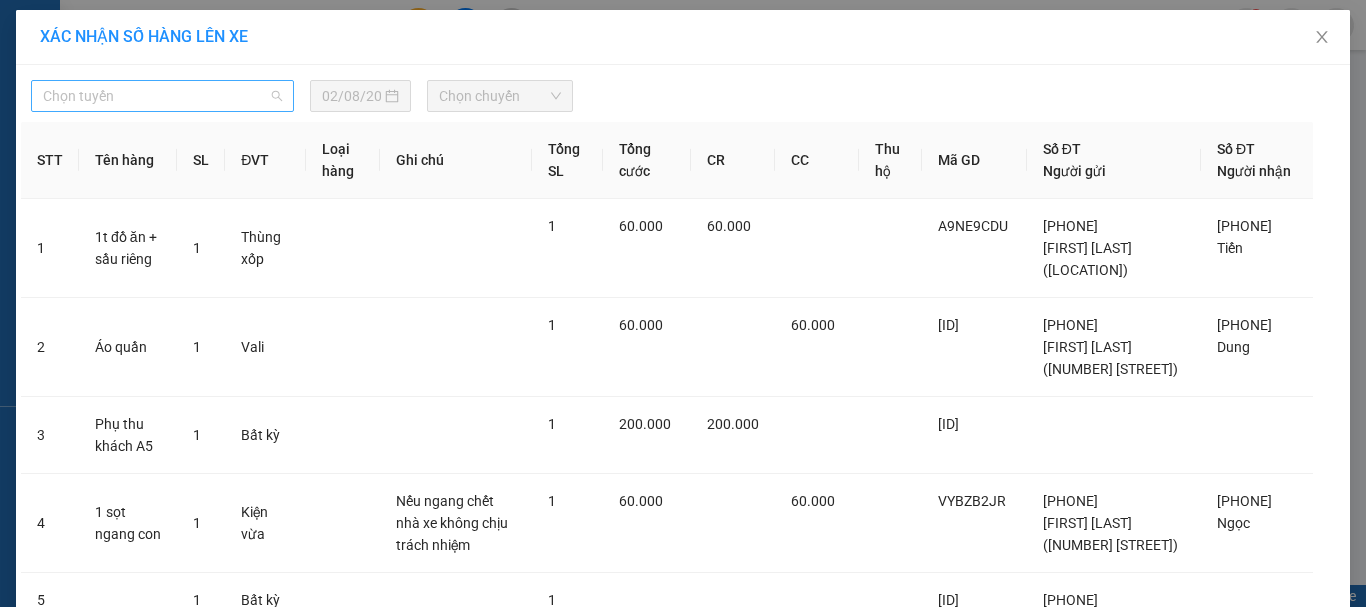 click on "Chọn tuyến" at bounding box center (162, 96) 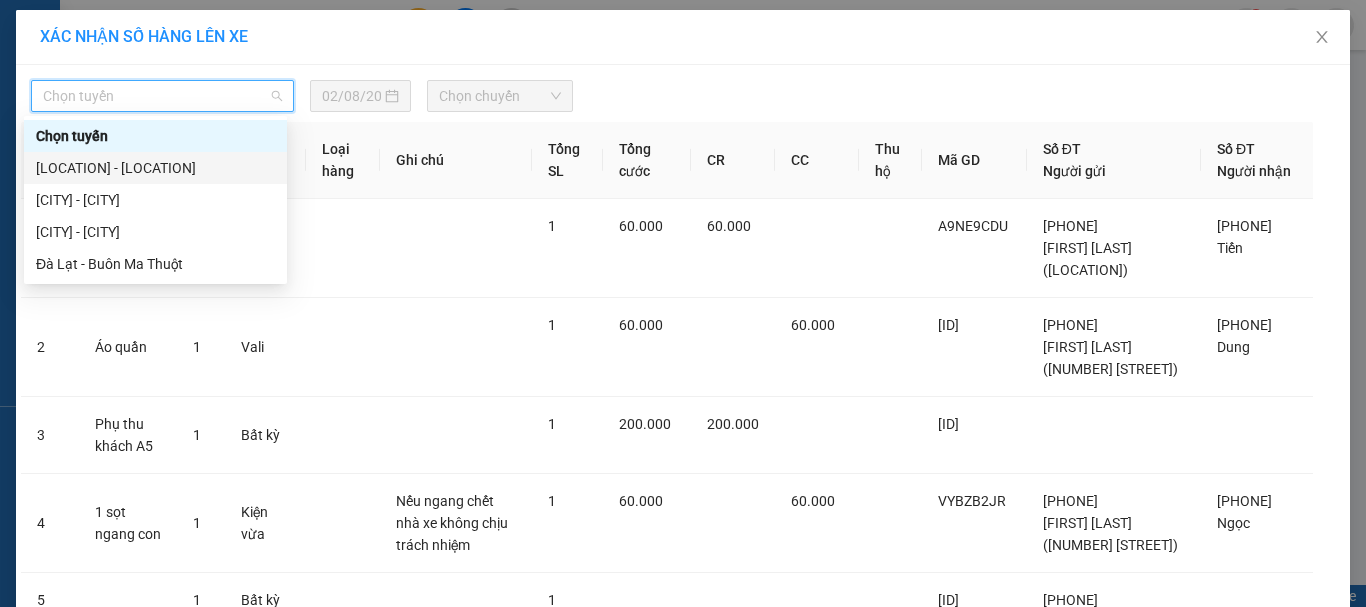 drag, startPoint x: 42, startPoint y: 163, endPoint x: 315, endPoint y: 147, distance: 273.46848 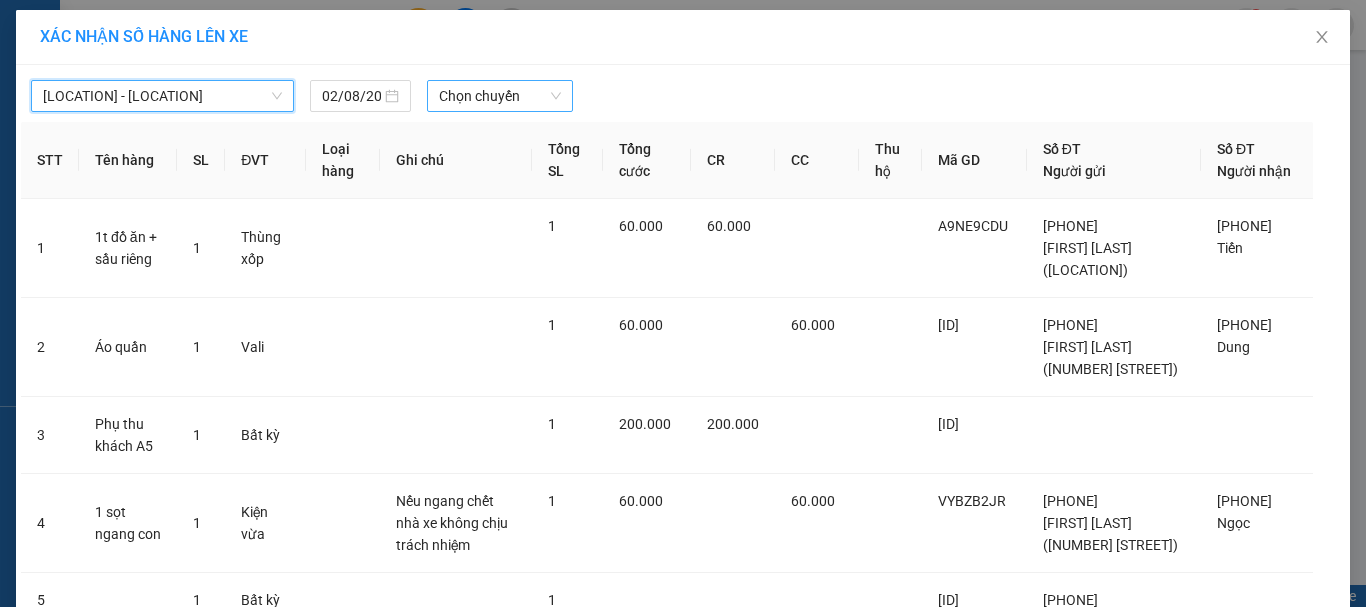 click on "Chọn chuyến" at bounding box center [500, 96] 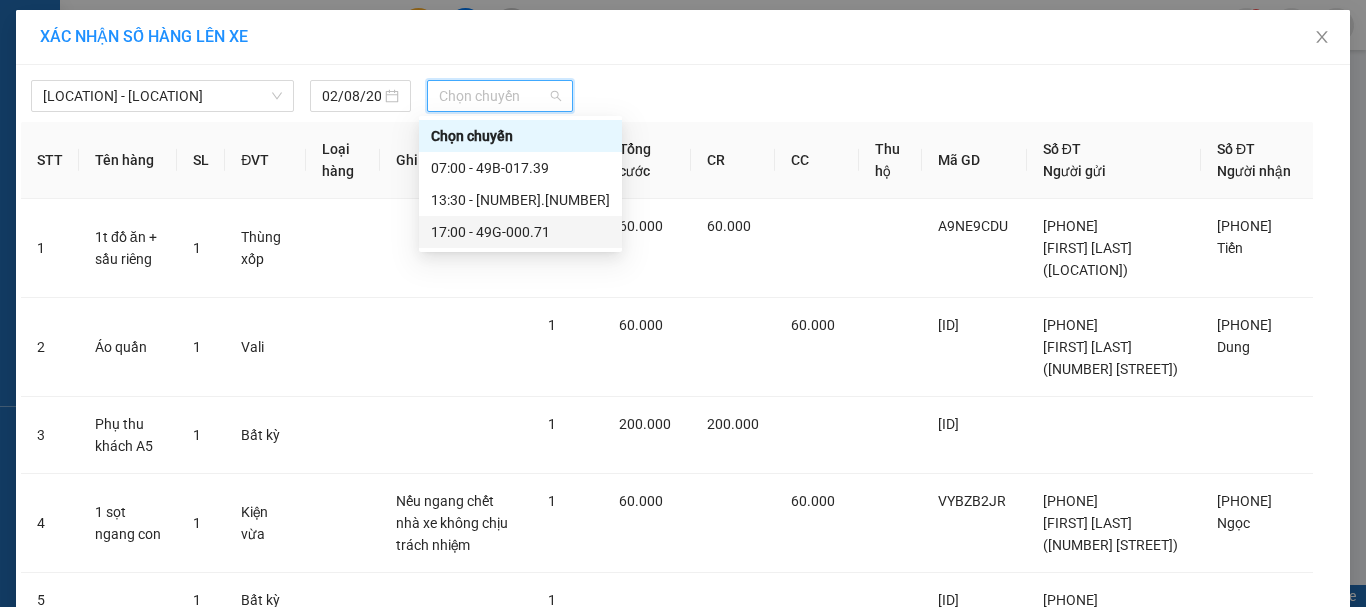 click on "[TIME]     - [PLATE]" at bounding box center [520, 232] 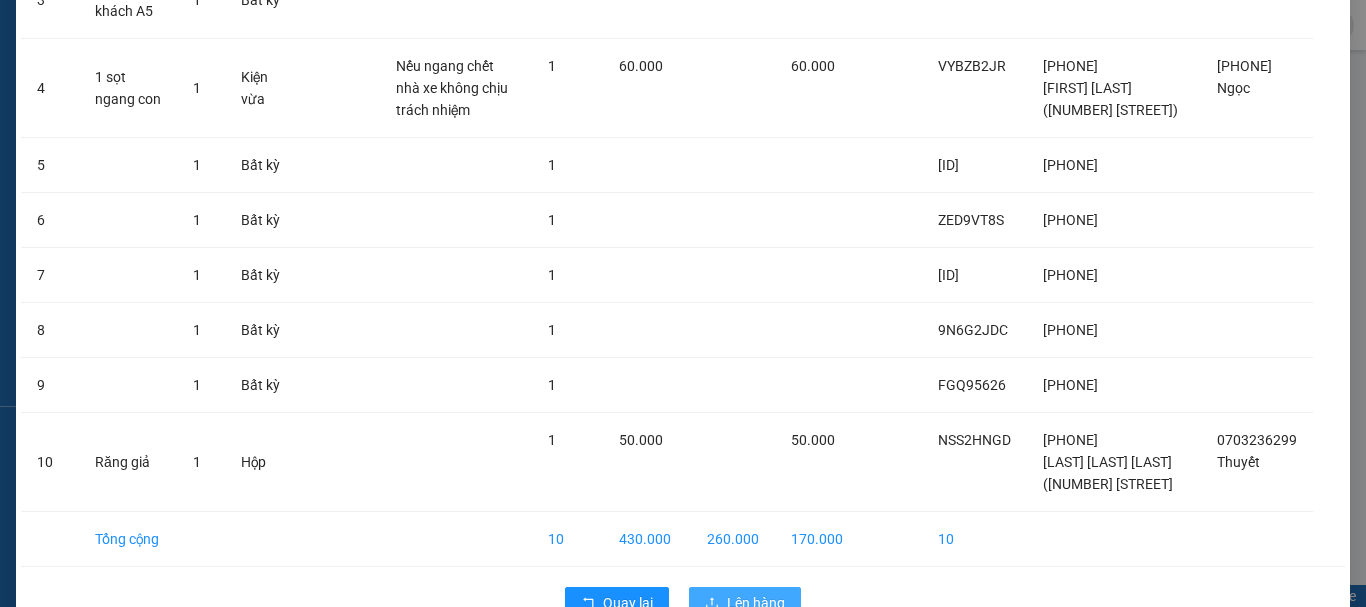 scroll, scrollTop: 542, scrollLeft: 0, axis: vertical 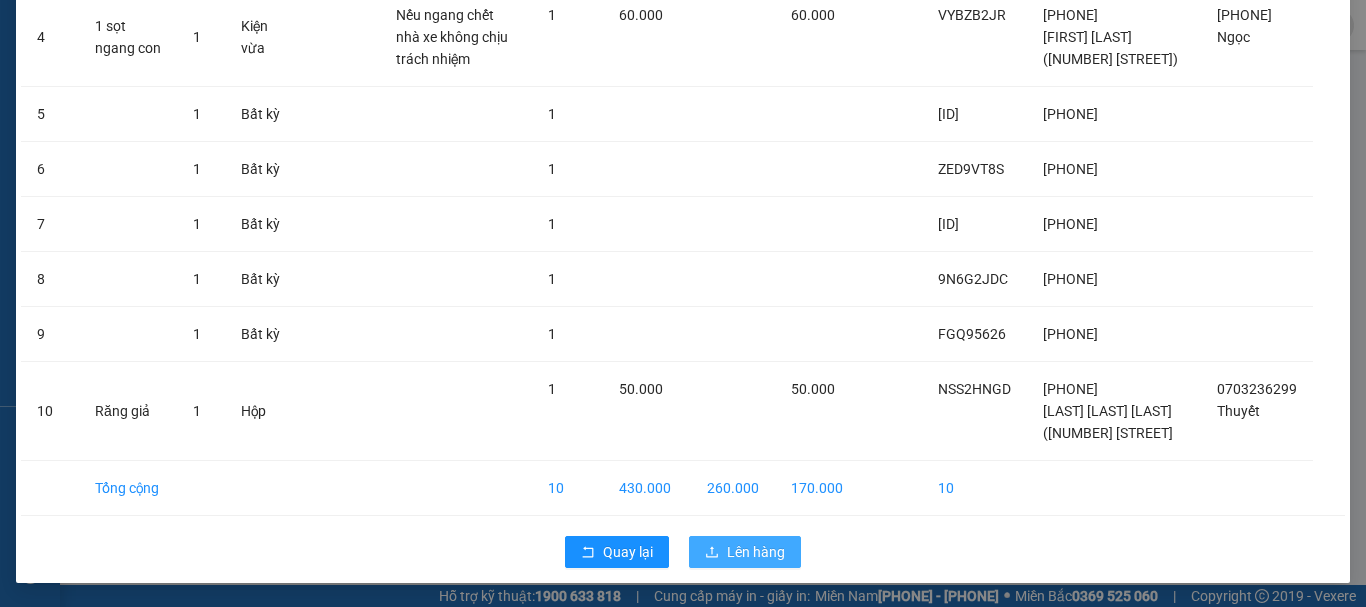 click on "Lên hàng" at bounding box center (756, 552) 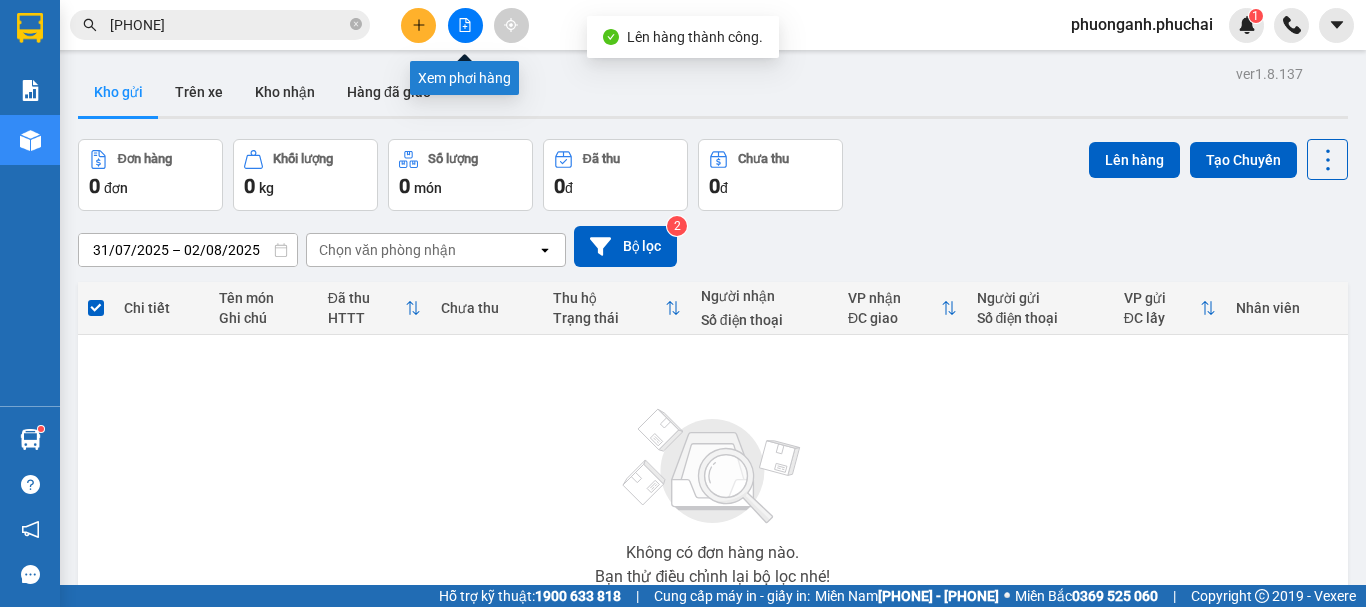 click at bounding box center (465, 25) 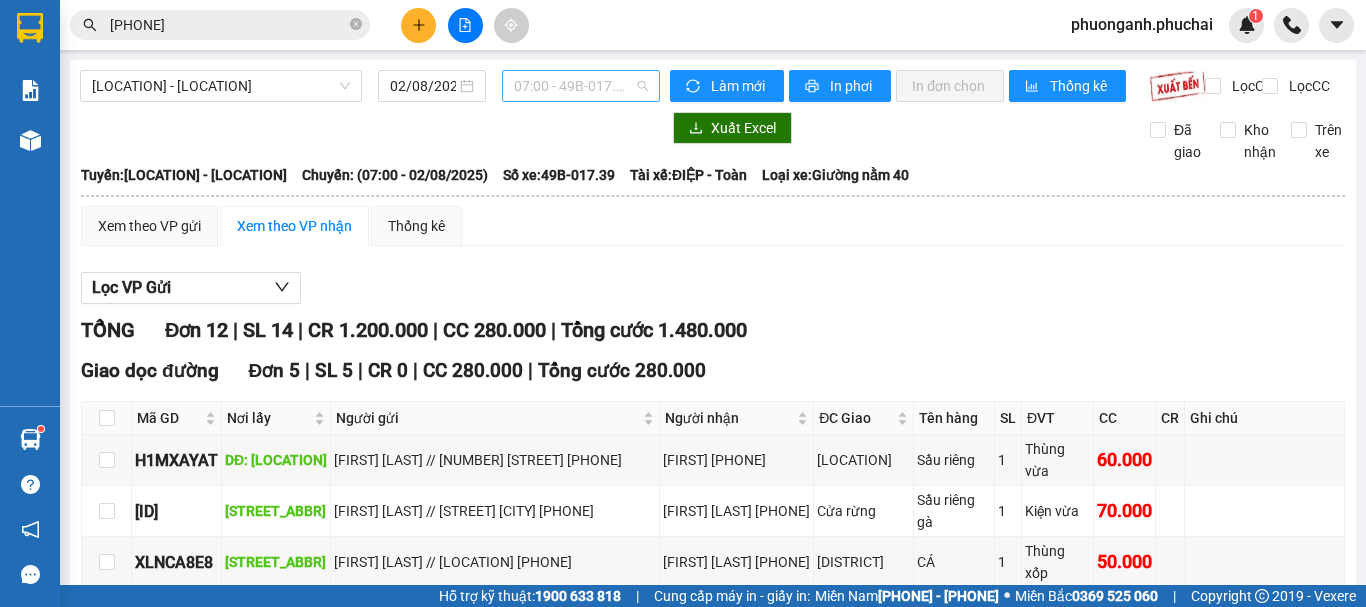 click on "07:00     - 49B-017.39" at bounding box center [581, 86] 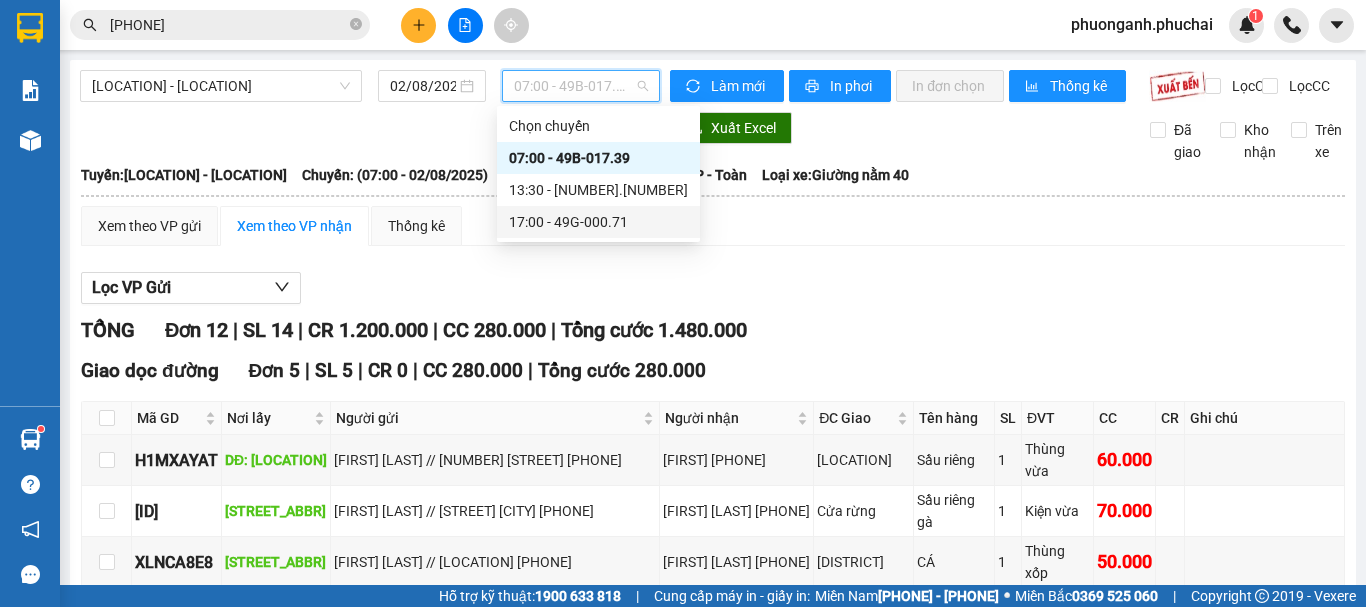 click on "[TIME]     - [PLATE]" at bounding box center [598, 222] 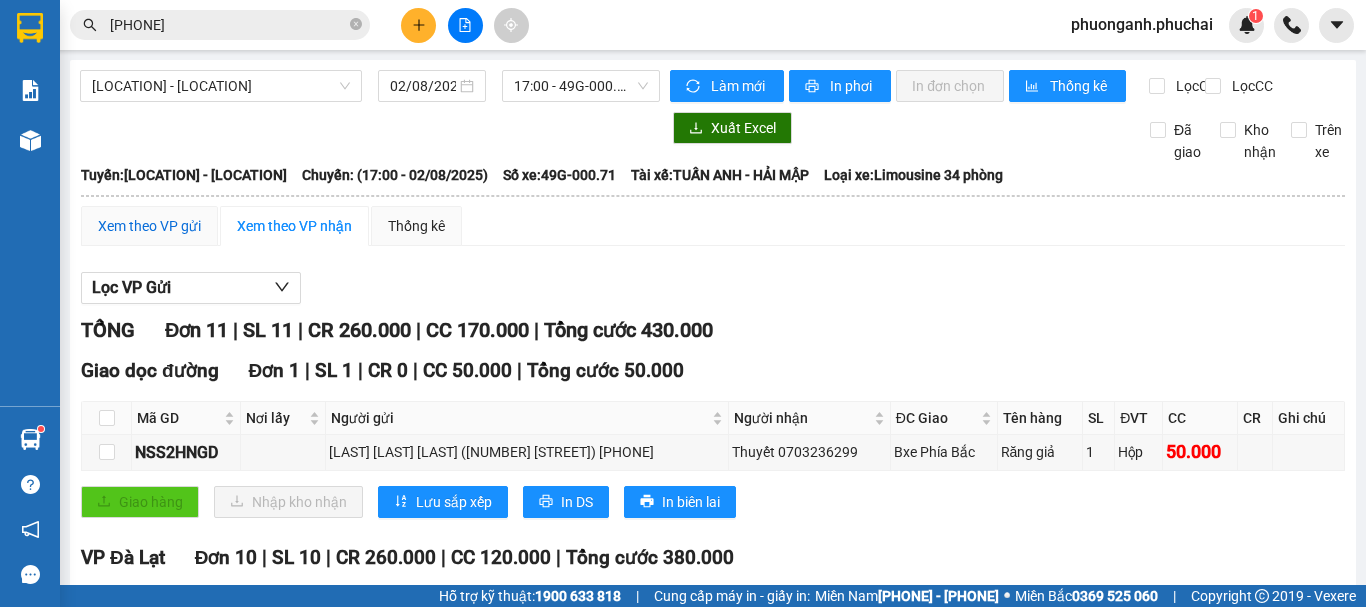 click on "Xem theo VP gửi" at bounding box center (149, 226) 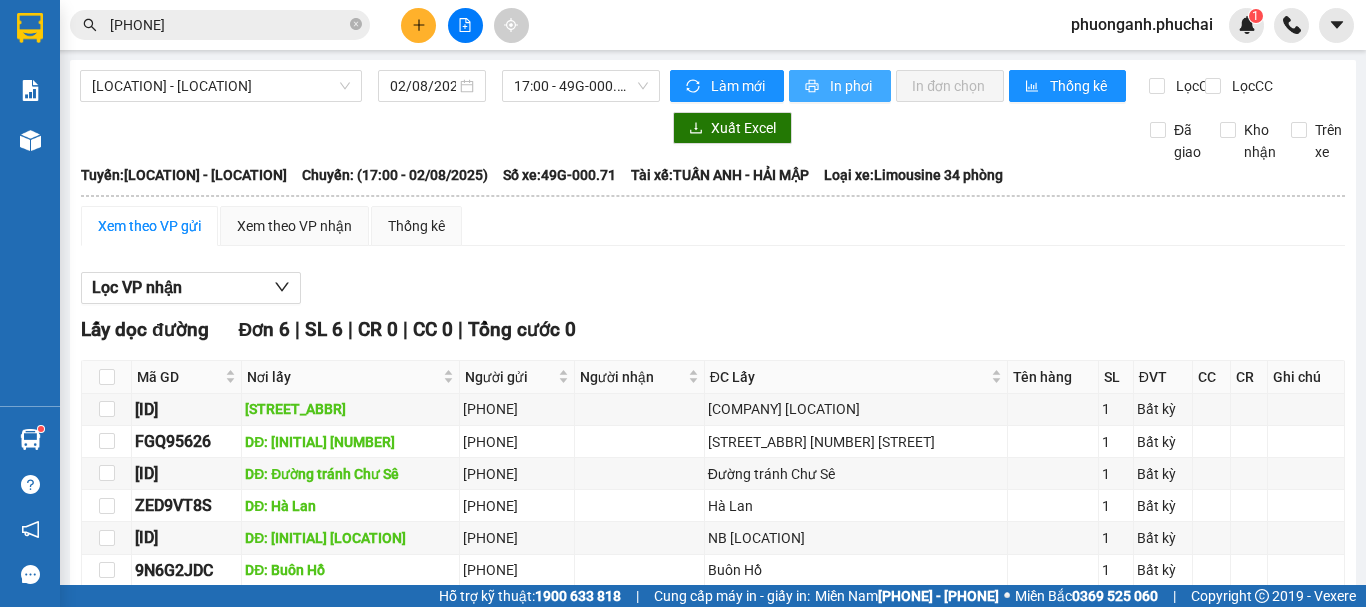 click on "In phơi" at bounding box center [852, 86] 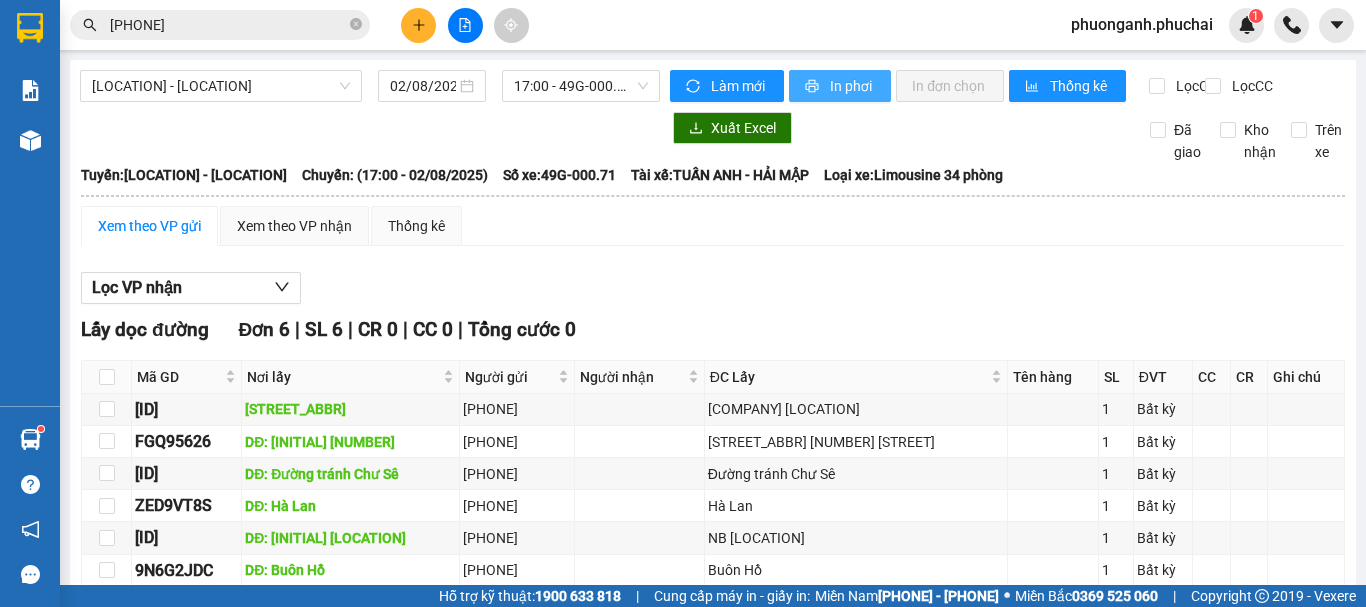 scroll, scrollTop: 0, scrollLeft: 0, axis: both 